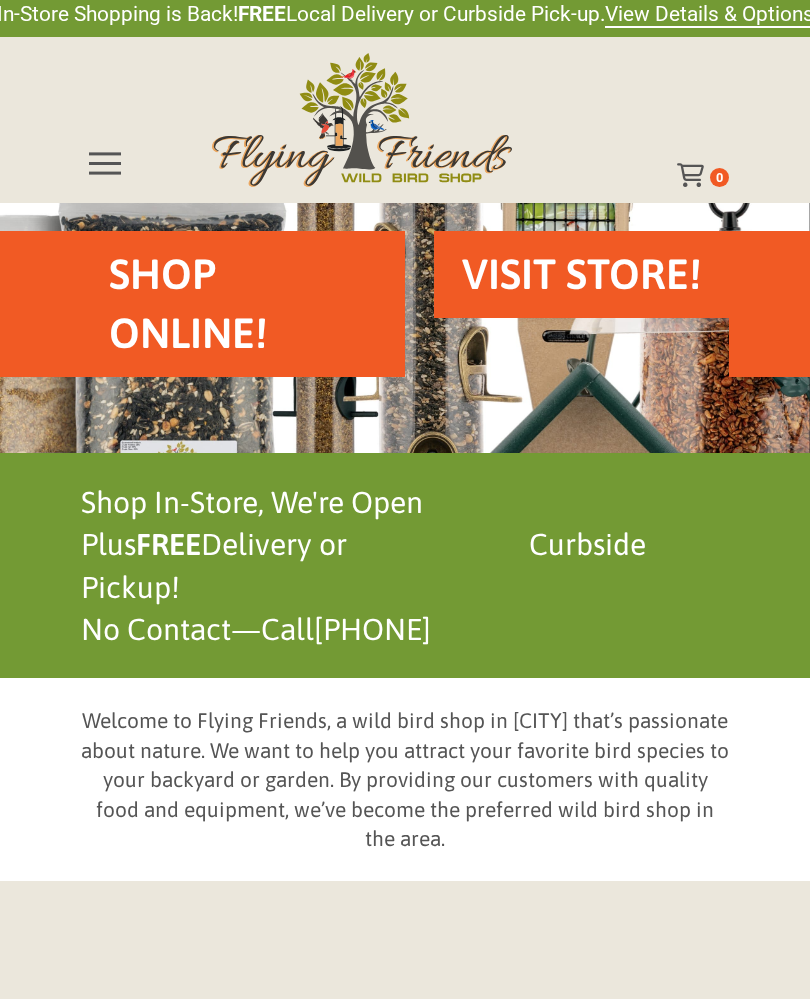 scroll, scrollTop: 0, scrollLeft: 0, axis: both 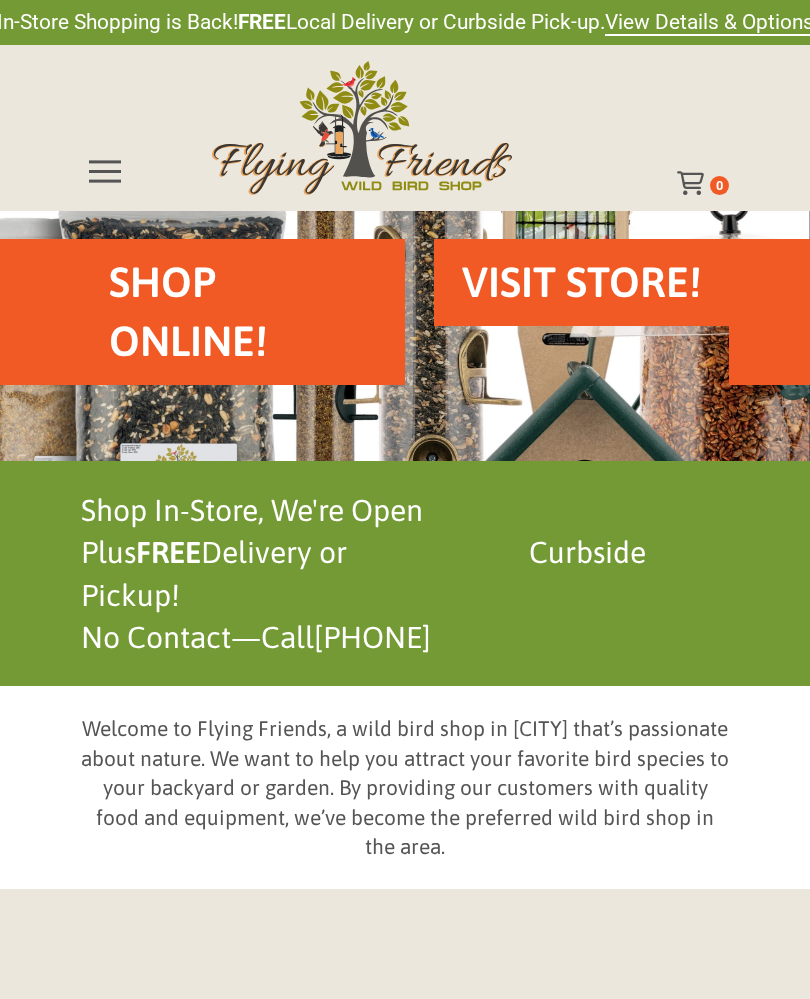 click on "Shop Online!" at bounding box center [243, 312] 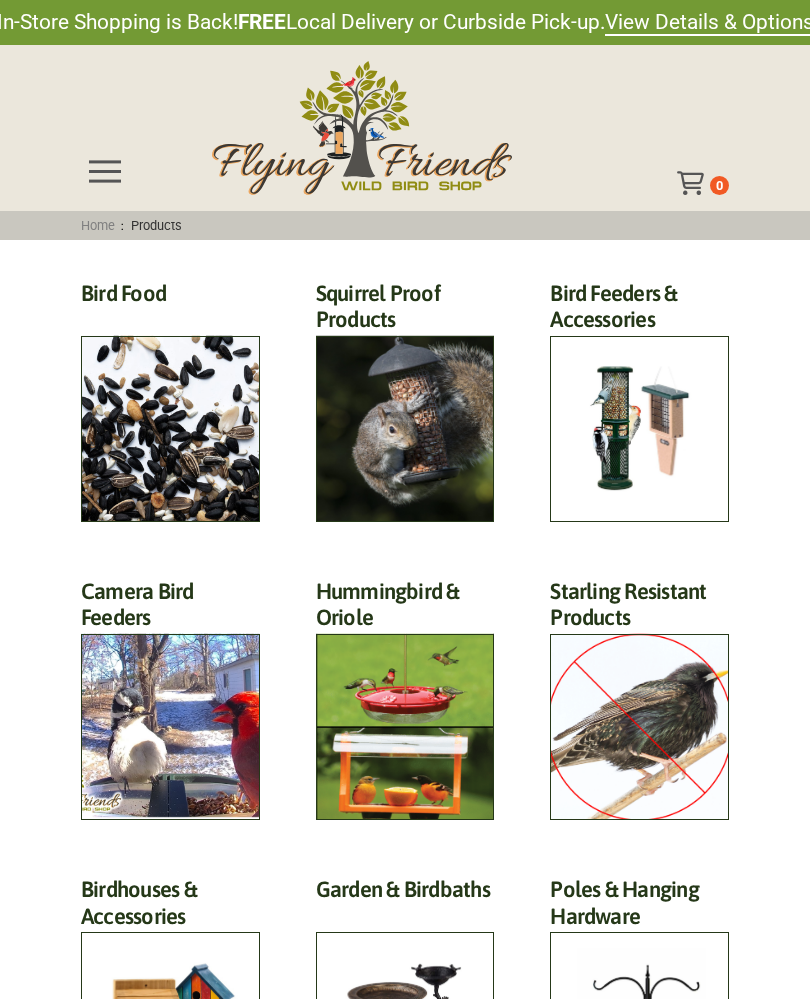 scroll, scrollTop: 0, scrollLeft: 0, axis: both 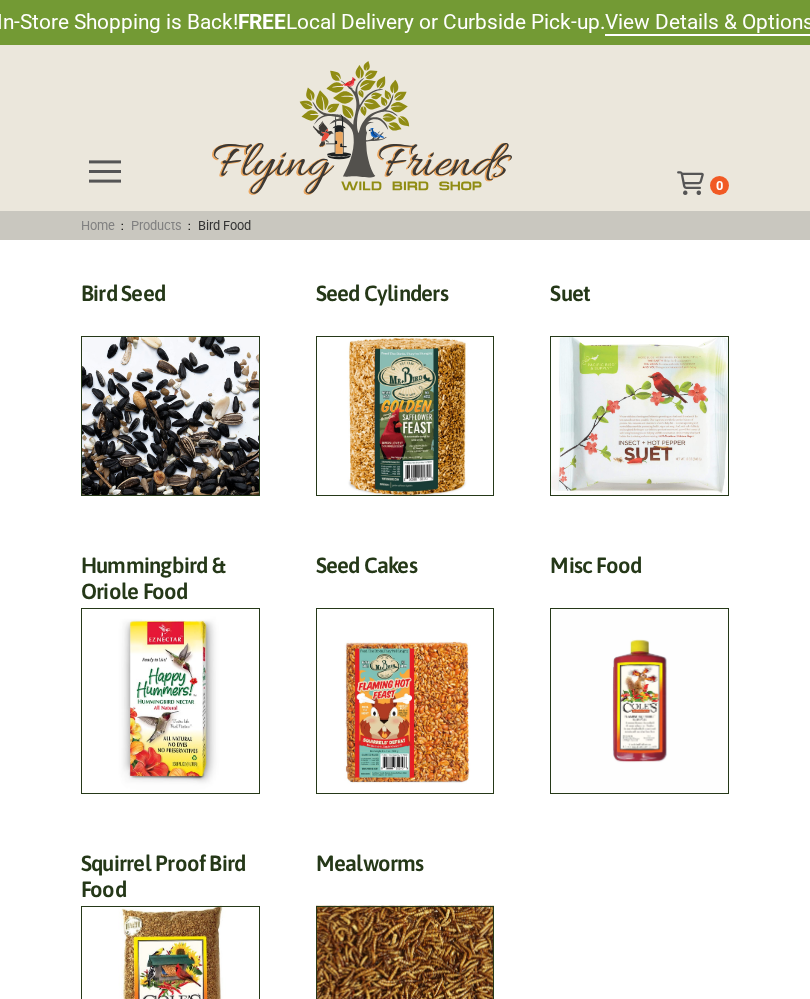 click on "Bird Seed  (30)" at bounding box center (170, 298) 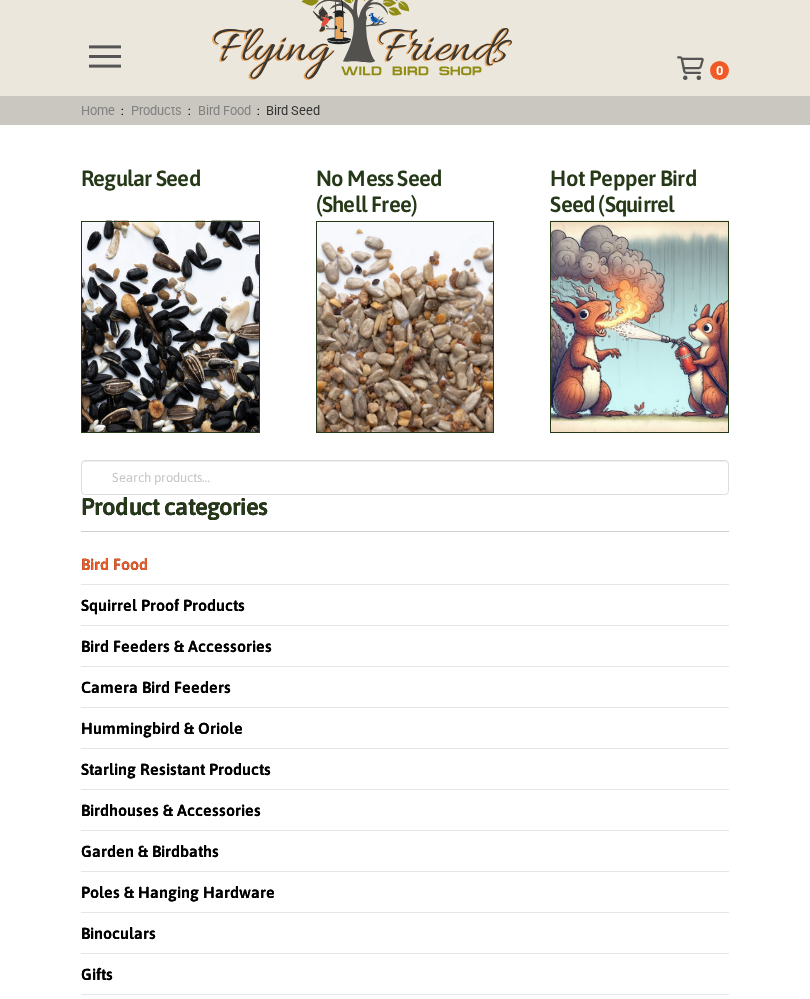 scroll, scrollTop: 0, scrollLeft: 0, axis: both 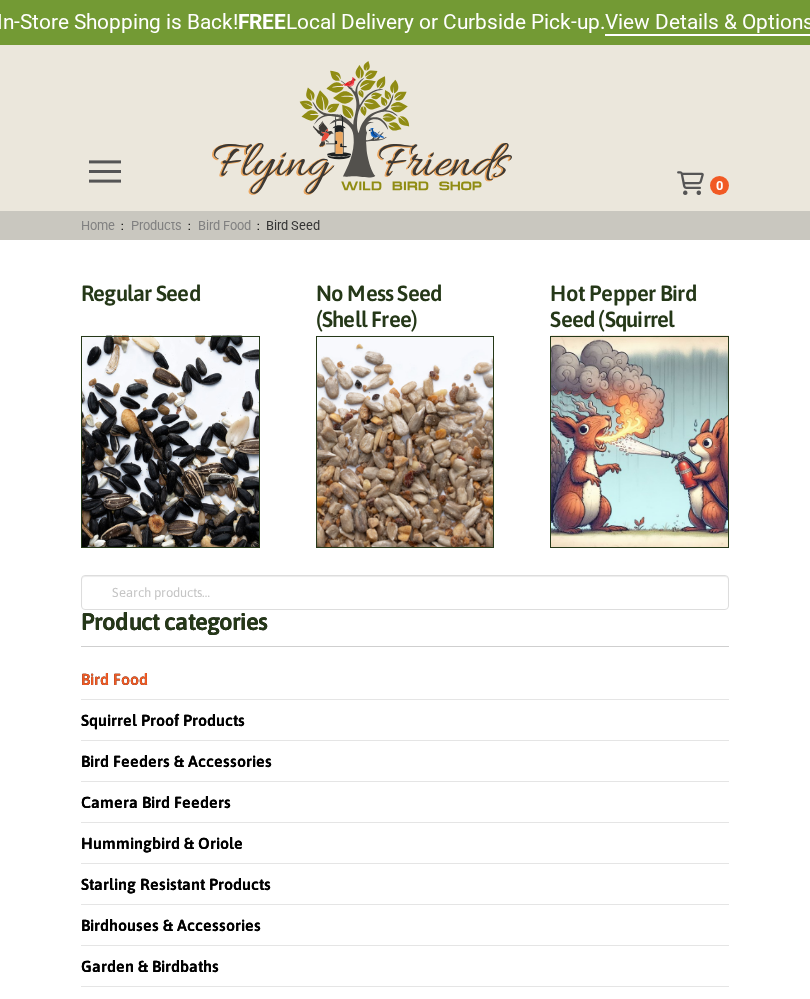 click on "Regular Seed  (18)" at bounding box center [170, 298] 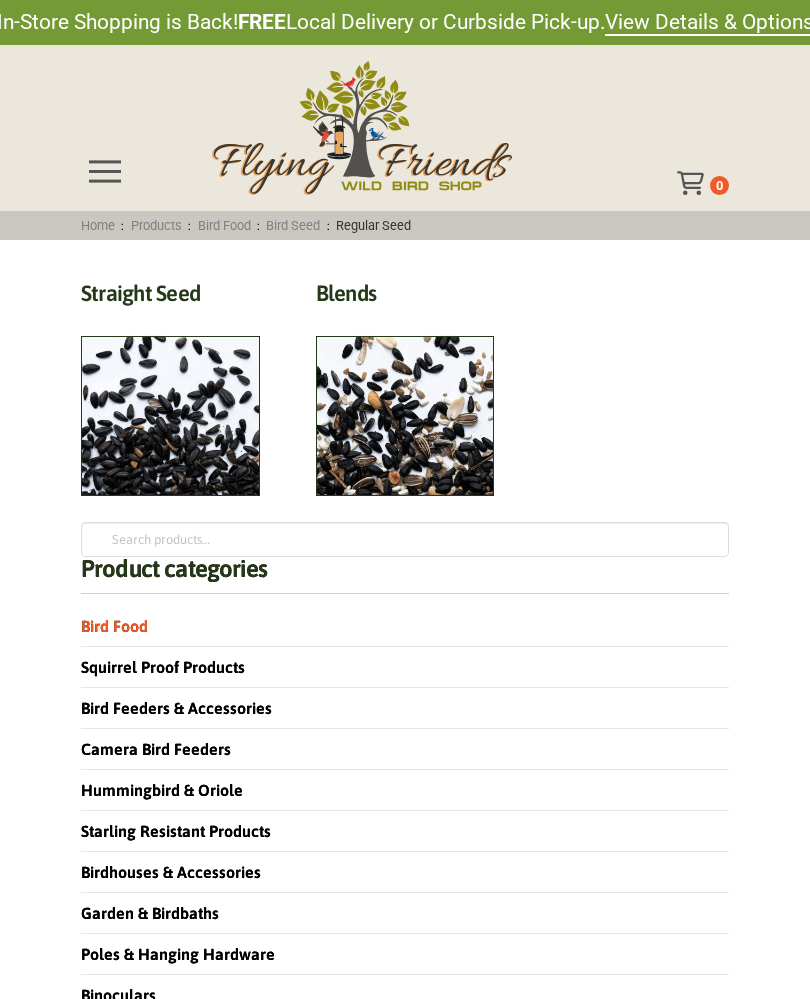 scroll, scrollTop: 0, scrollLeft: 0, axis: both 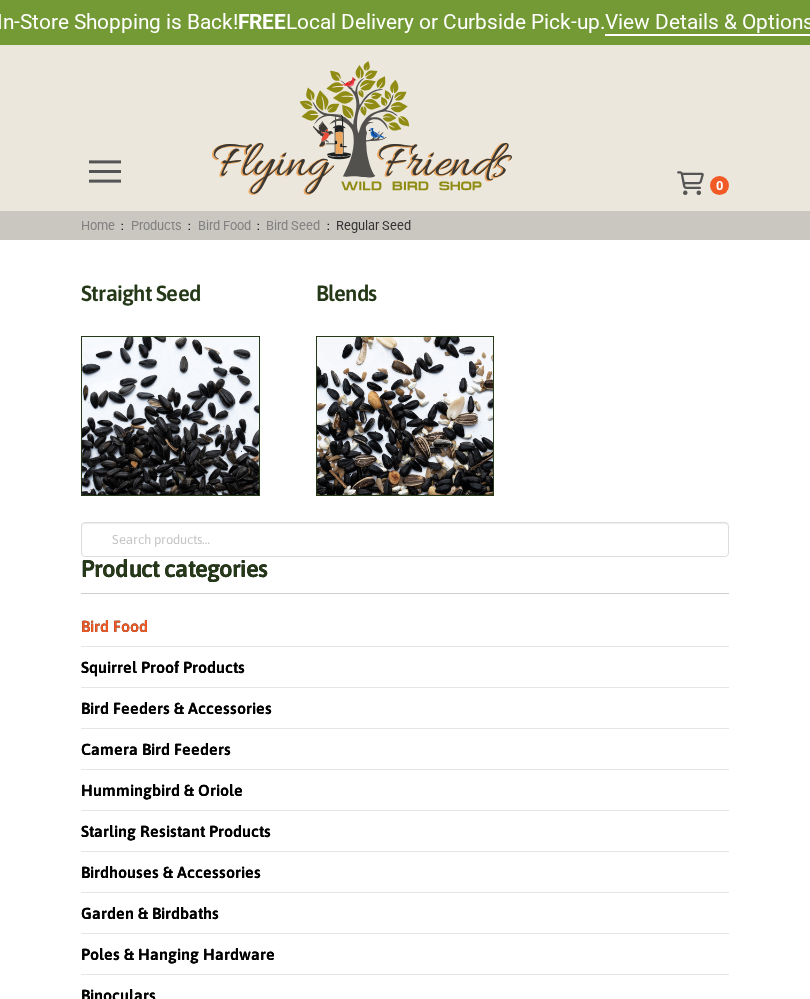click on "Blends  (6)" at bounding box center [405, 298] 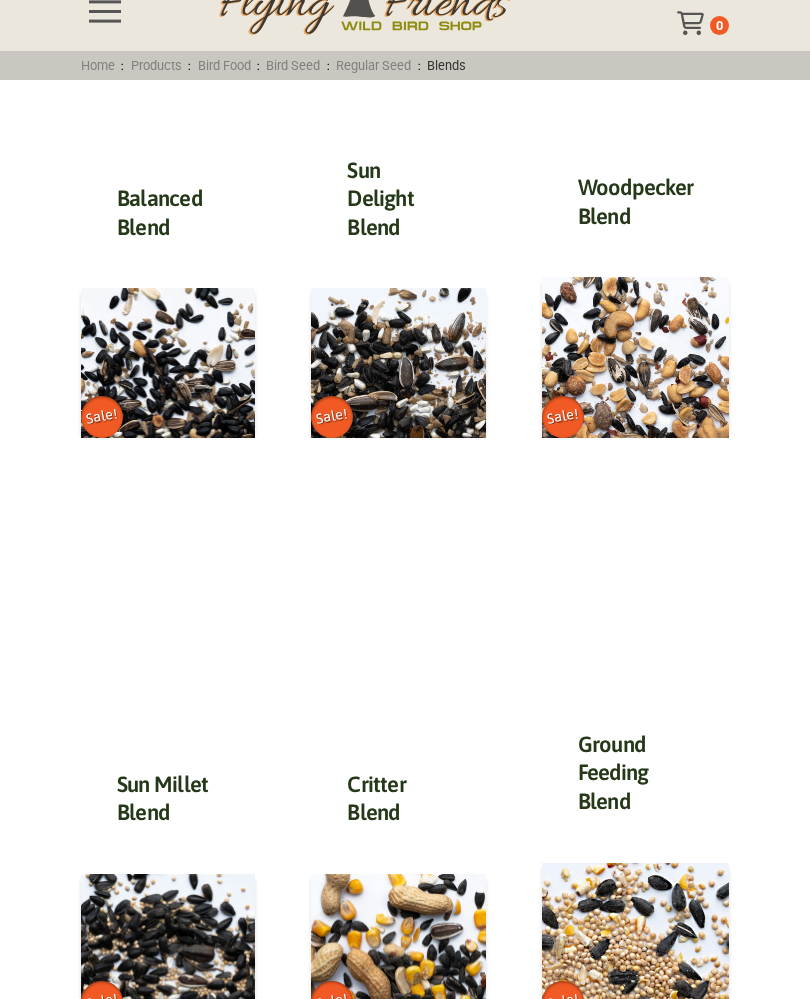scroll, scrollTop: 0, scrollLeft: 0, axis: both 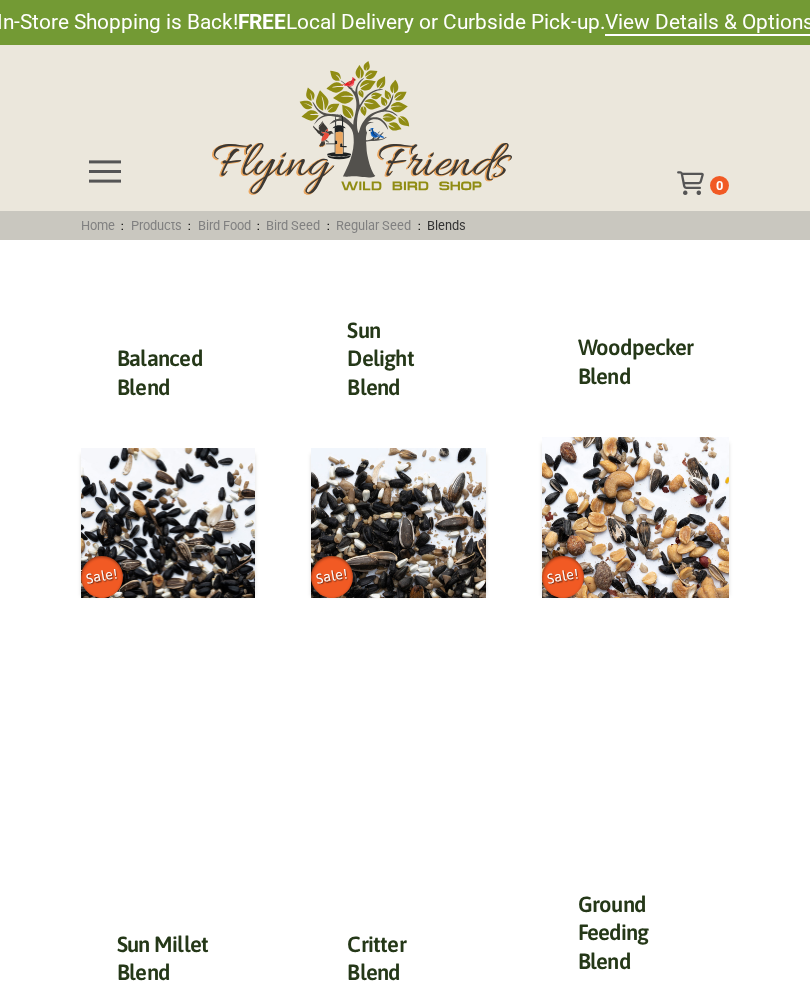 click at bounding box center (168, 522) 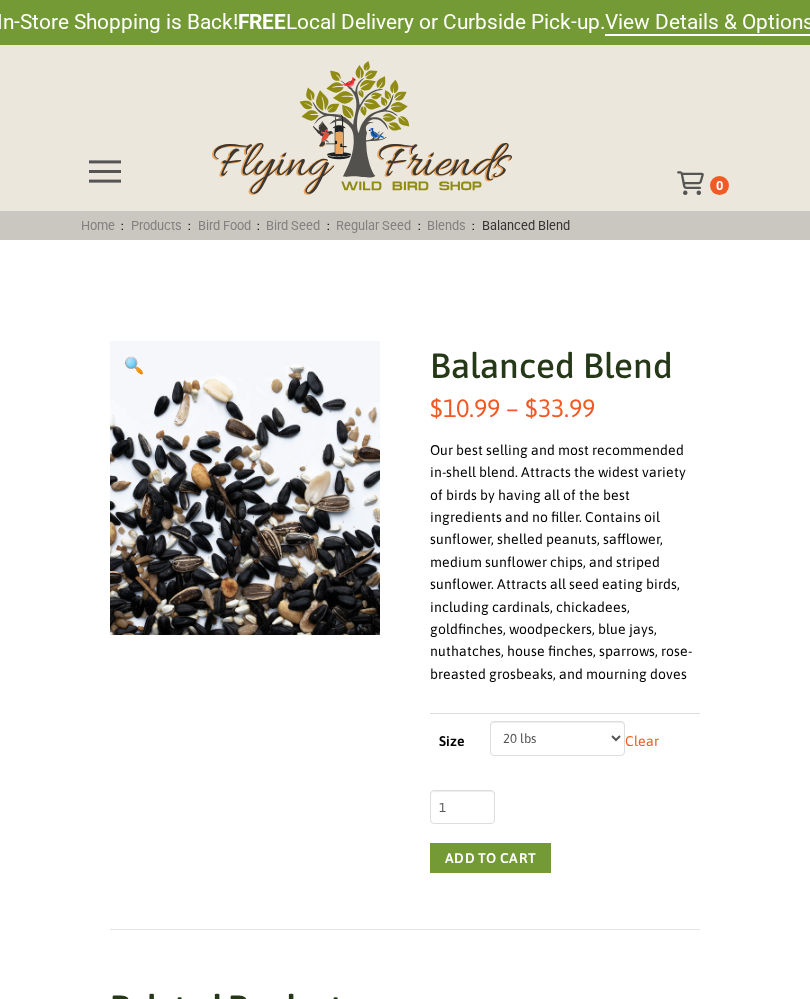 scroll, scrollTop: 0, scrollLeft: 0, axis: both 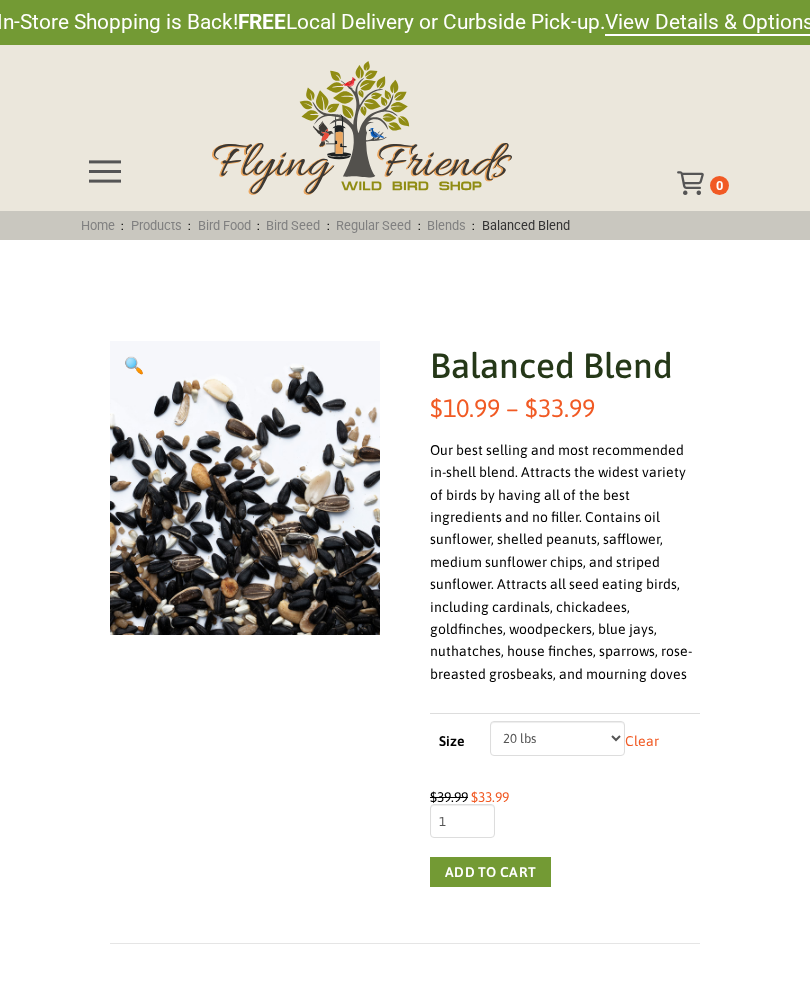 click on "Choose an option 5 lbs 10 lbs 20 lbs" 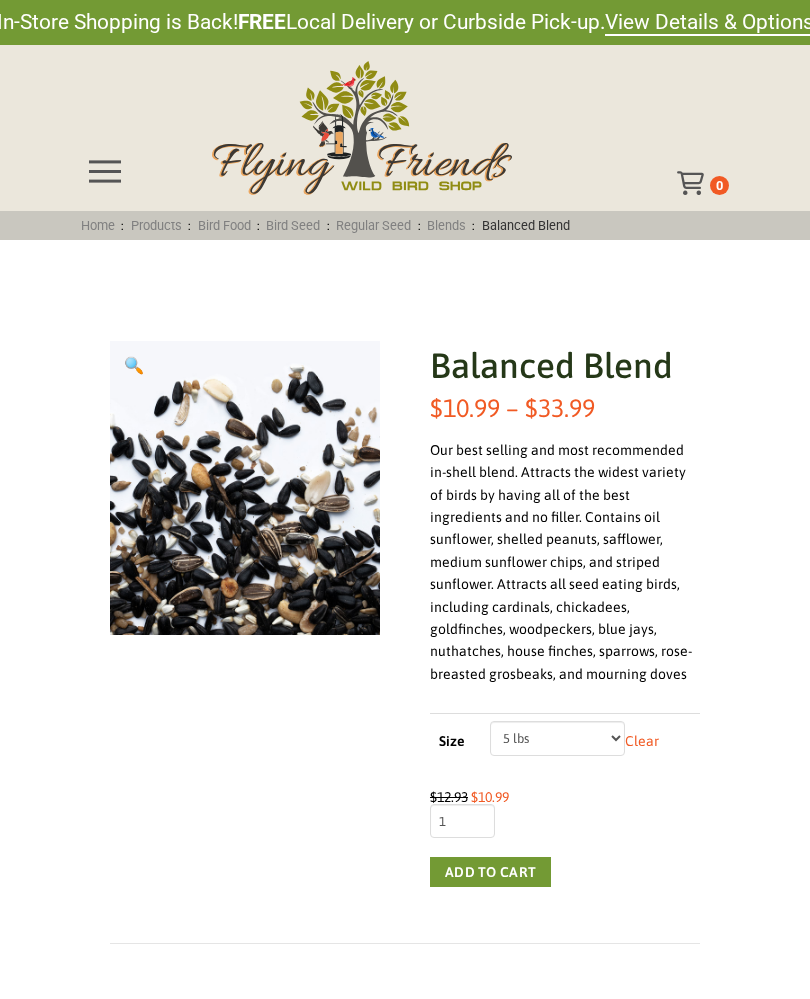 click on "Choose an option 5 lbs 10 lbs 20 lbs" 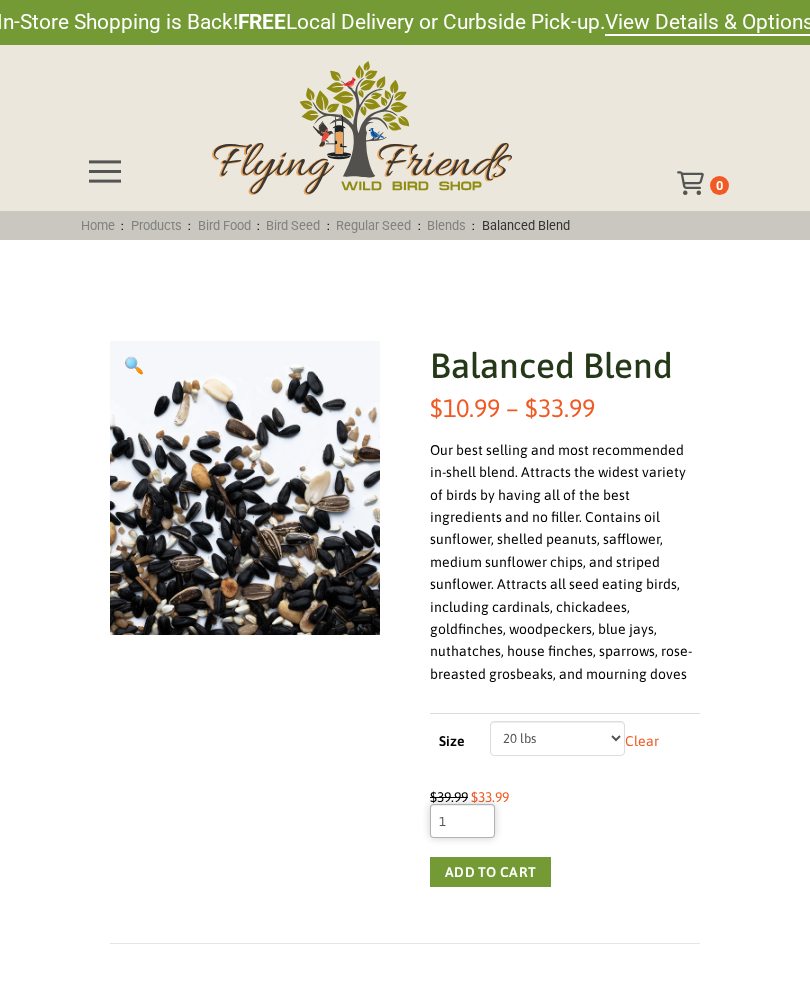 click on "1" 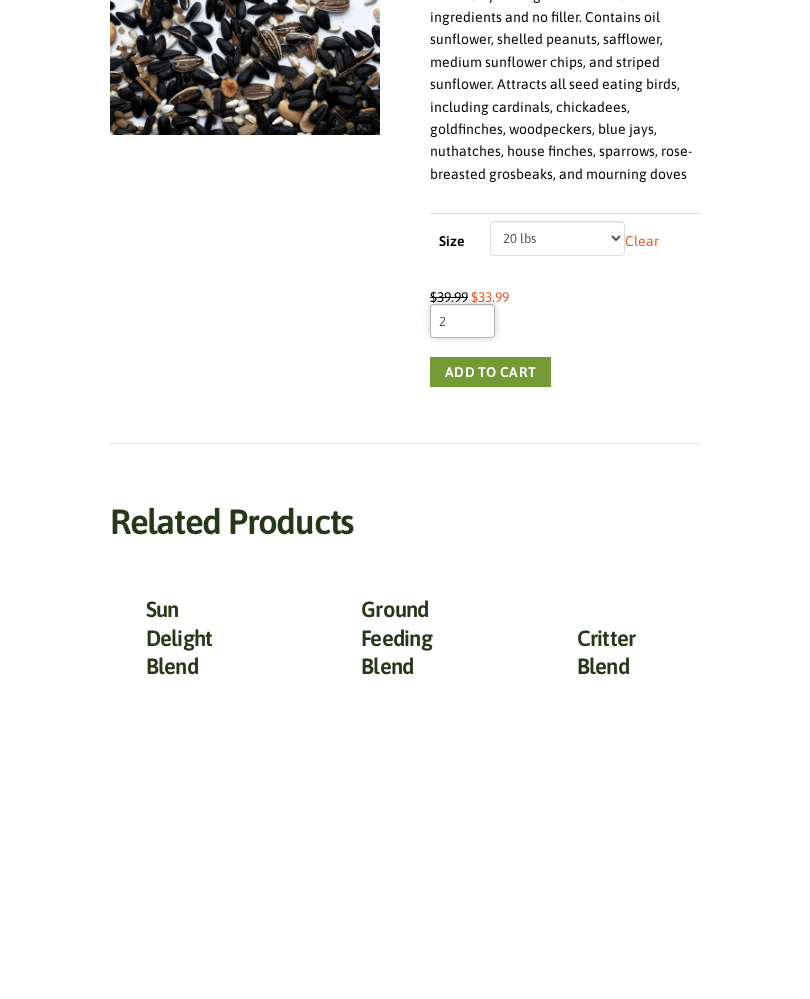 type on "2" 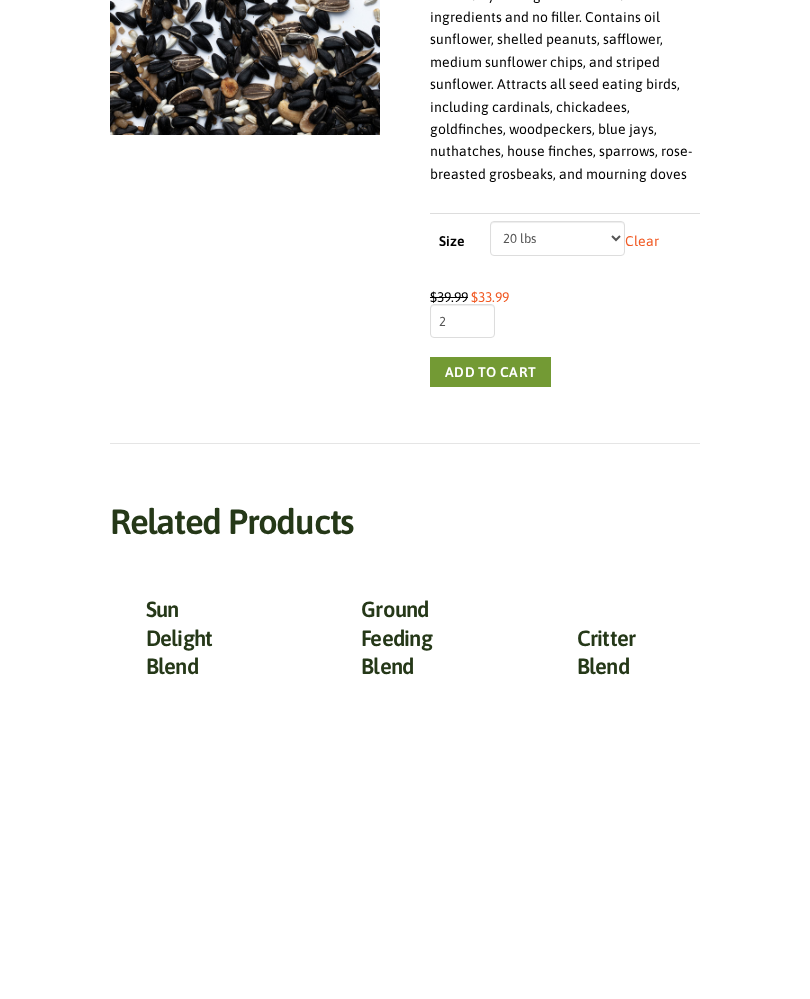 click on "Add to cart" 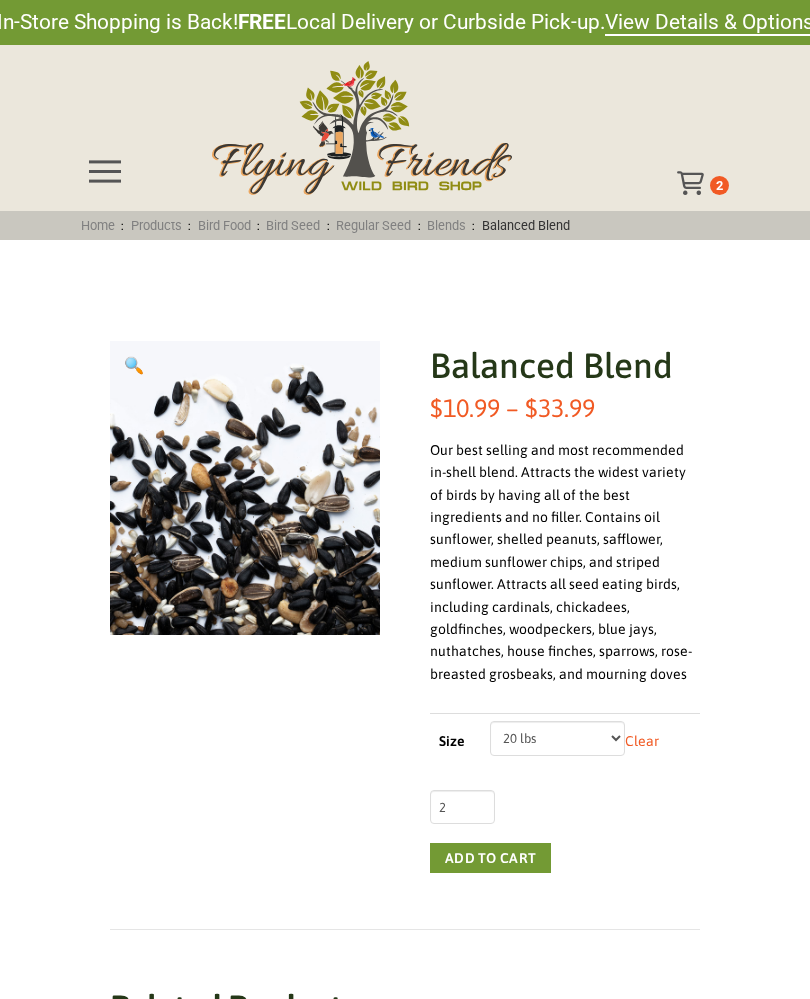 scroll, scrollTop: 0, scrollLeft: 0, axis: both 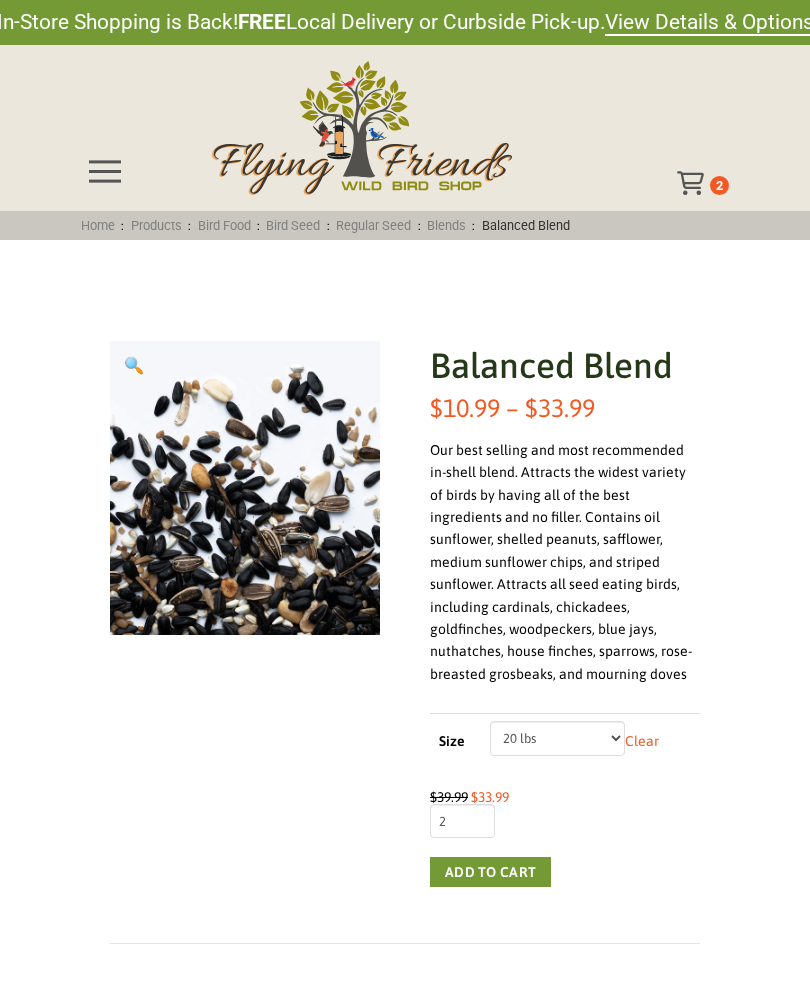 click at bounding box center [105, 171] 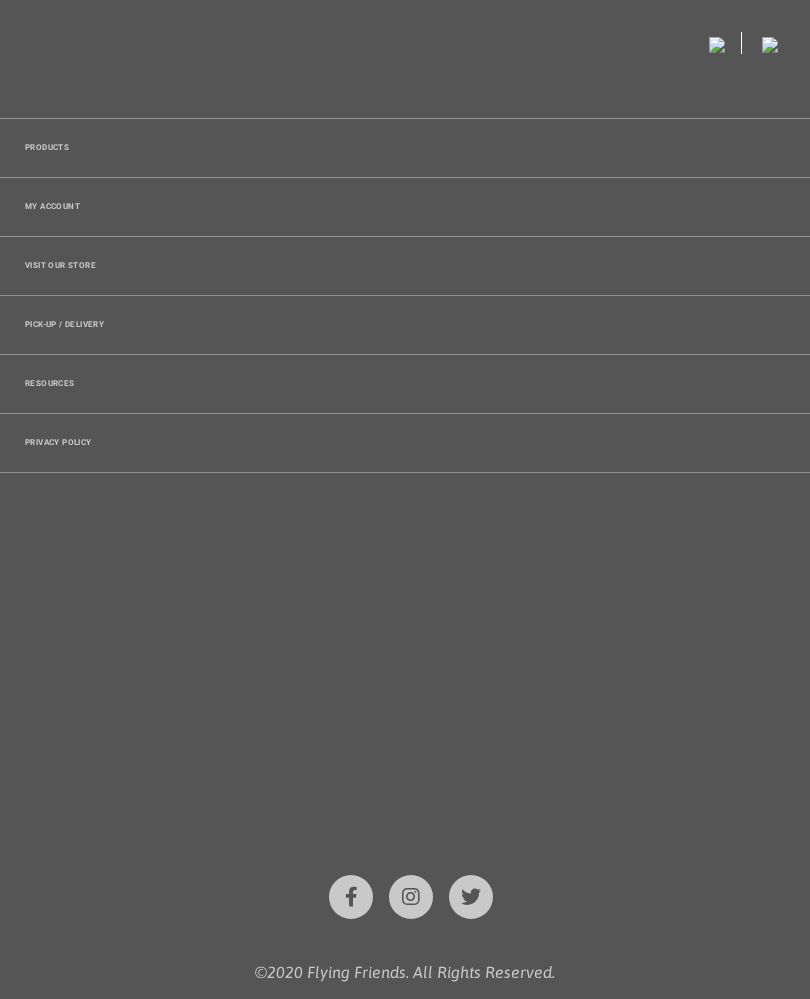 click on "Products" at bounding box center [405, 148] 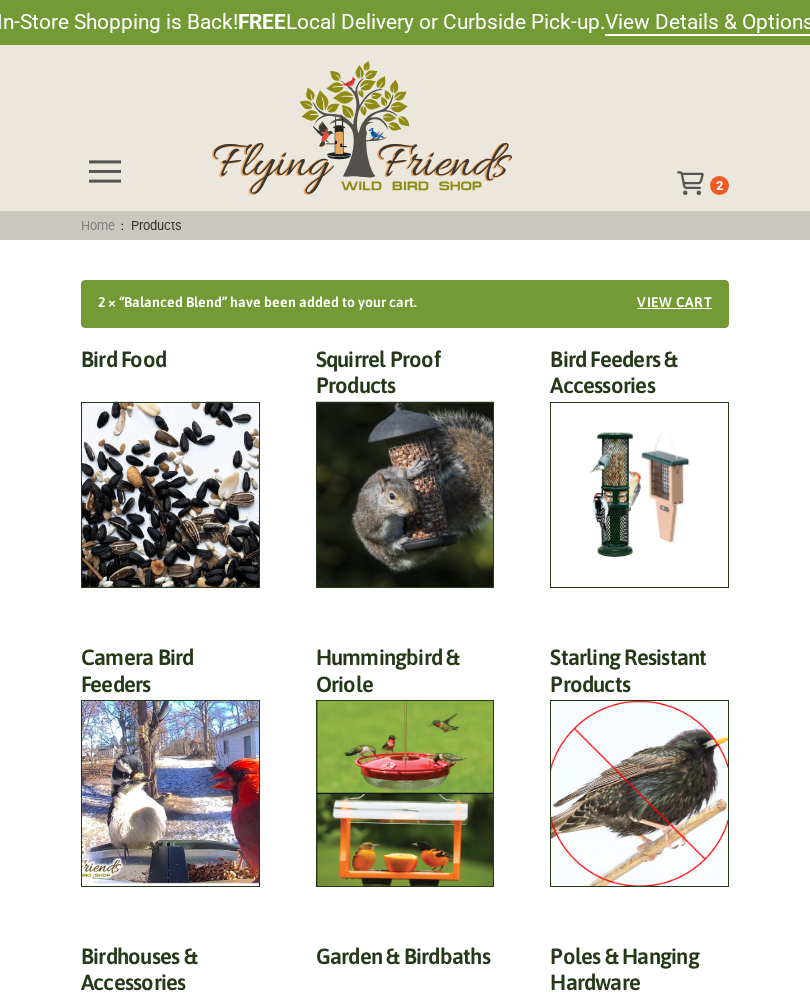 scroll, scrollTop: 0, scrollLeft: 0, axis: both 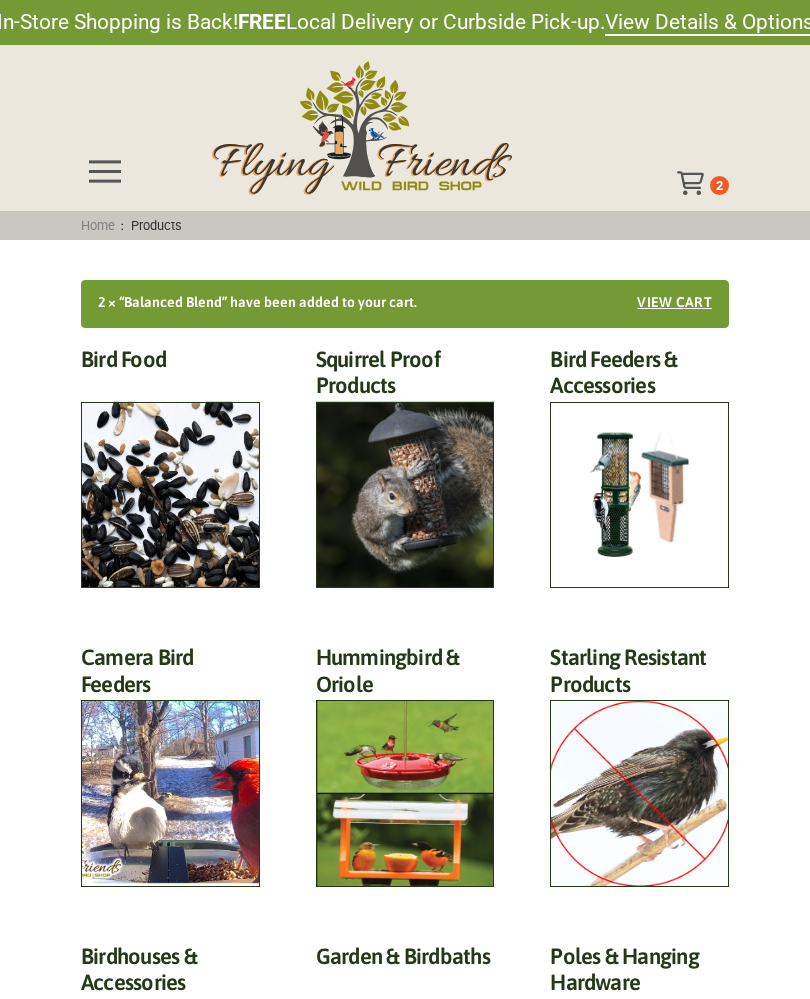 click on "Bird Food  (70)" at bounding box center (170, 364) 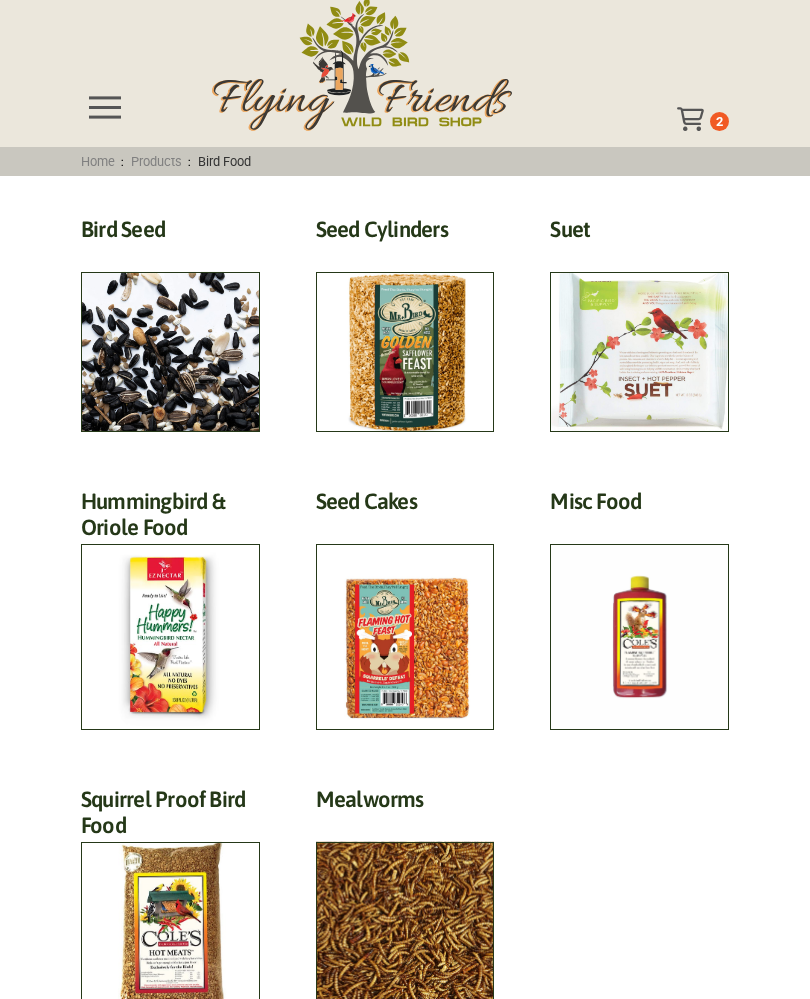 scroll, scrollTop: 0, scrollLeft: 0, axis: both 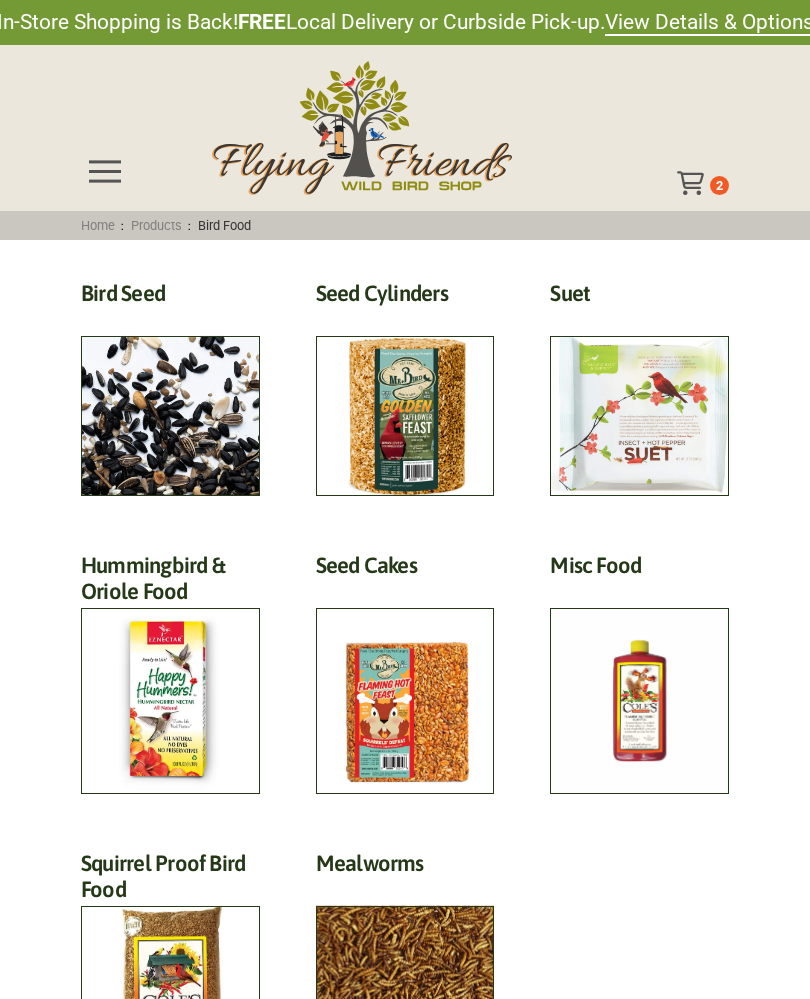 click on "Bird Seed  (30)" at bounding box center (170, 298) 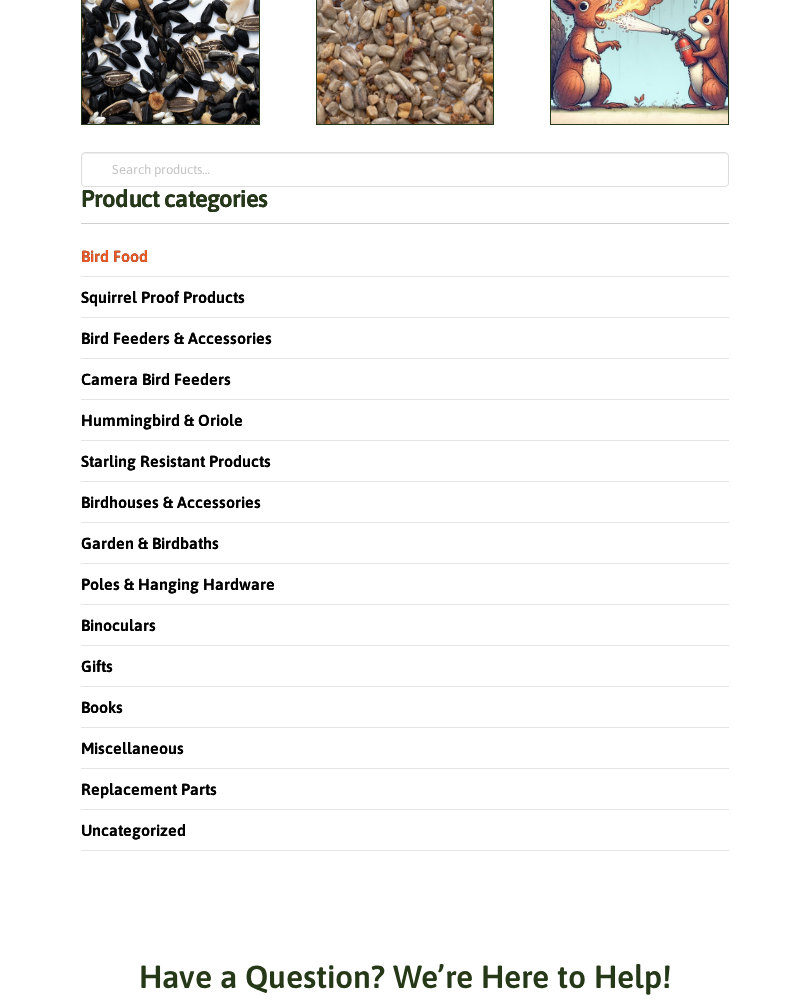 scroll, scrollTop: 424, scrollLeft: 0, axis: vertical 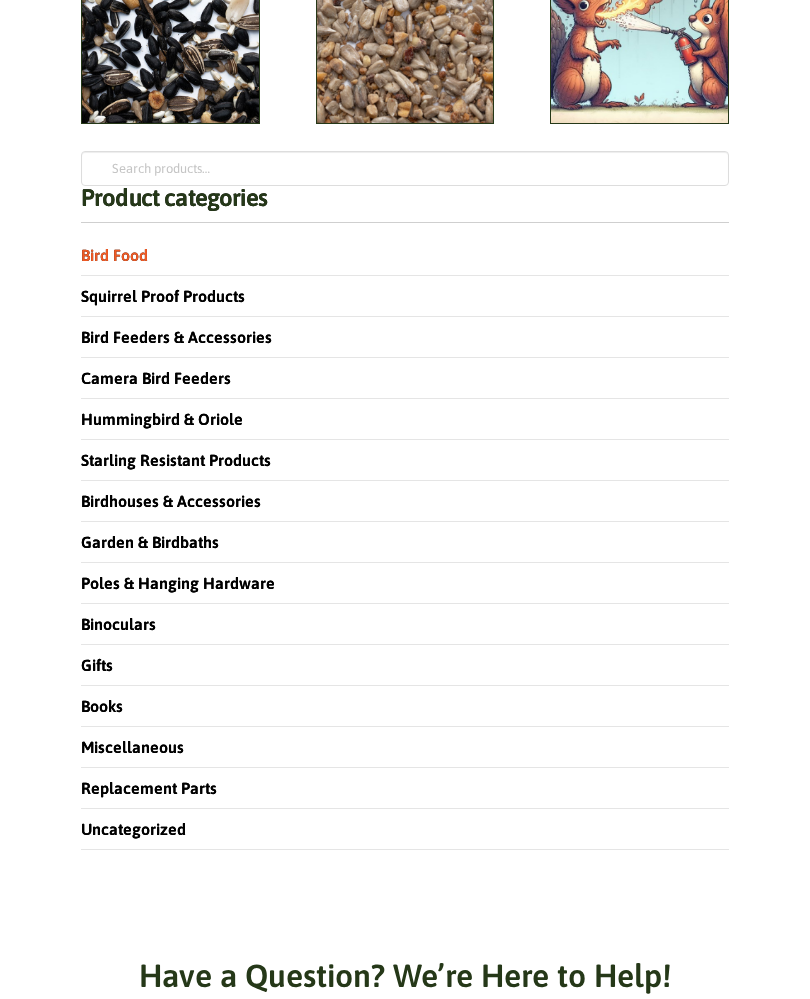 click on "Uncategorized" at bounding box center [405, 829] 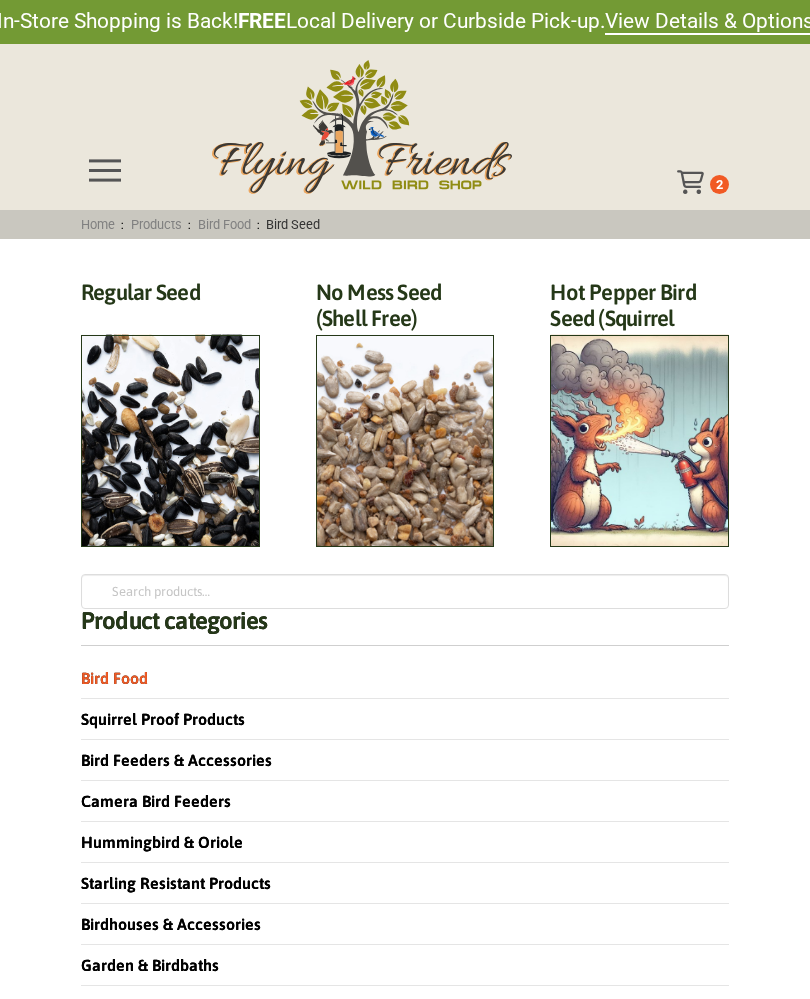 scroll, scrollTop: 0, scrollLeft: 0, axis: both 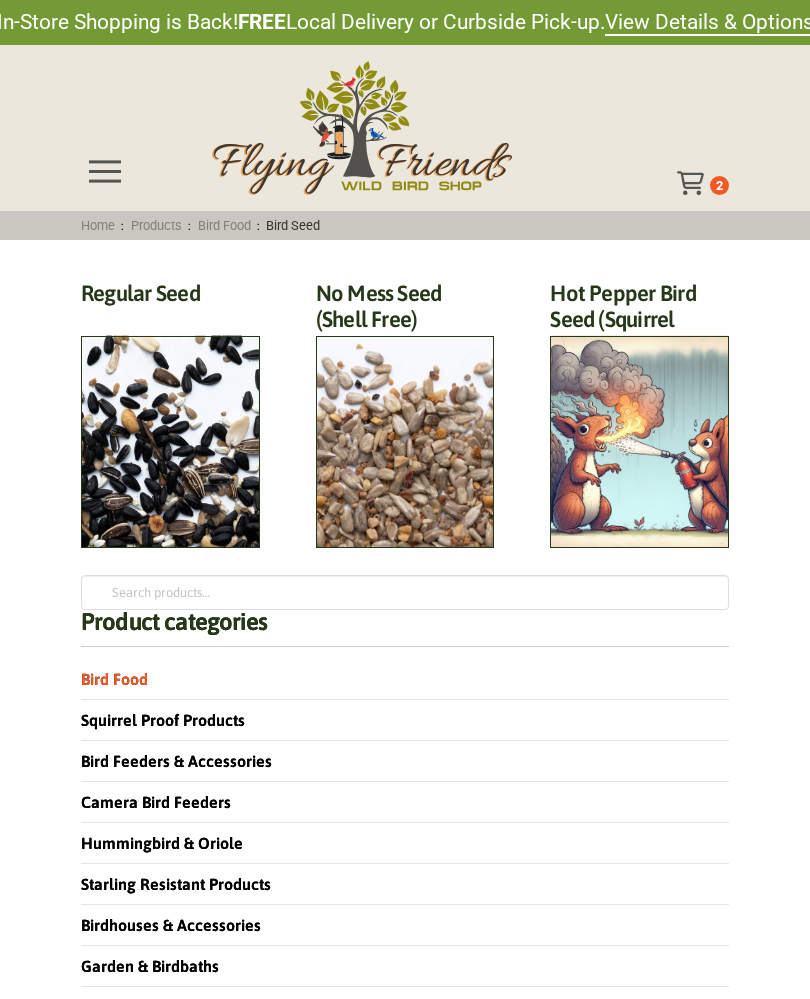 click at bounding box center (105, 171) 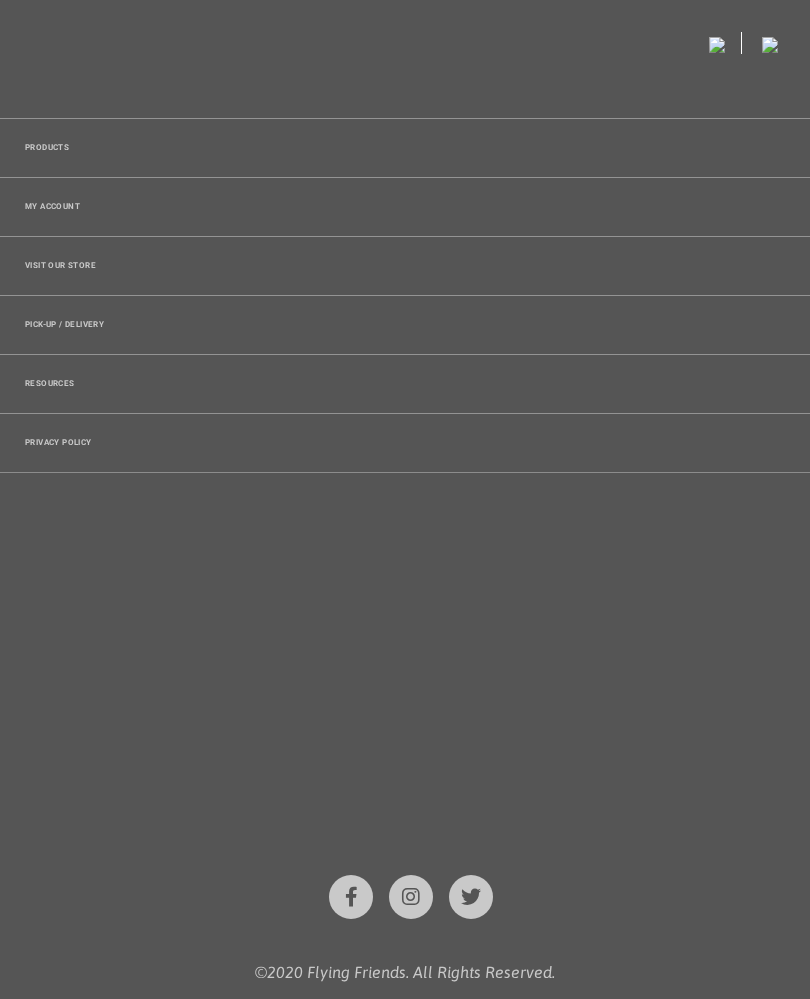 click on "My account" at bounding box center [405, 207] 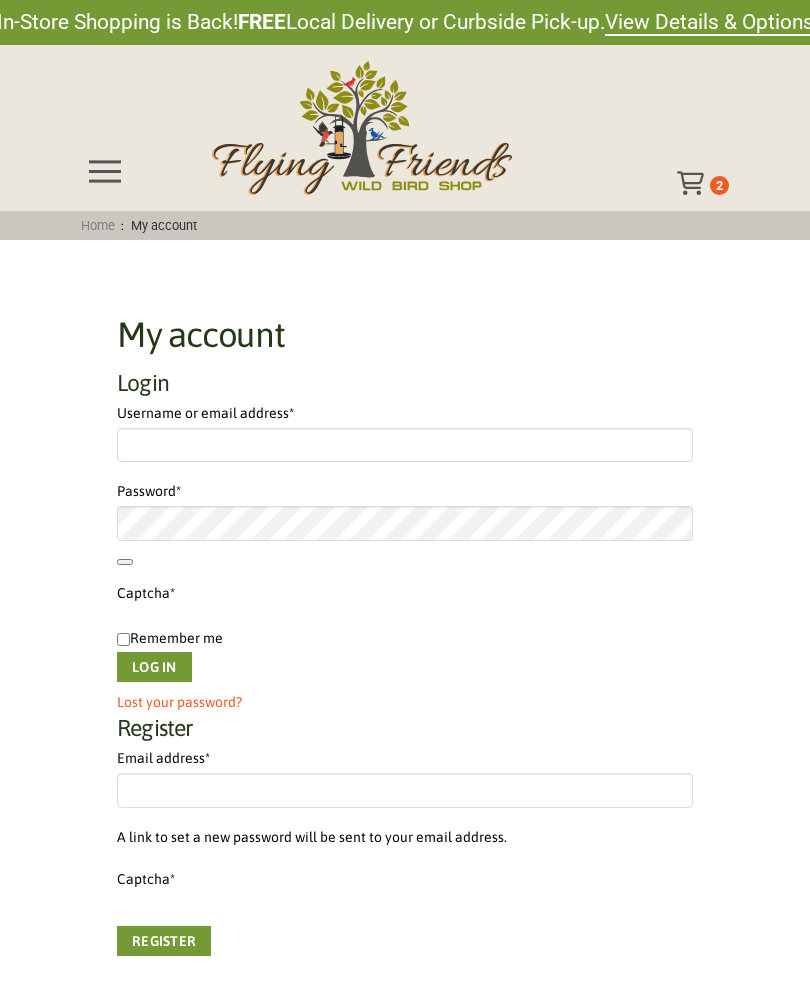 scroll, scrollTop: 0, scrollLeft: 0, axis: both 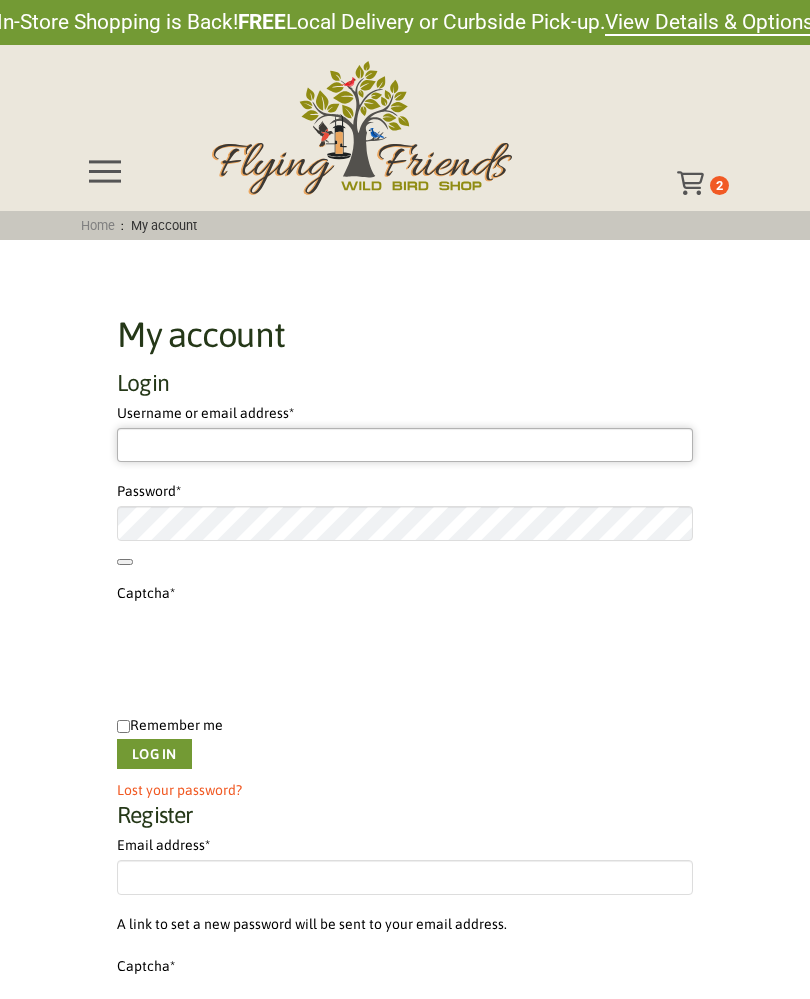 click on "Username or email address  * Required" at bounding box center [405, 445] 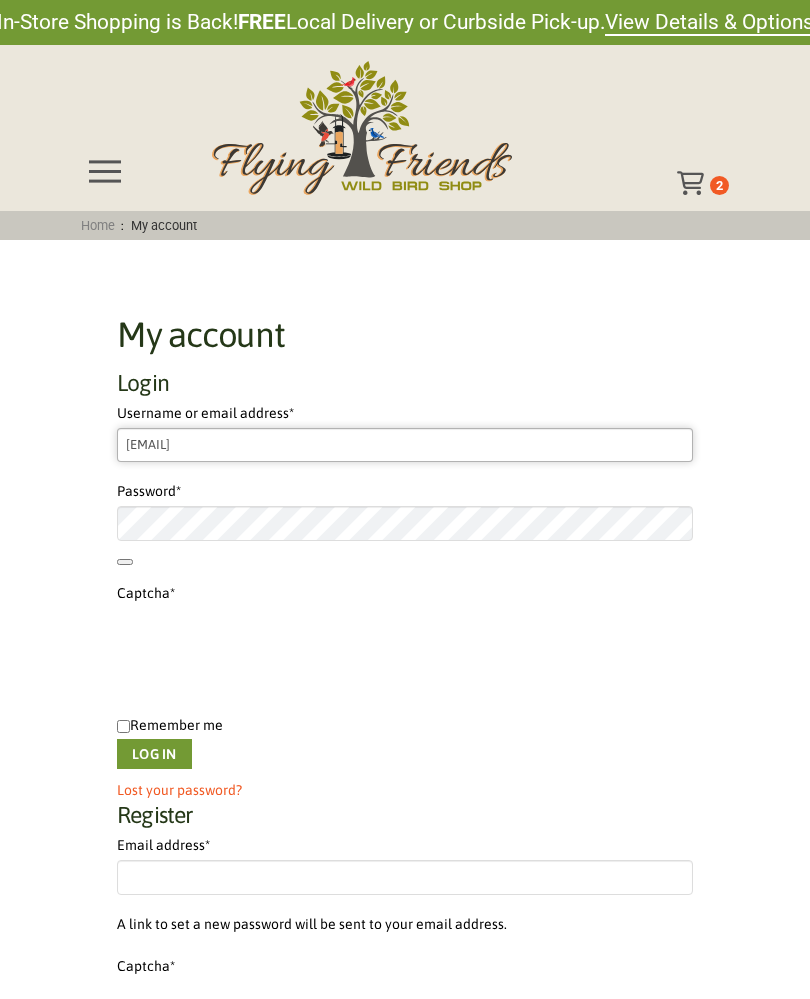 type on "[EMAIL]" 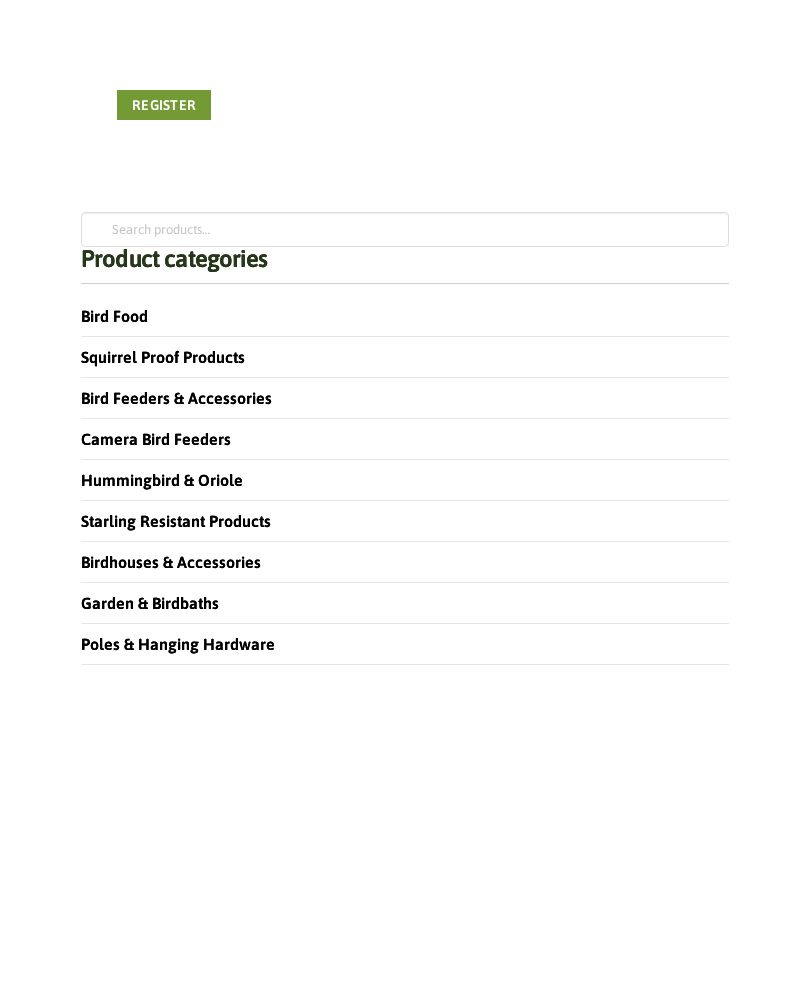 scroll, scrollTop: 746, scrollLeft: 0, axis: vertical 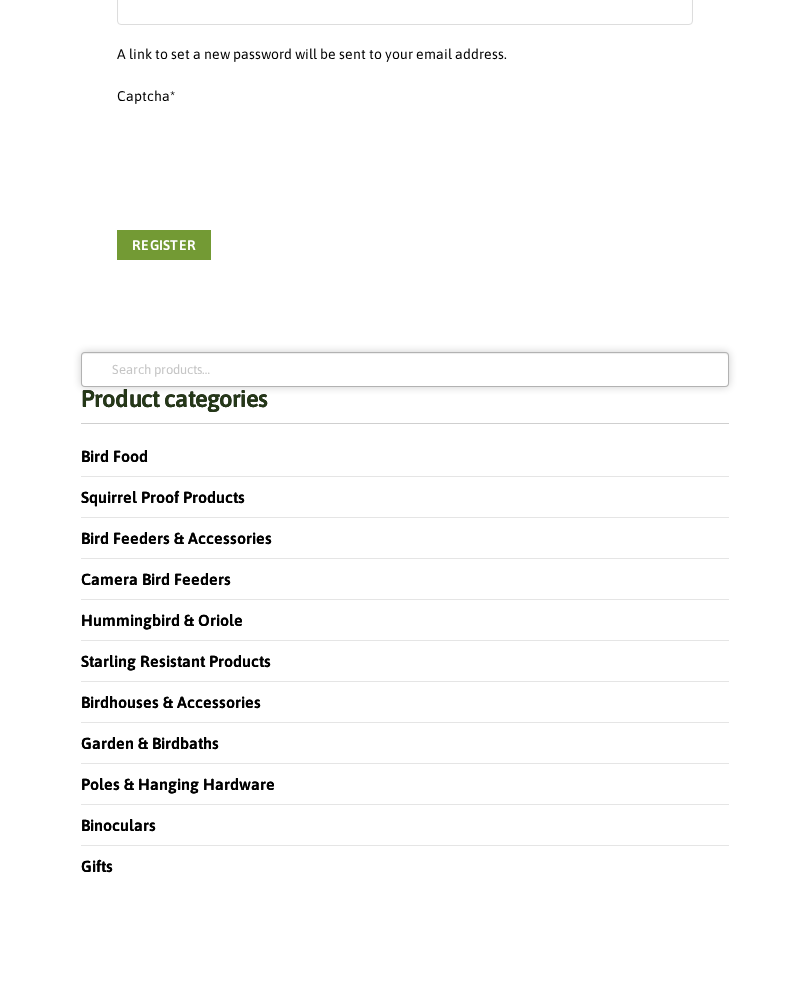 click on "Search for:" at bounding box center (405, 493) 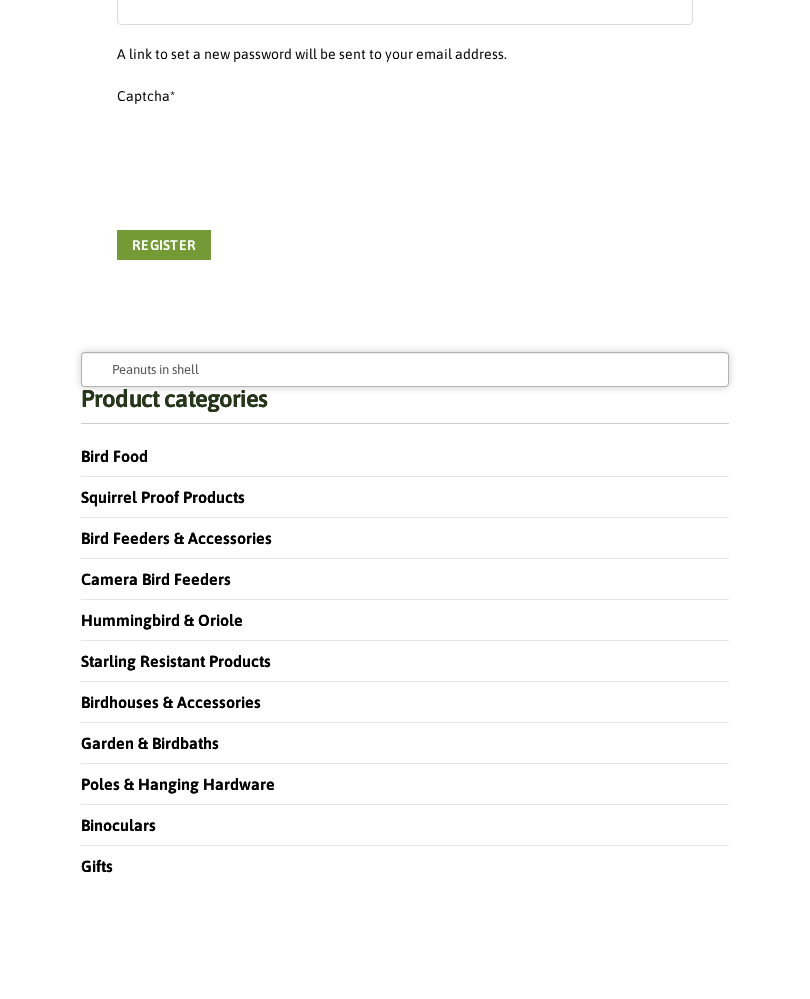 type on "Peanuts in shell" 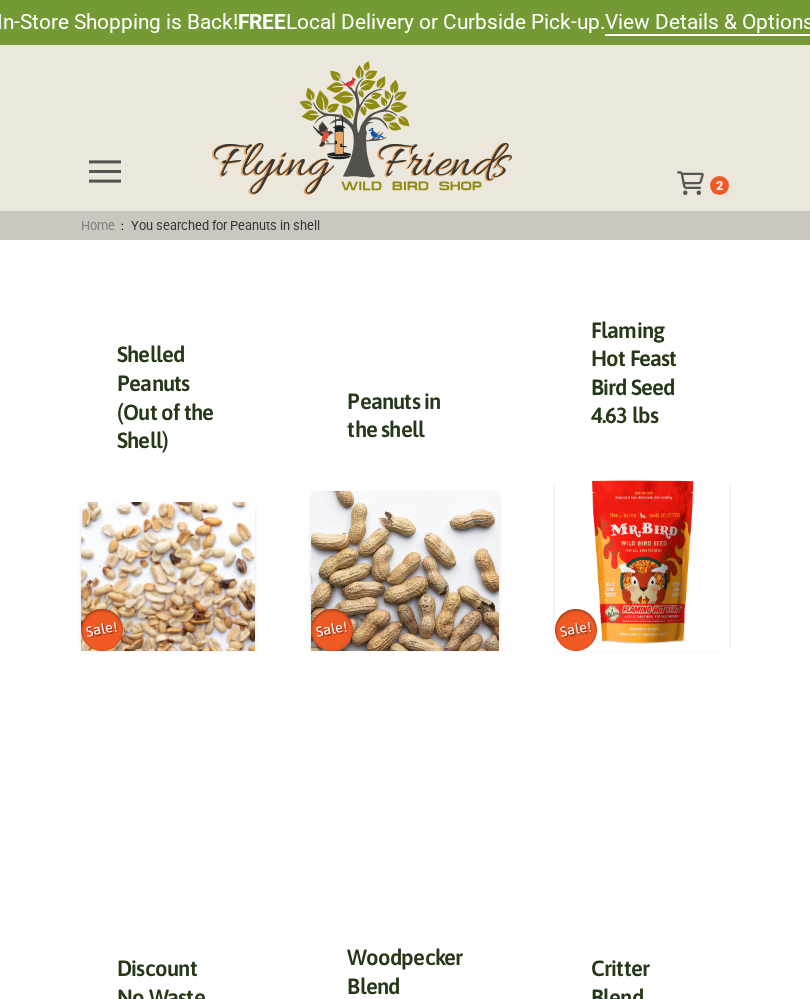 scroll, scrollTop: 0, scrollLeft: 0, axis: both 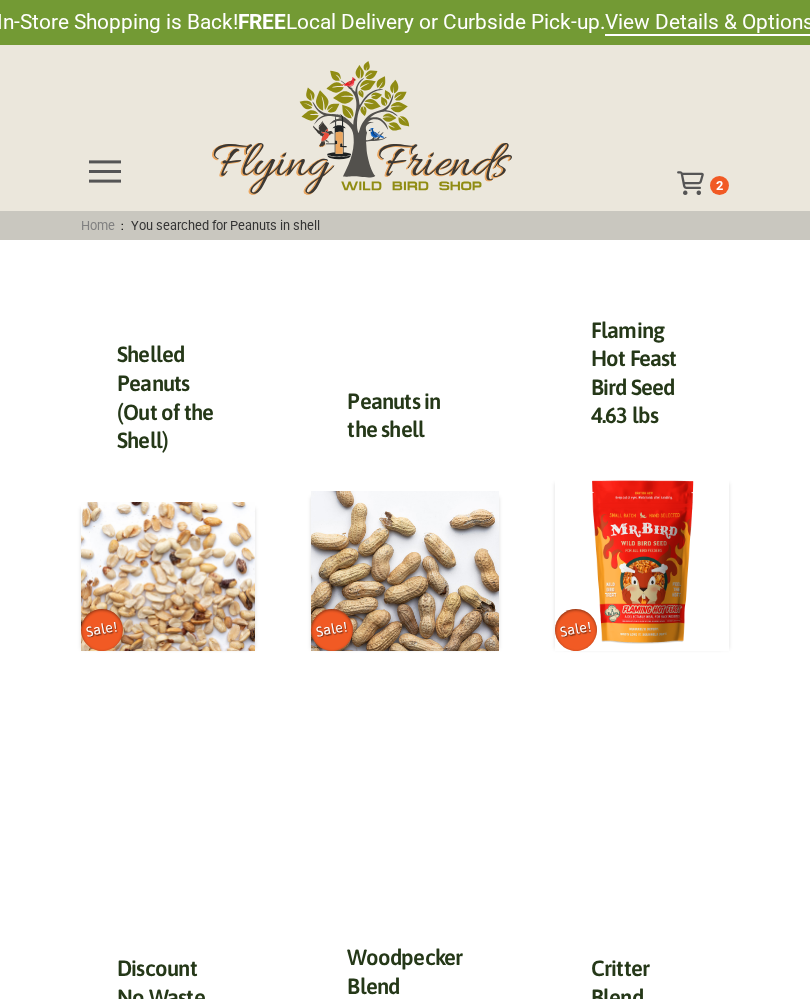 click at bounding box center (404, 571) 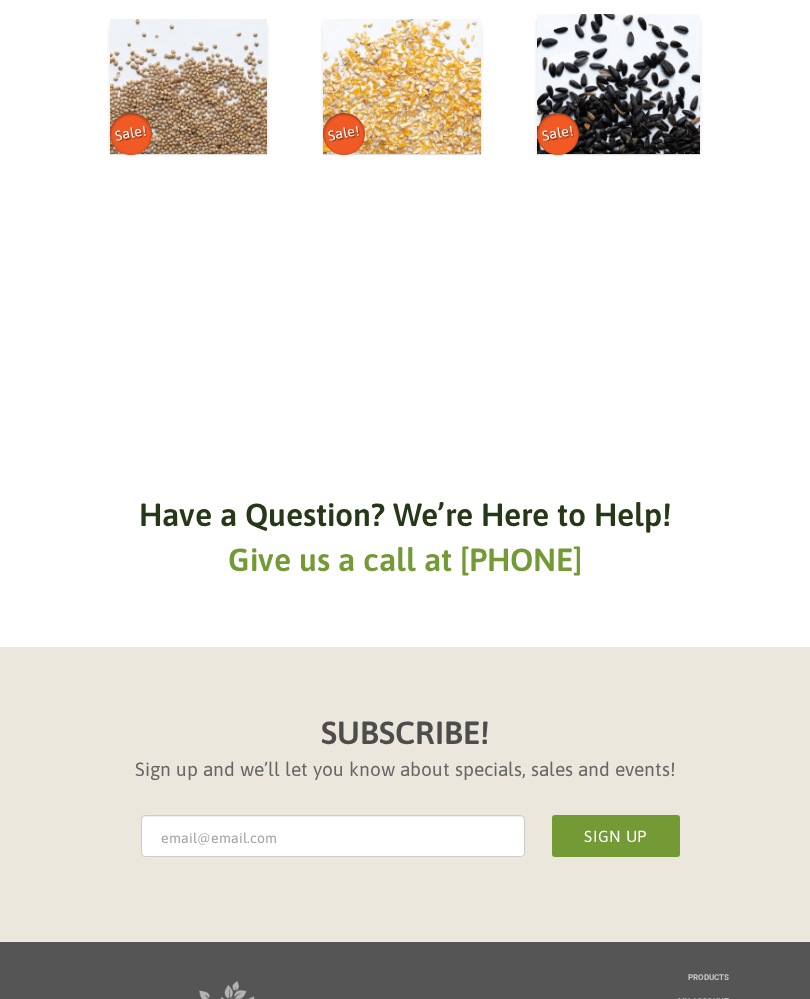 scroll, scrollTop: 1417, scrollLeft: 0, axis: vertical 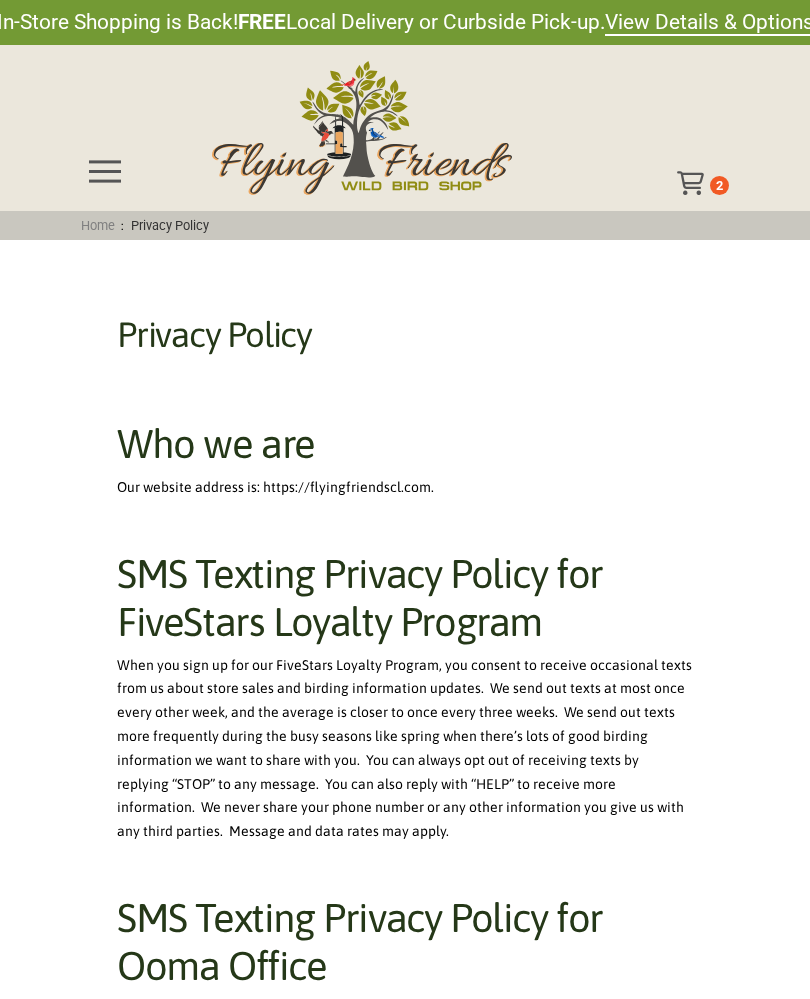 click at bounding box center (105, 171) 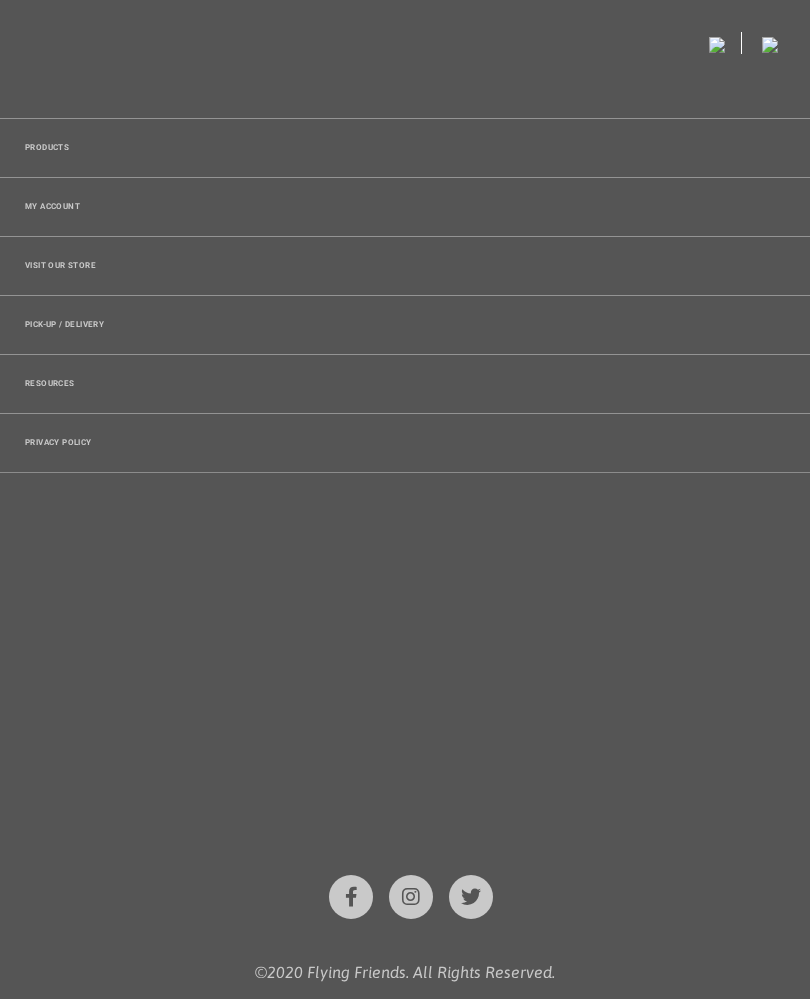 click on "Products" at bounding box center (405, 148) 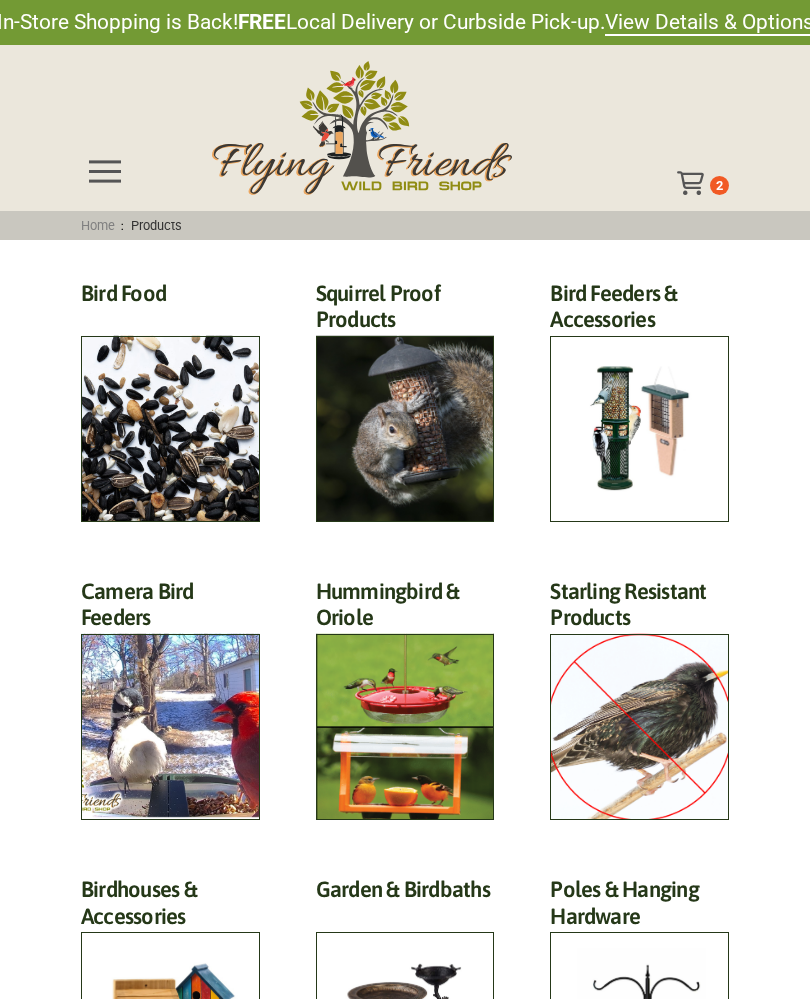 scroll, scrollTop: 0, scrollLeft: 0, axis: both 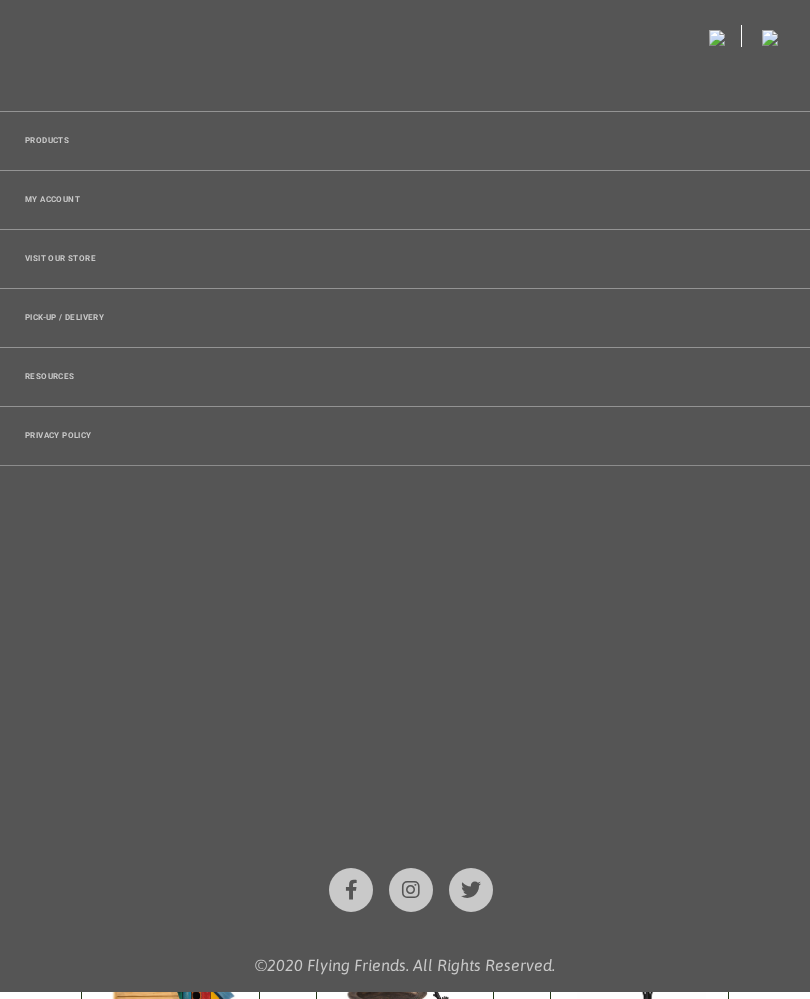 click on "Pick-up / Delivery" at bounding box center (405, 318) 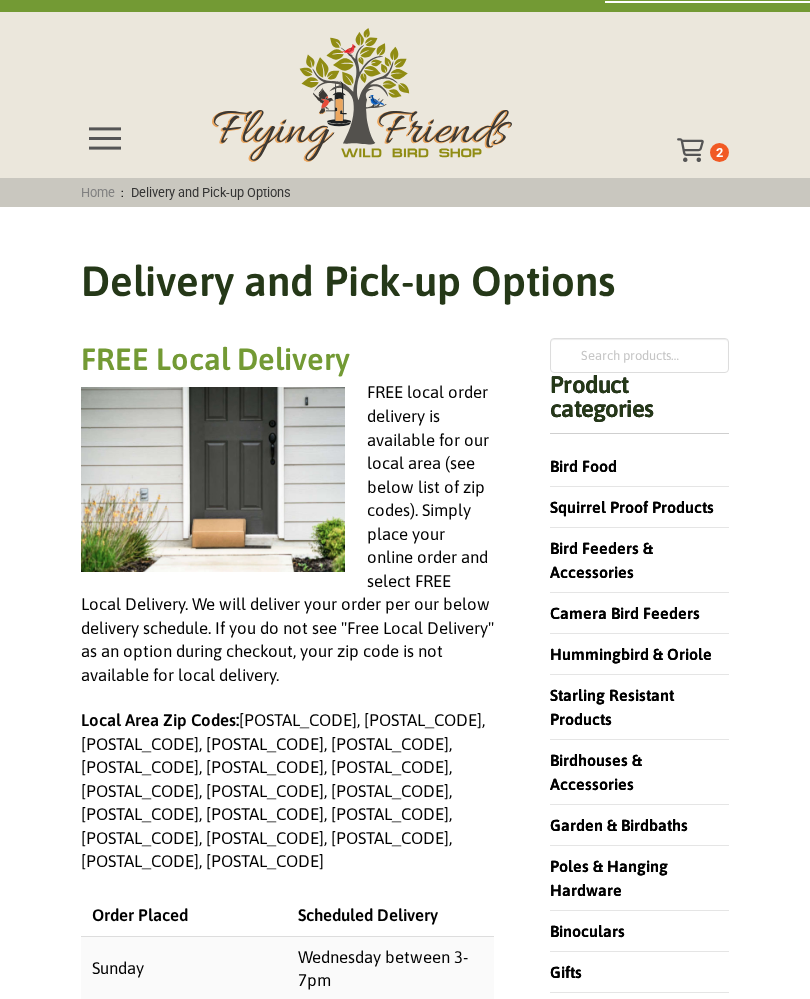 scroll, scrollTop: 0, scrollLeft: 0, axis: both 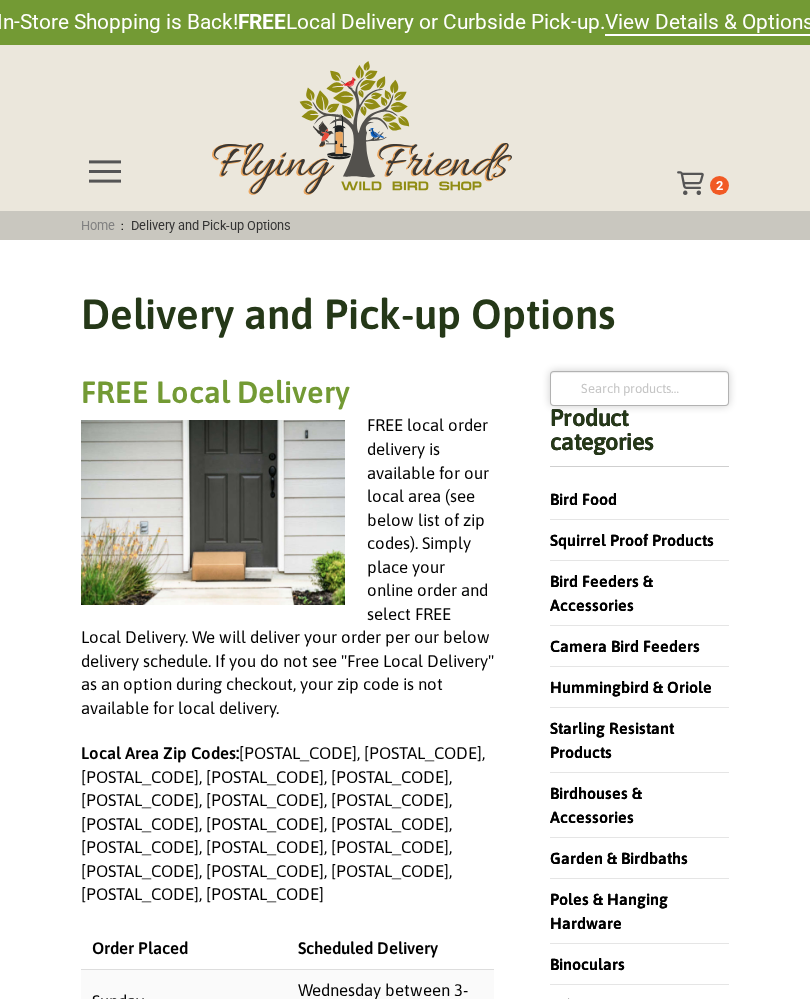 click on "Search for:" at bounding box center (639, 388) 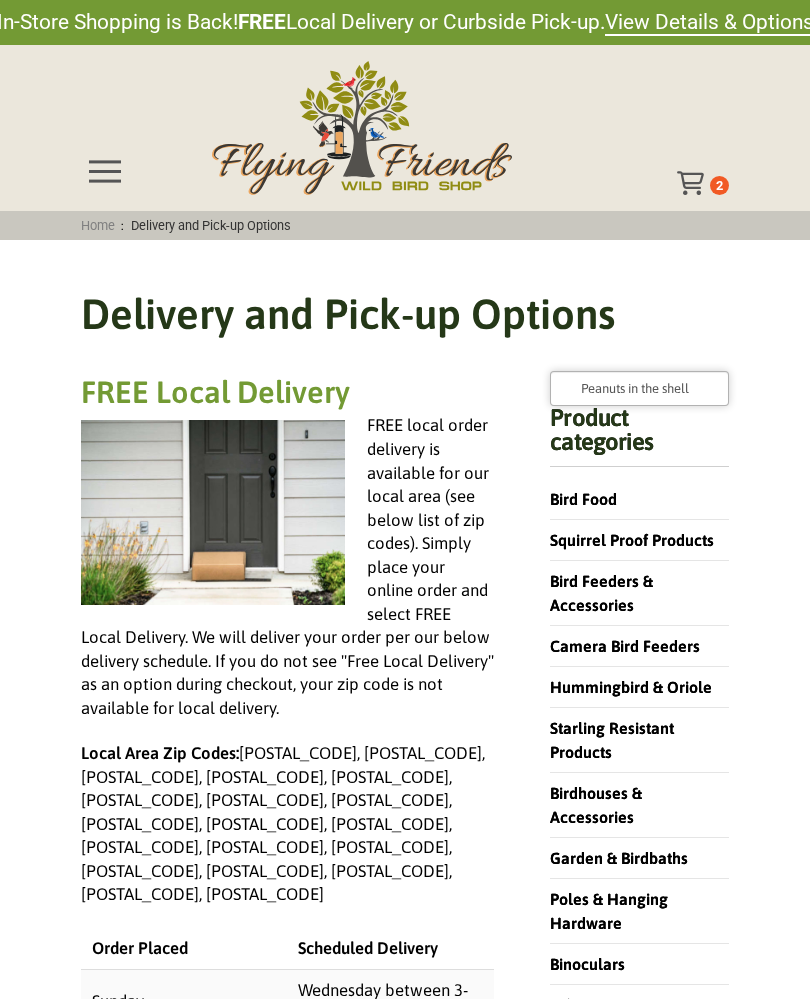 type on "Peanuts in the shell" 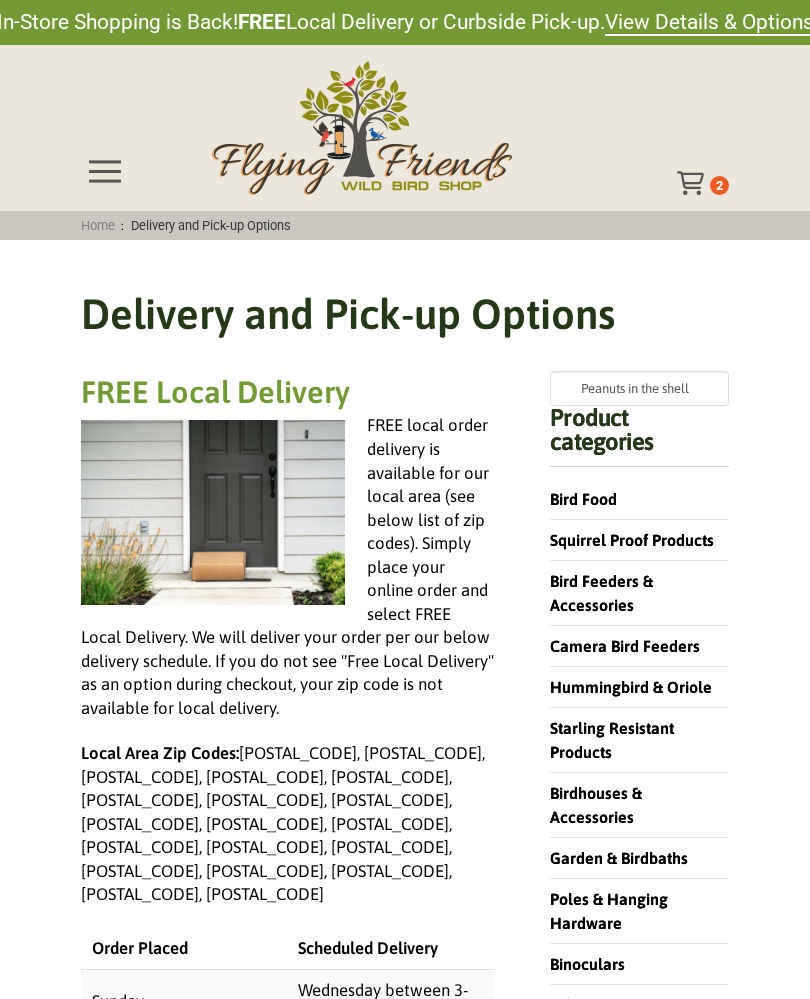 click on "Squirrel Proof Products" at bounding box center [632, 540] 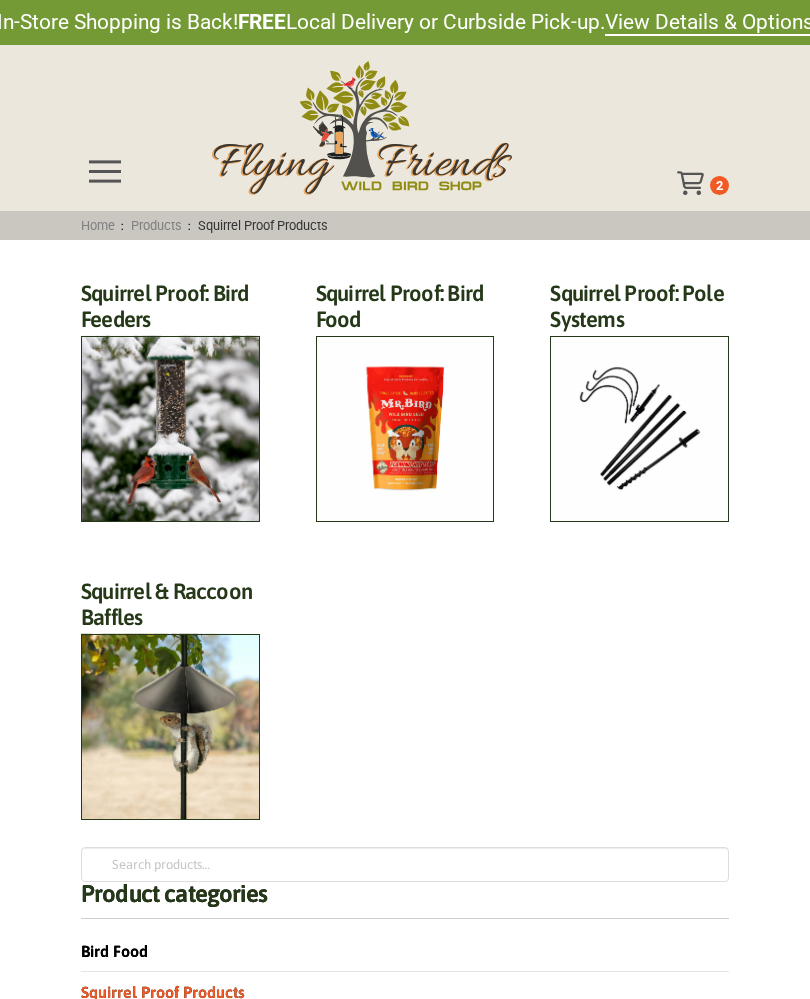 scroll, scrollTop: 0, scrollLeft: 0, axis: both 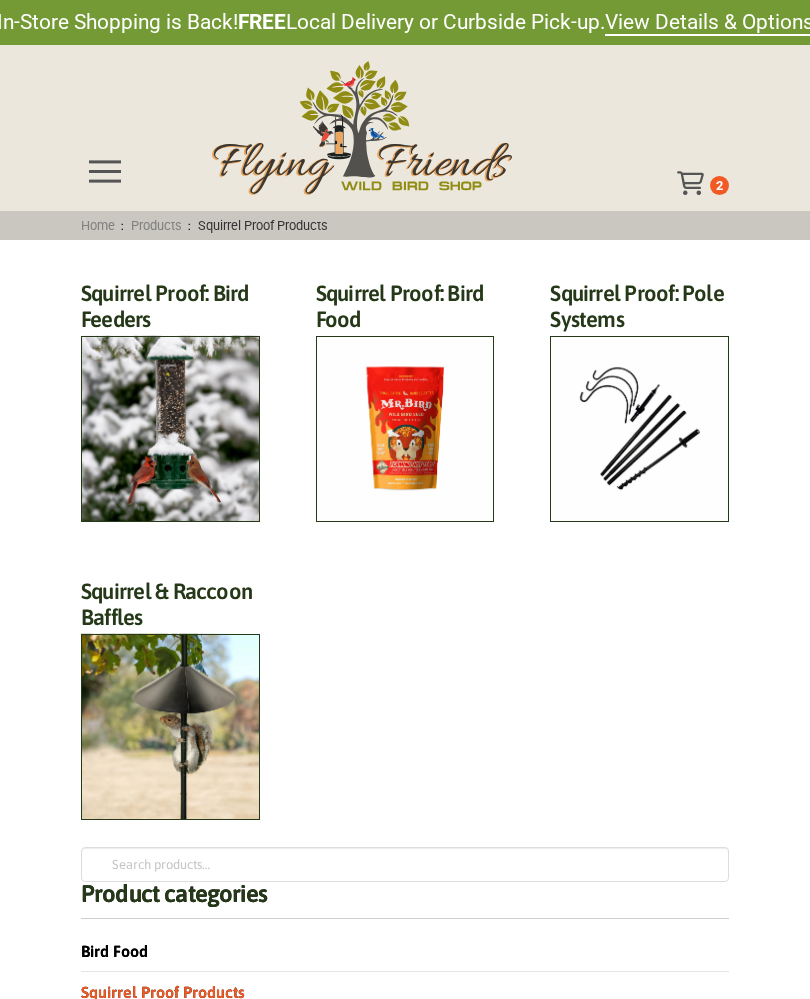 click on "Squirrel Proof: Bird Food  (13)" at bounding box center (405, 312) 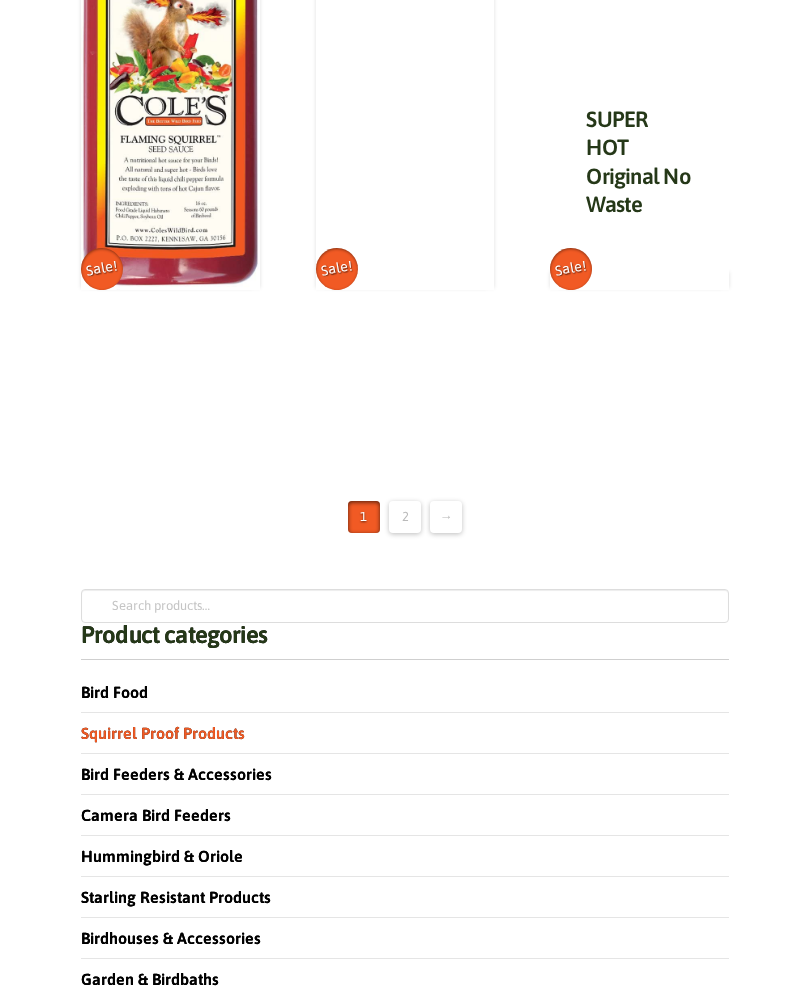 scroll, scrollTop: 2465, scrollLeft: 0, axis: vertical 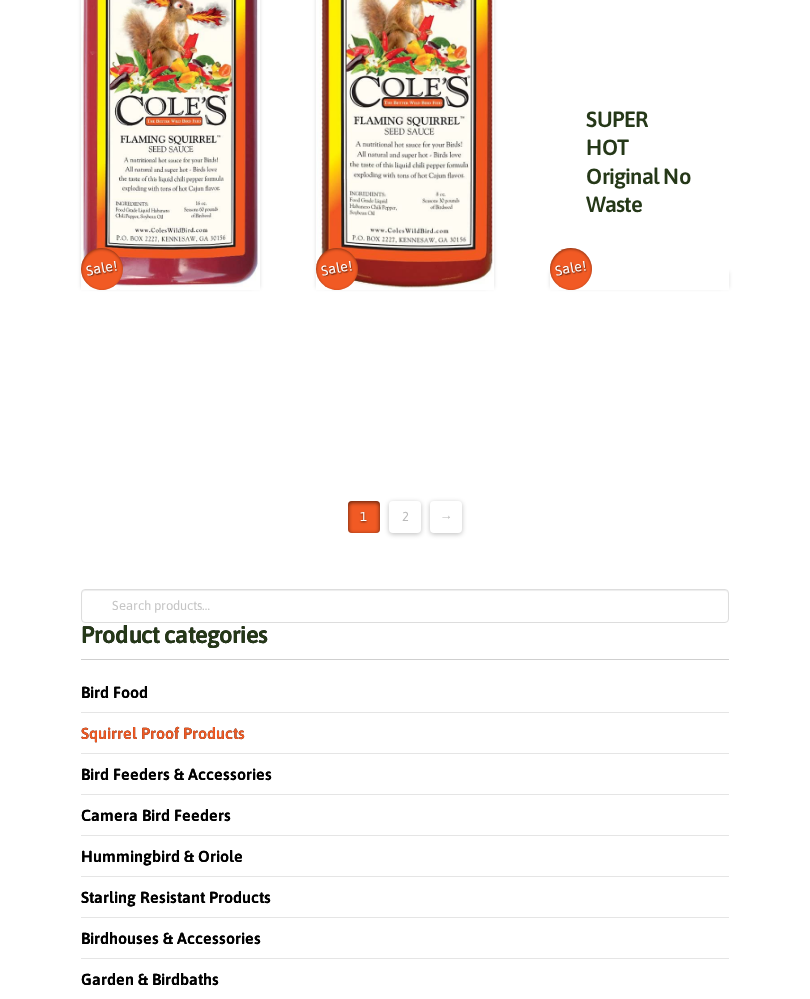 click on "2" at bounding box center [405, 517] 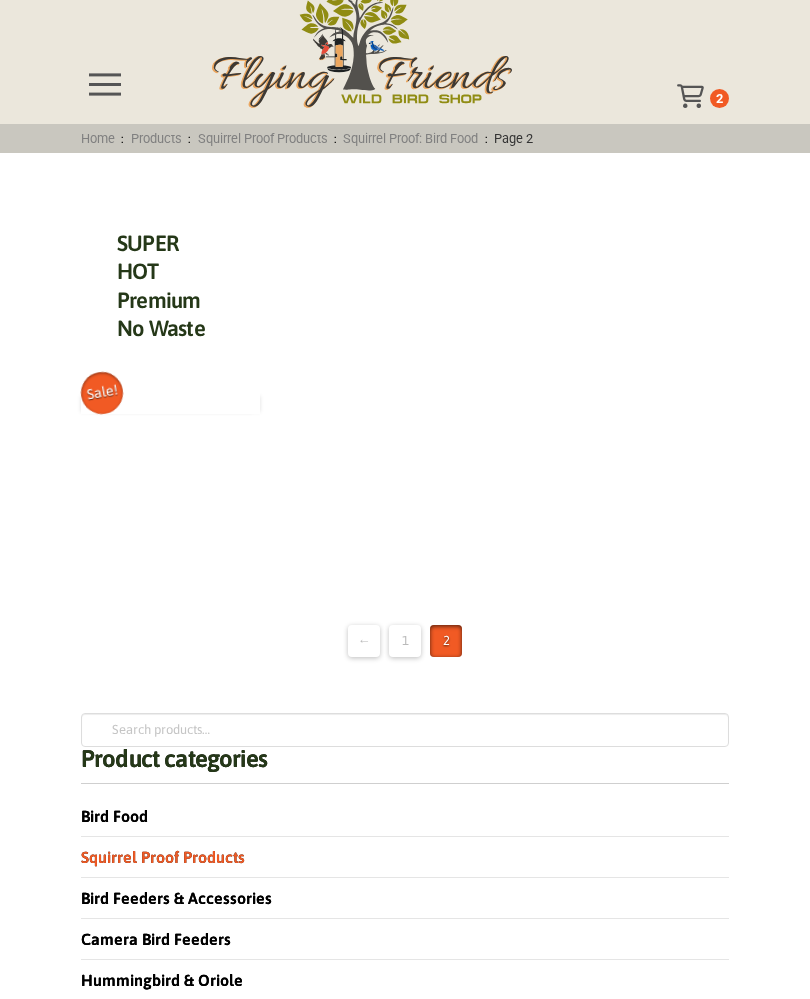 scroll, scrollTop: 0, scrollLeft: 0, axis: both 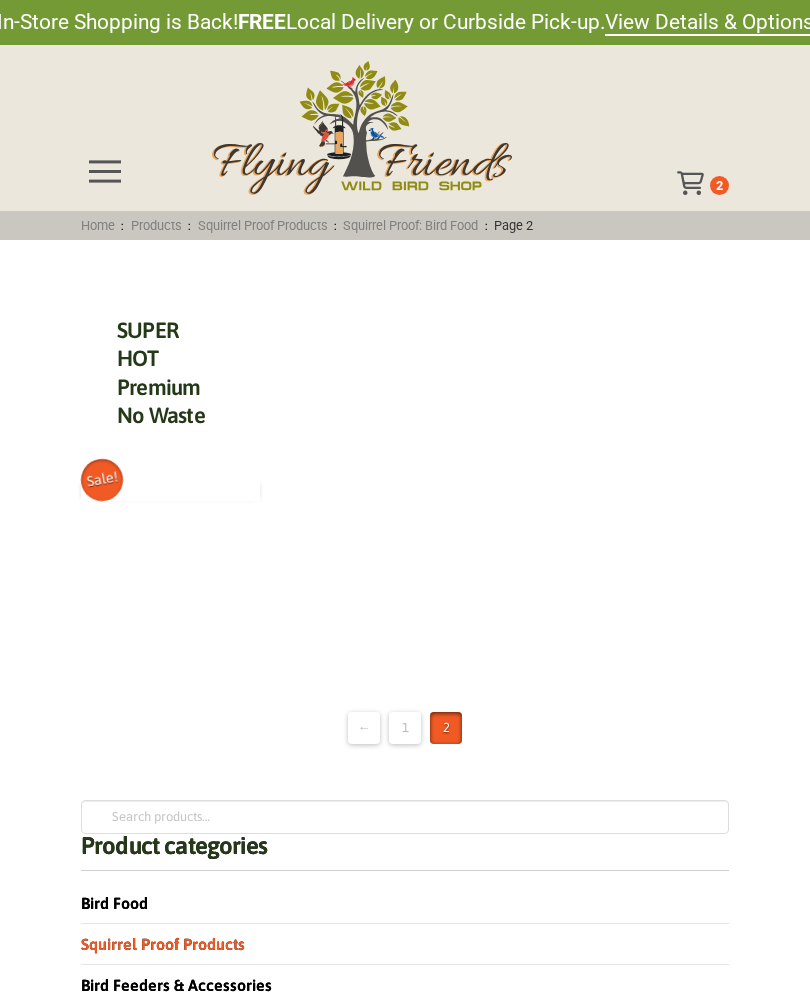 click on "Squirrel Proof: Bird Food" at bounding box center [411, 225] 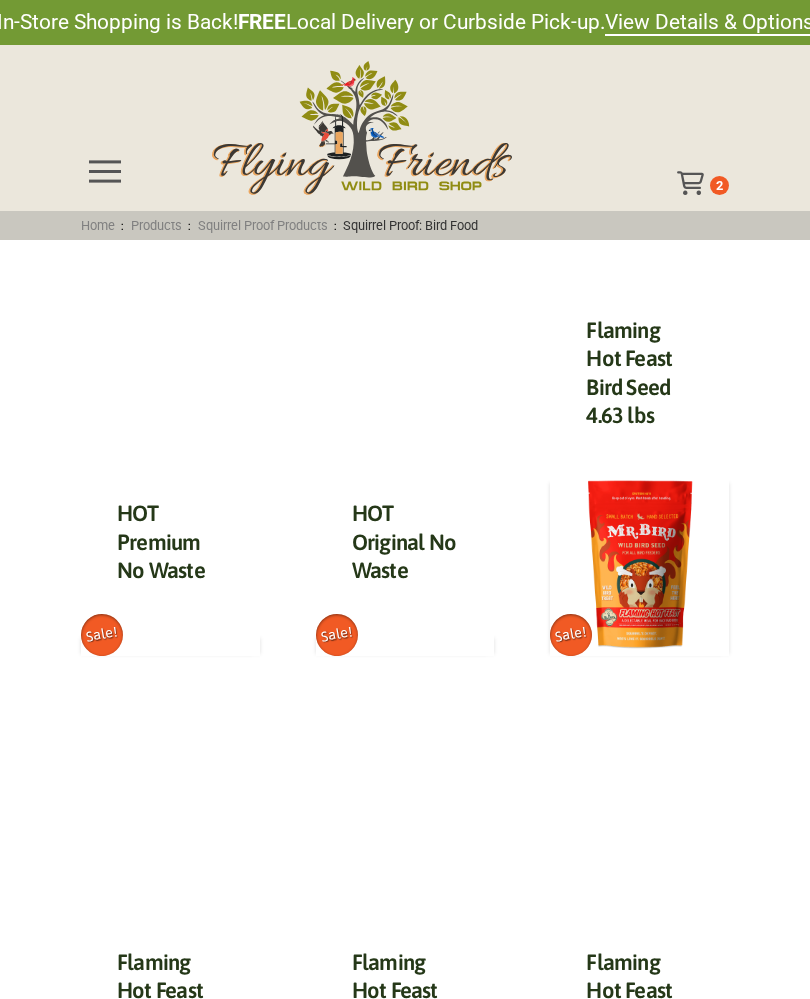 scroll, scrollTop: 0, scrollLeft: 0, axis: both 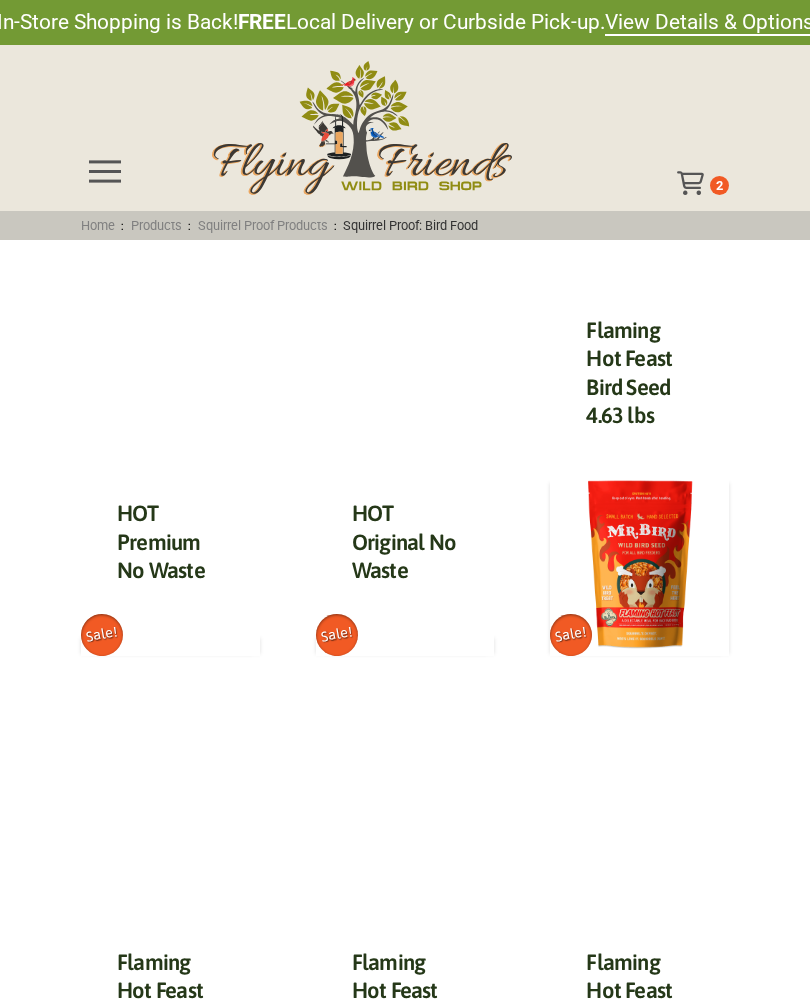 click at bounding box center (405, 644) 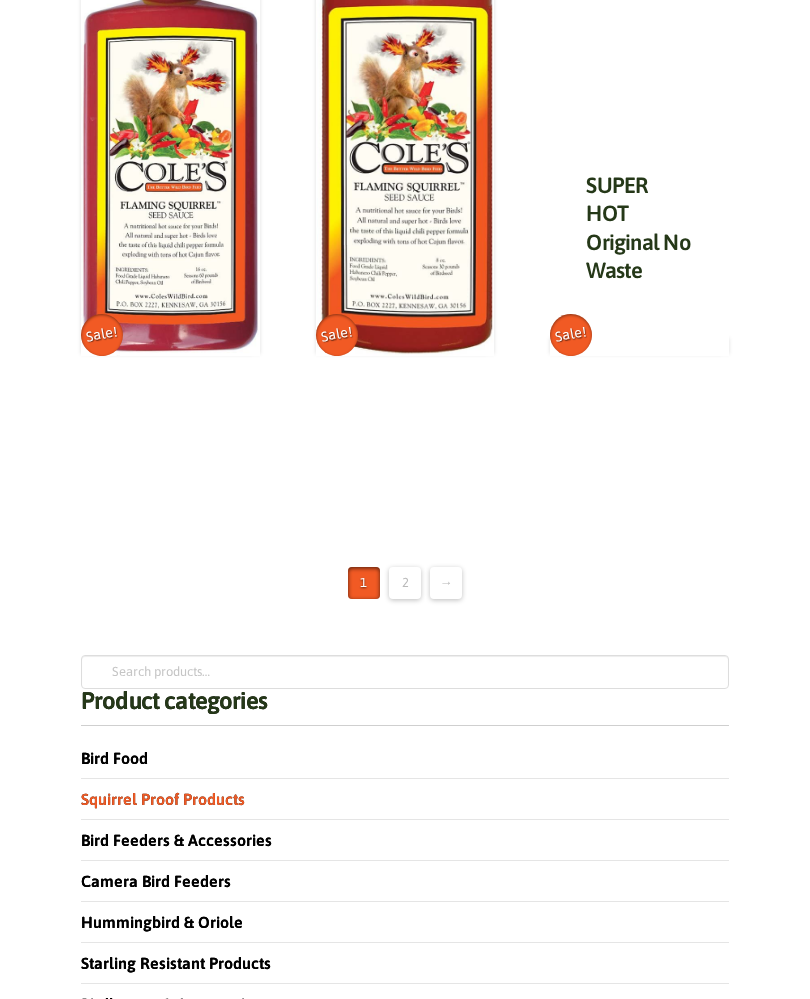 scroll, scrollTop: 2427, scrollLeft: 0, axis: vertical 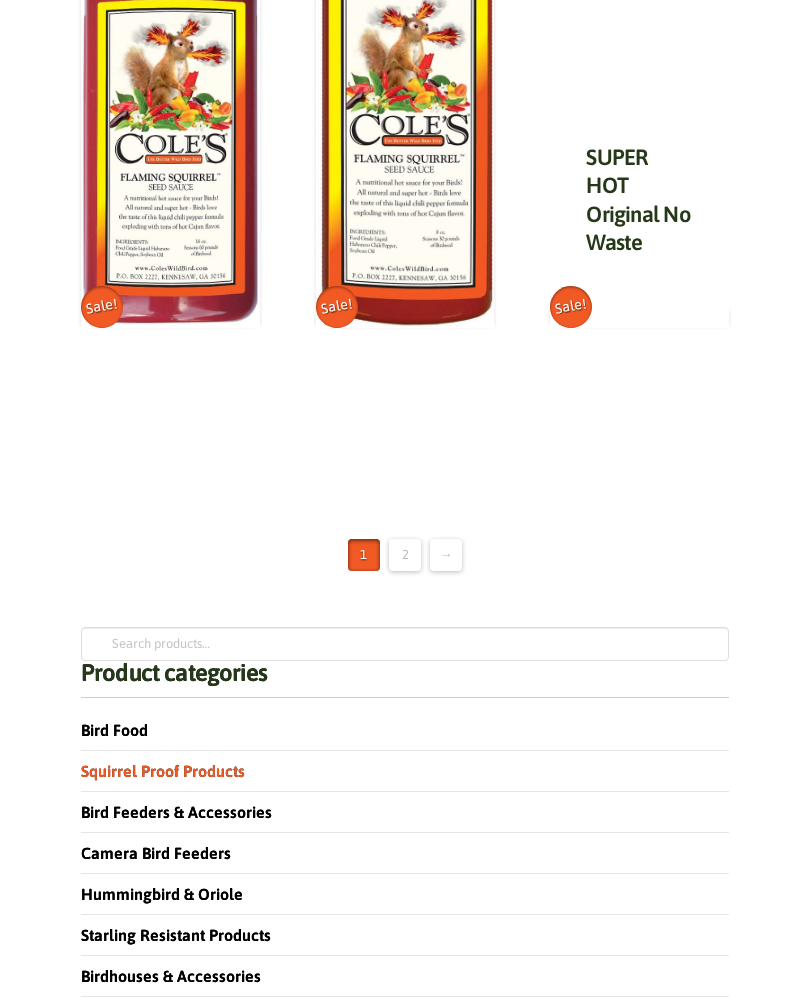 click on "2" at bounding box center (405, 555) 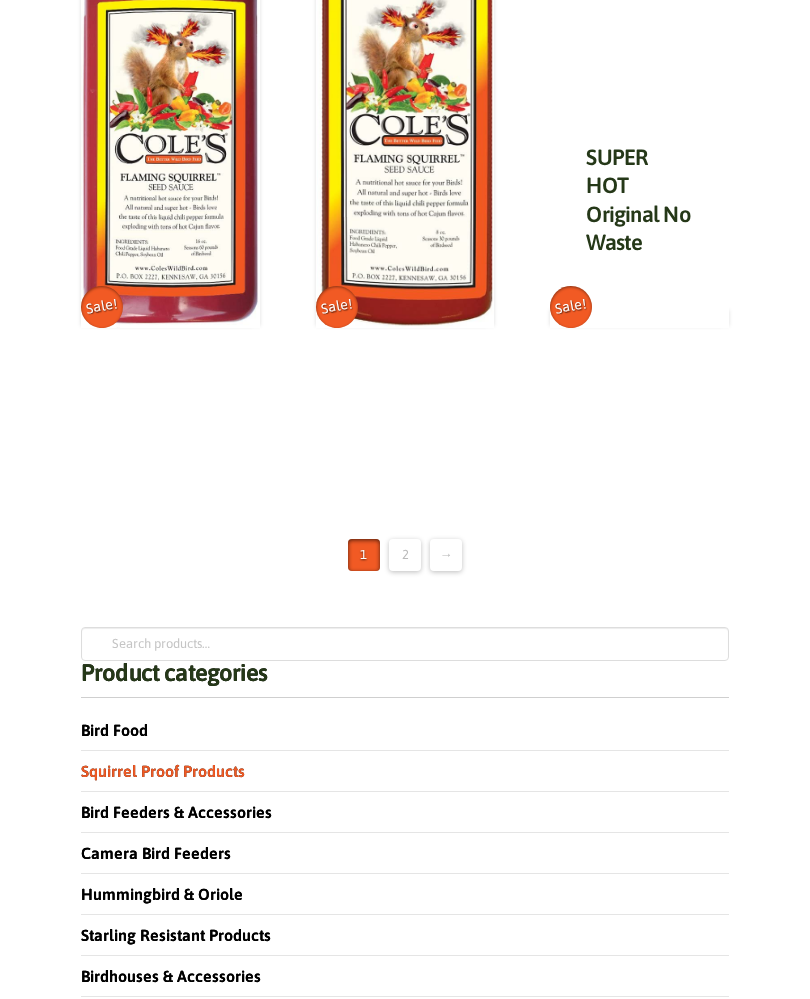 scroll, scrollTop: 2464, scrollLeft: 0, axis: vertical 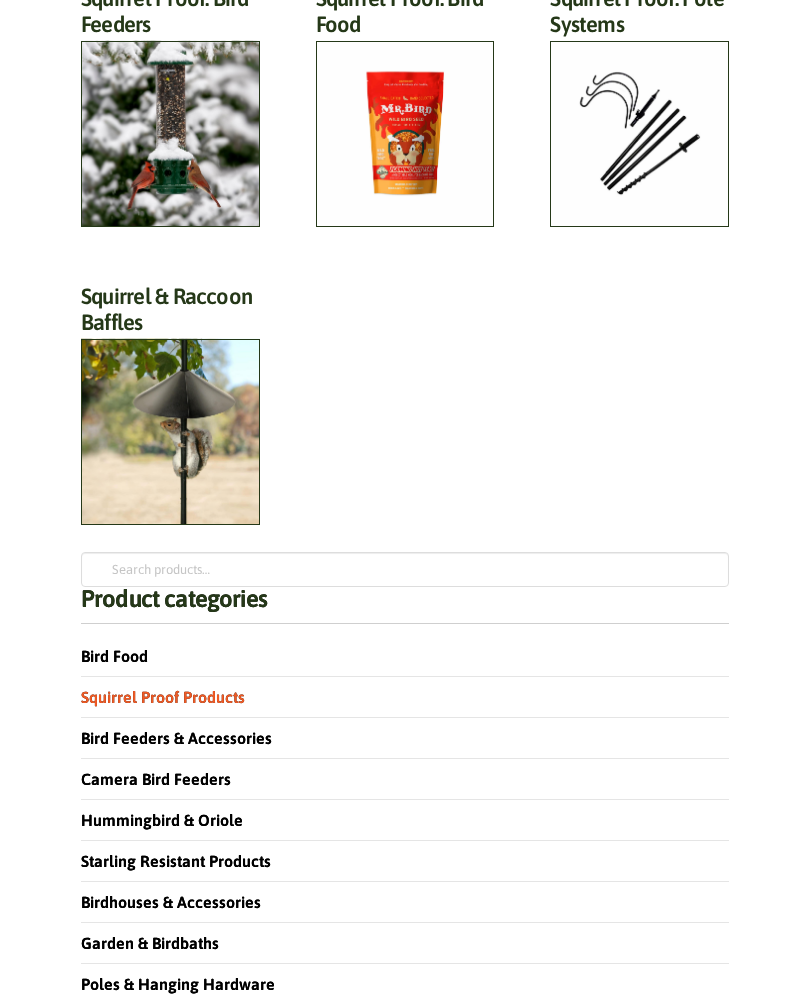 click on "Bird Food" at bounding box center (114, 656) 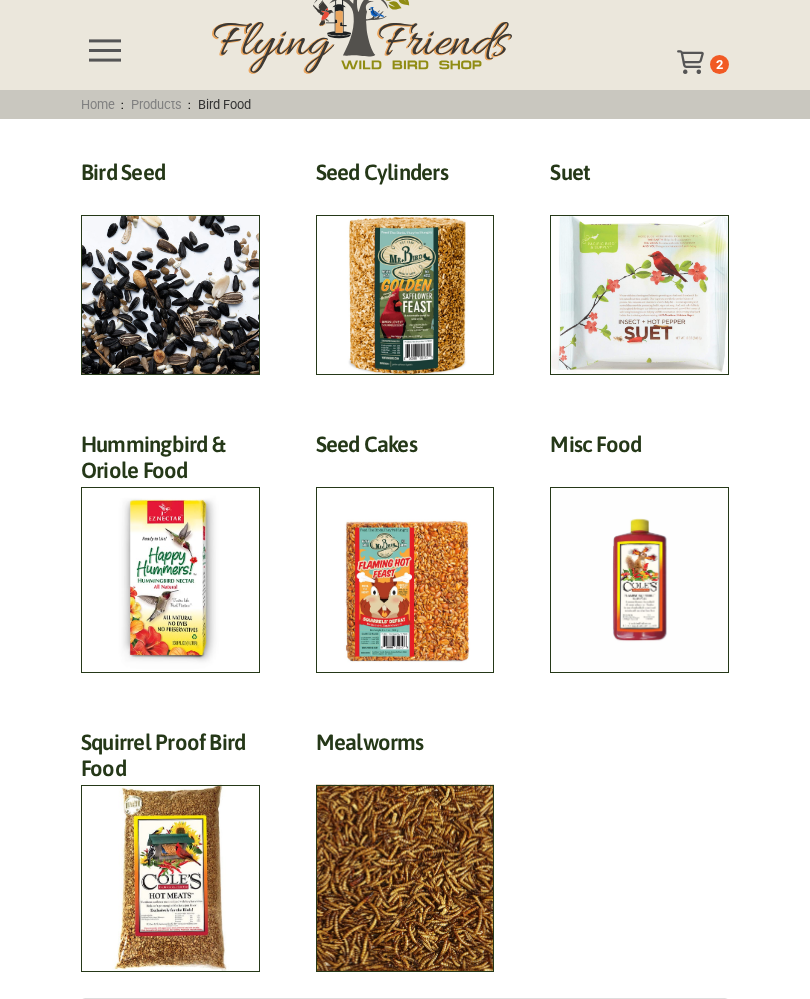 scroll, scrollTop: 121, scrollLeft: 0, axis: vertical 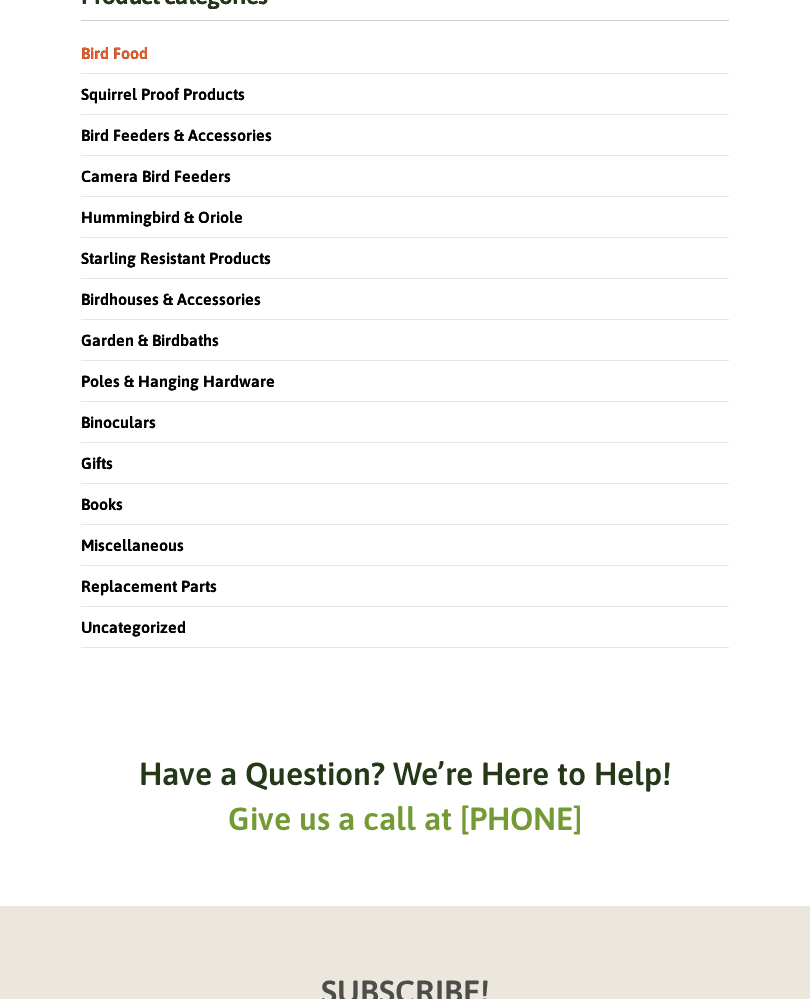click on "Uncategorized" at bounding box center [405, 627] 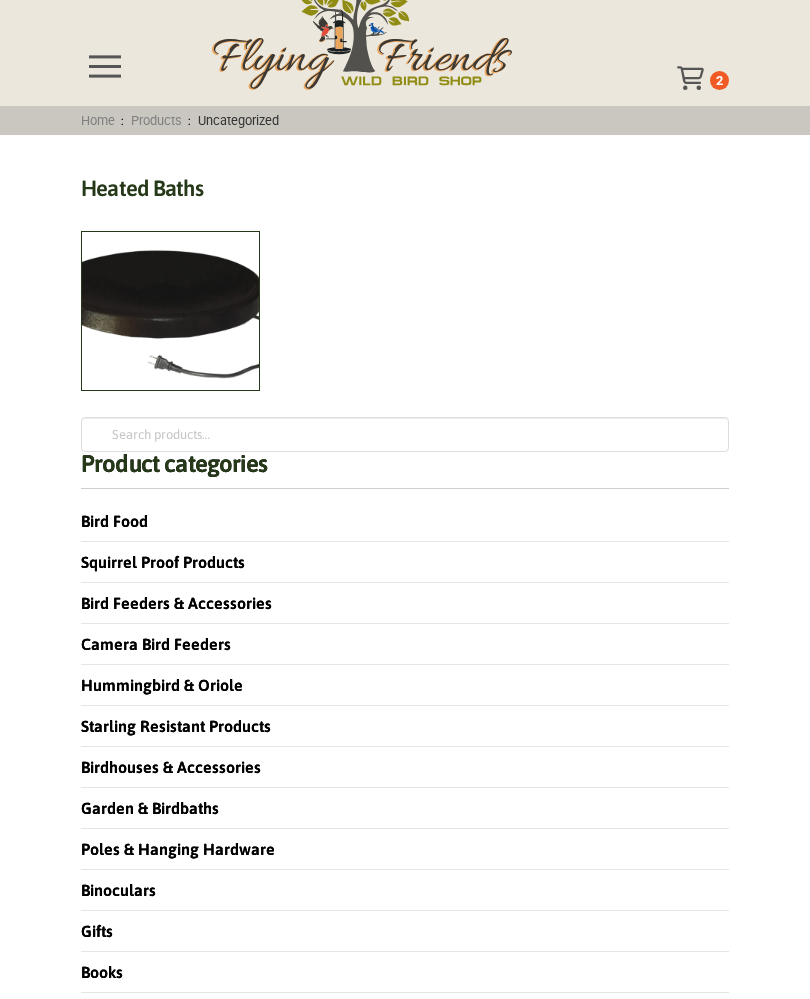 scroll, scrollTop: 0, scrollLeft: 0, axis: both 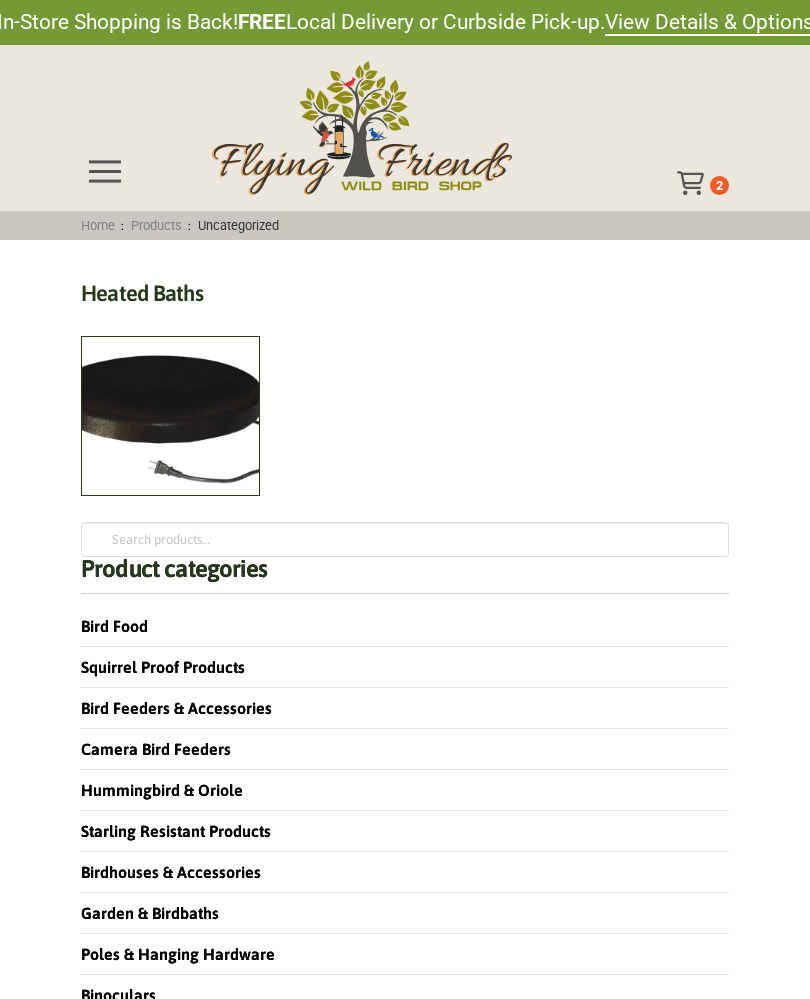click on "Home" at bounding box center [98, 225] 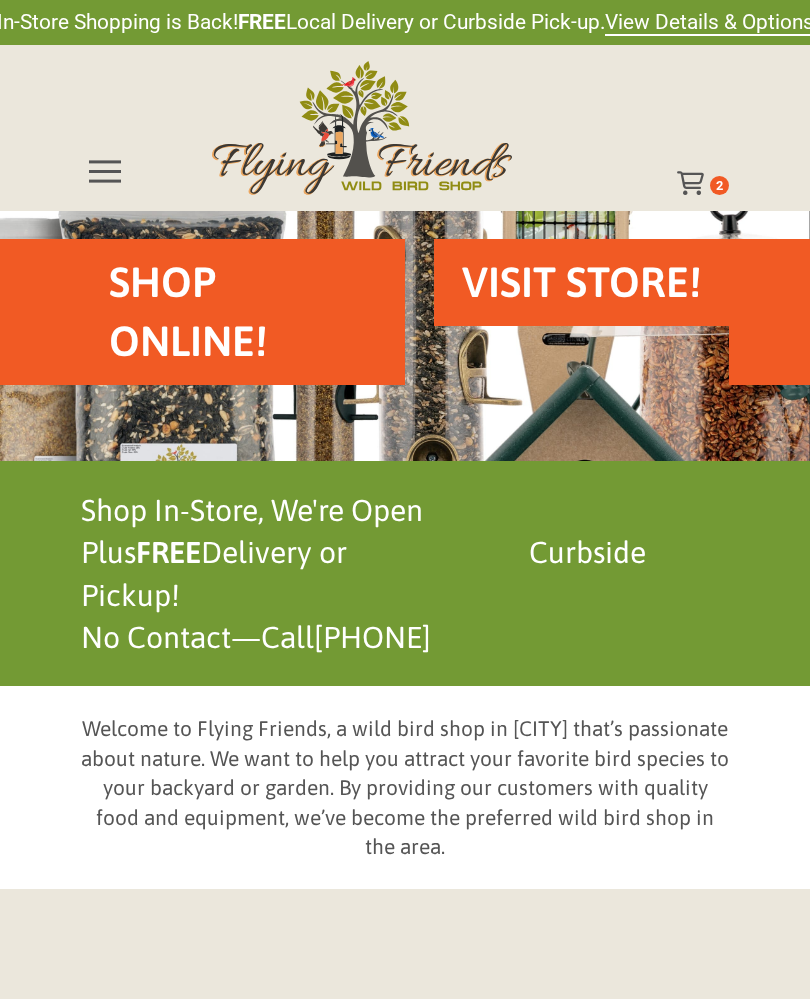 scroll, scrollTop: 0, scrollLeft: 0, axis: both 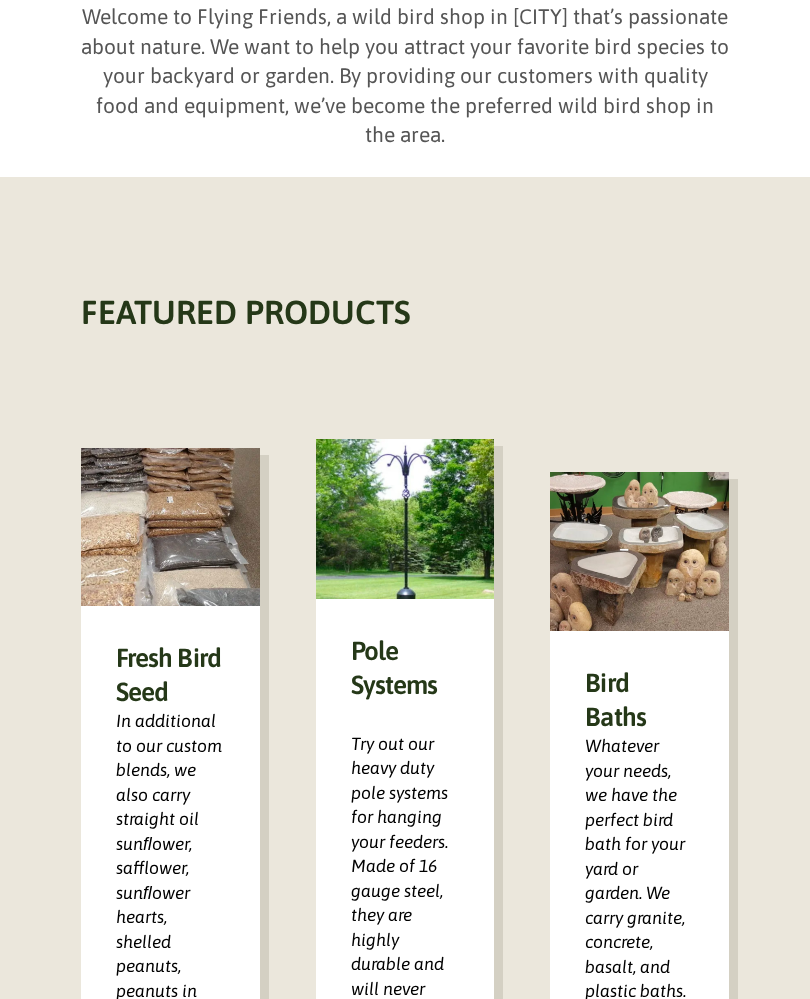 click on "Fresh Bird Seed
In additional to our custom blends, we also carry straight oil sunﬂower, safflower, sunﬂower hearts, shelled peanuts, peanuts in the shell, mixed tree nuts, millet, hulled millet, nyjer thistle, and nutrasafflower." at bounding box center (170, 908) 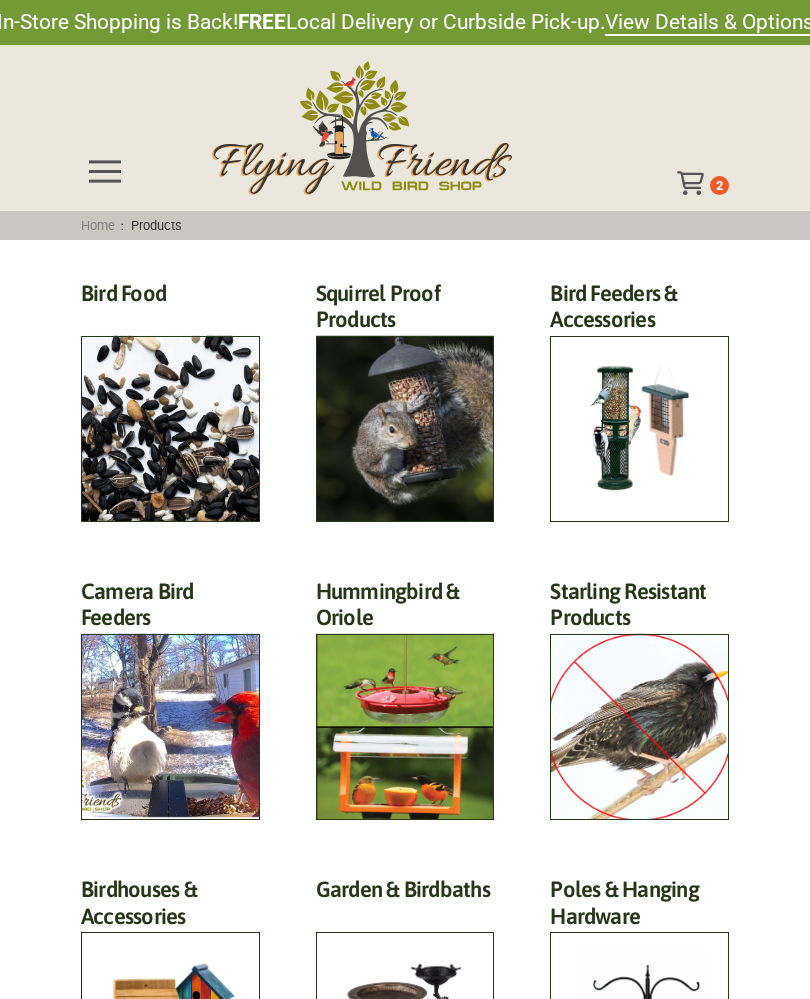 scroll, scrollTop: 0, scrollLeft: 0, axis: both 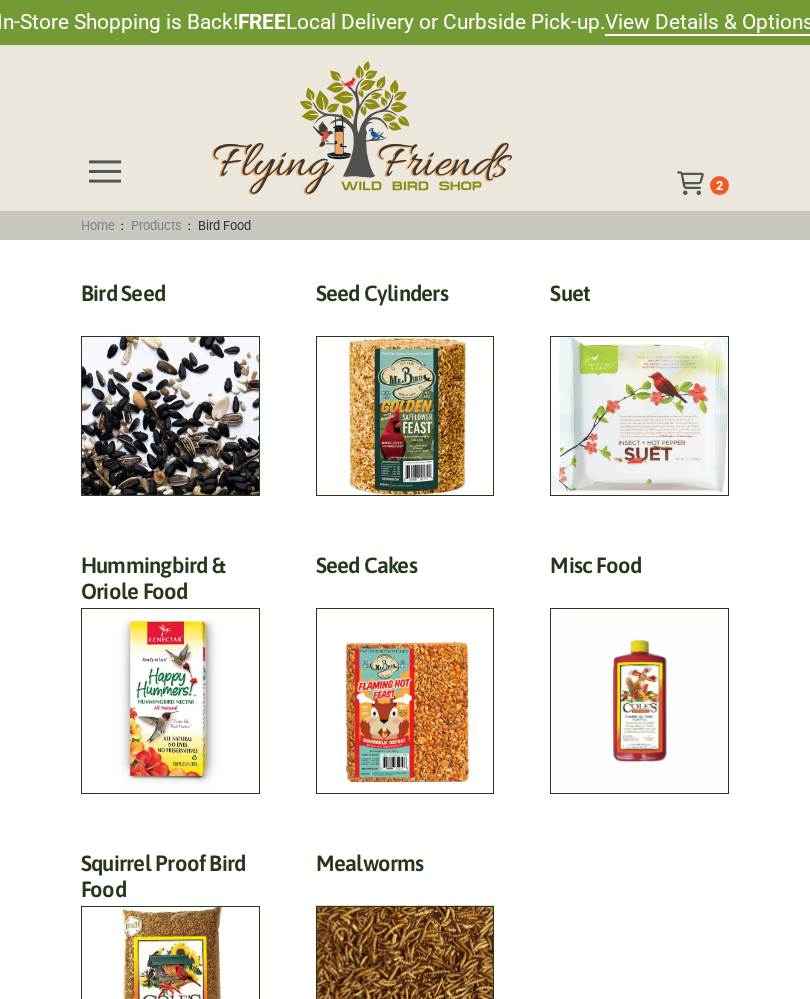 click on "Bird Seed  (30)" at bounding box center (170, 298) 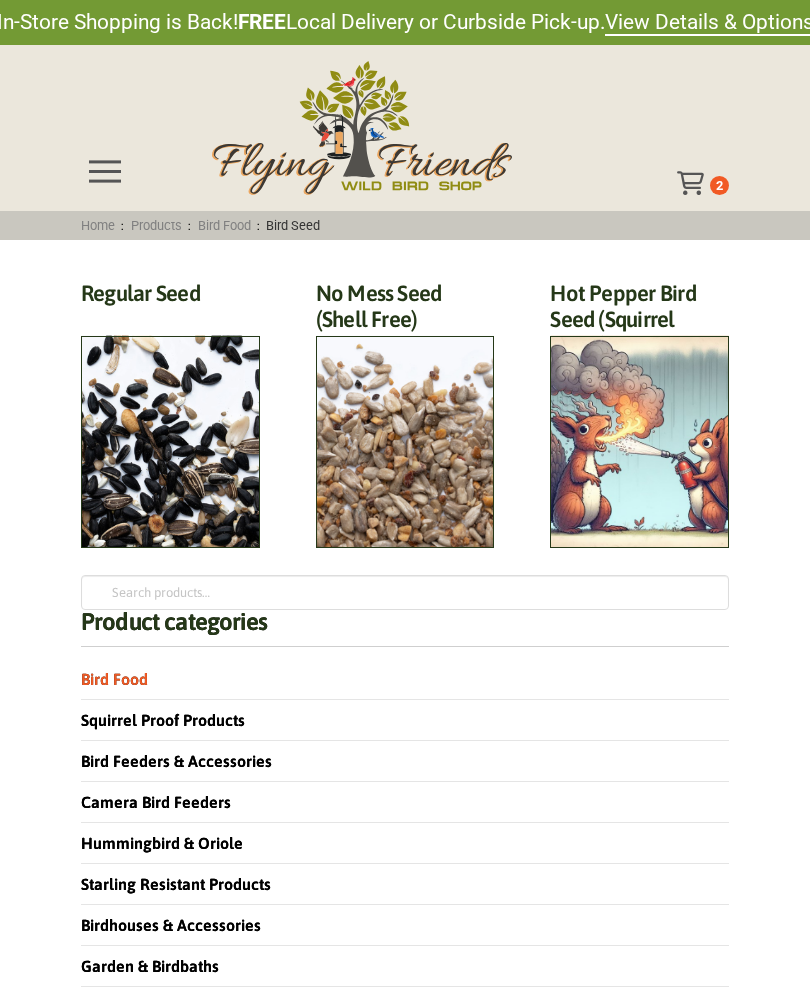 scroll, scrollTop: 0, scrollLeft: 0, axis: both 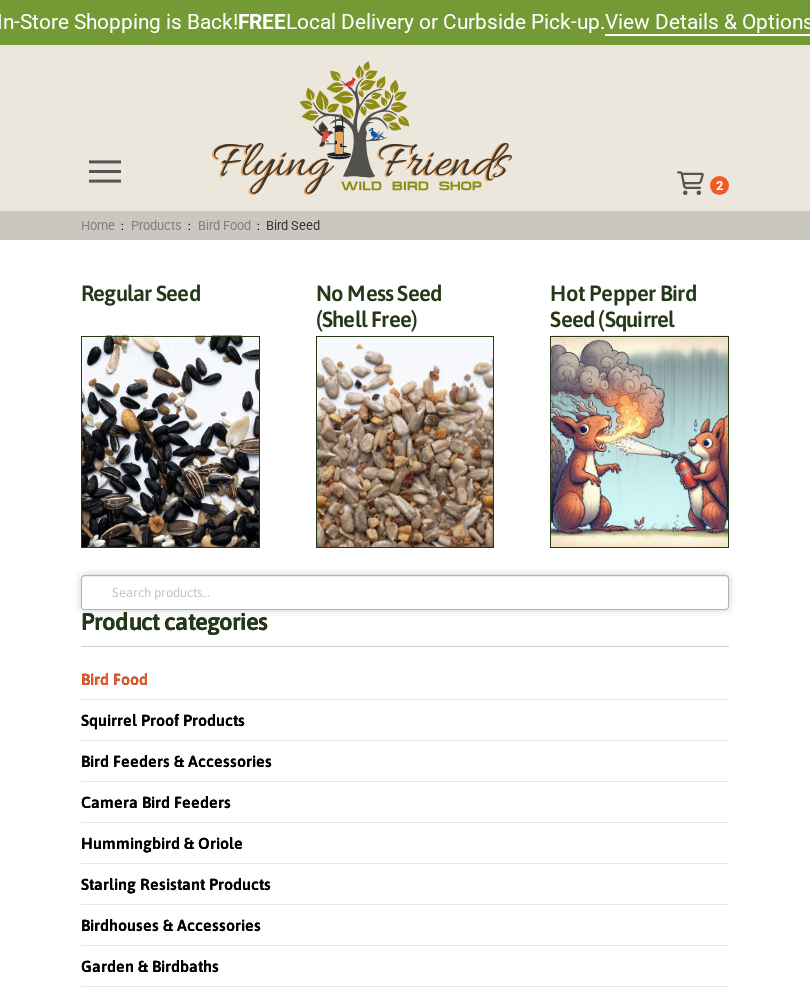 click on "Search for:" at bounding box center [405, 592] 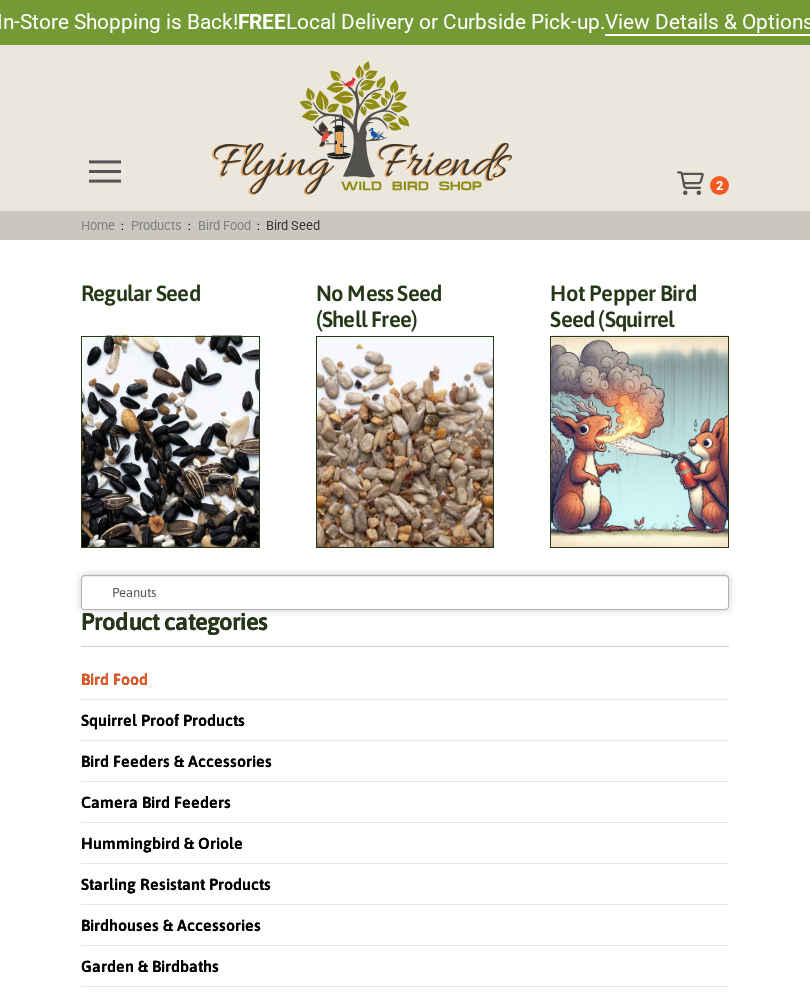 type on "Peanuts" 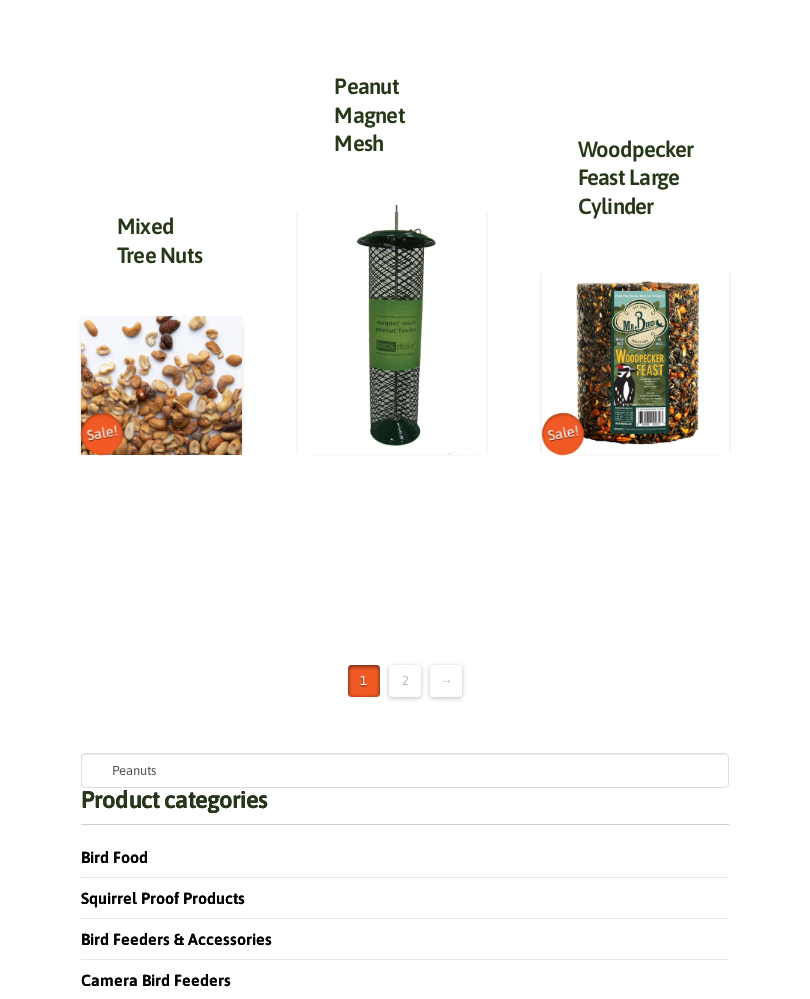scroll, scrollTop: 2008, scrollLeft: 0, axis: vertical 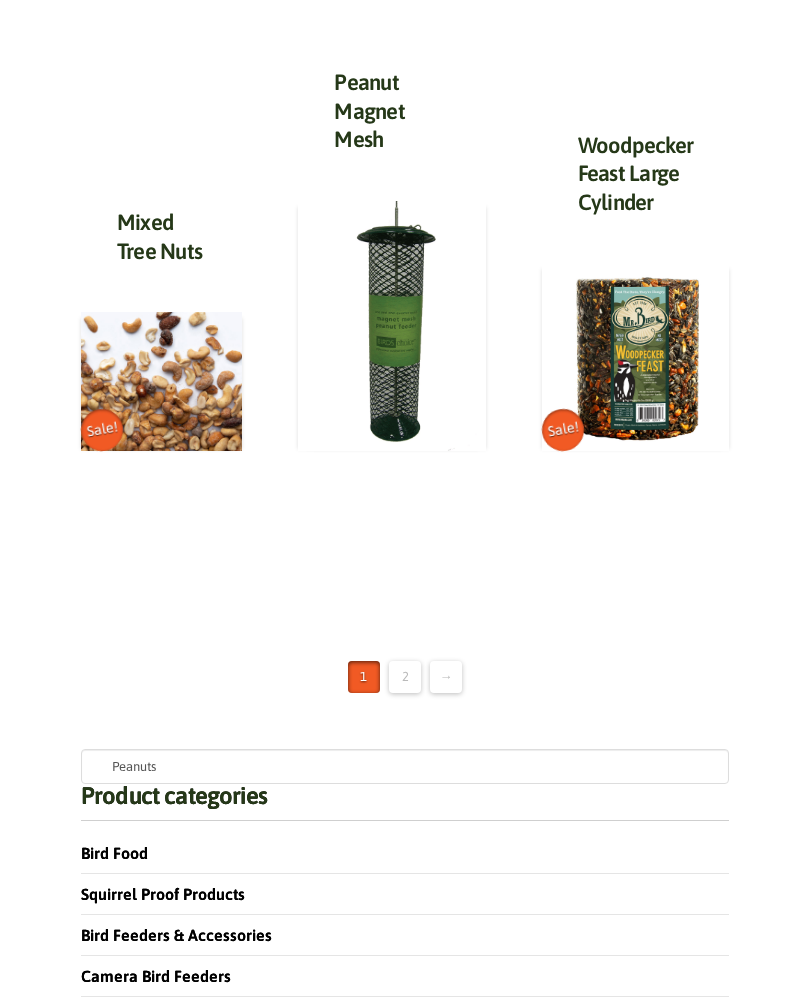 click on "2" at bounding box center (405, 677) 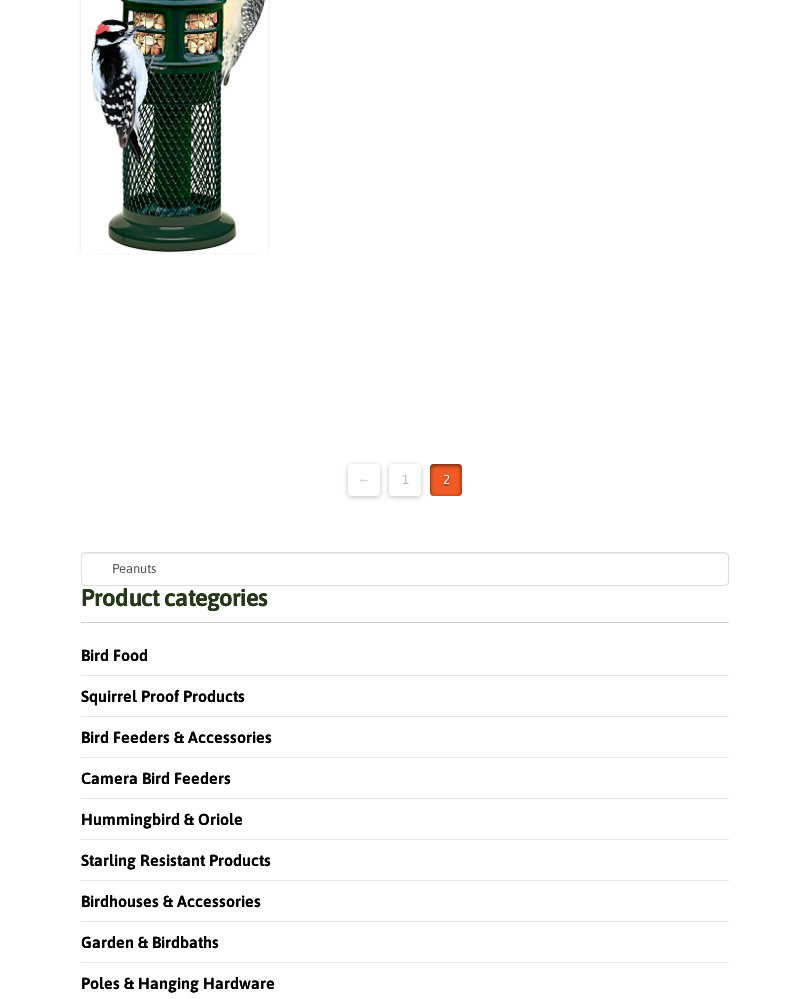 scroll, scrollTop: 3001, scrollLeft: 0, axis: vertical 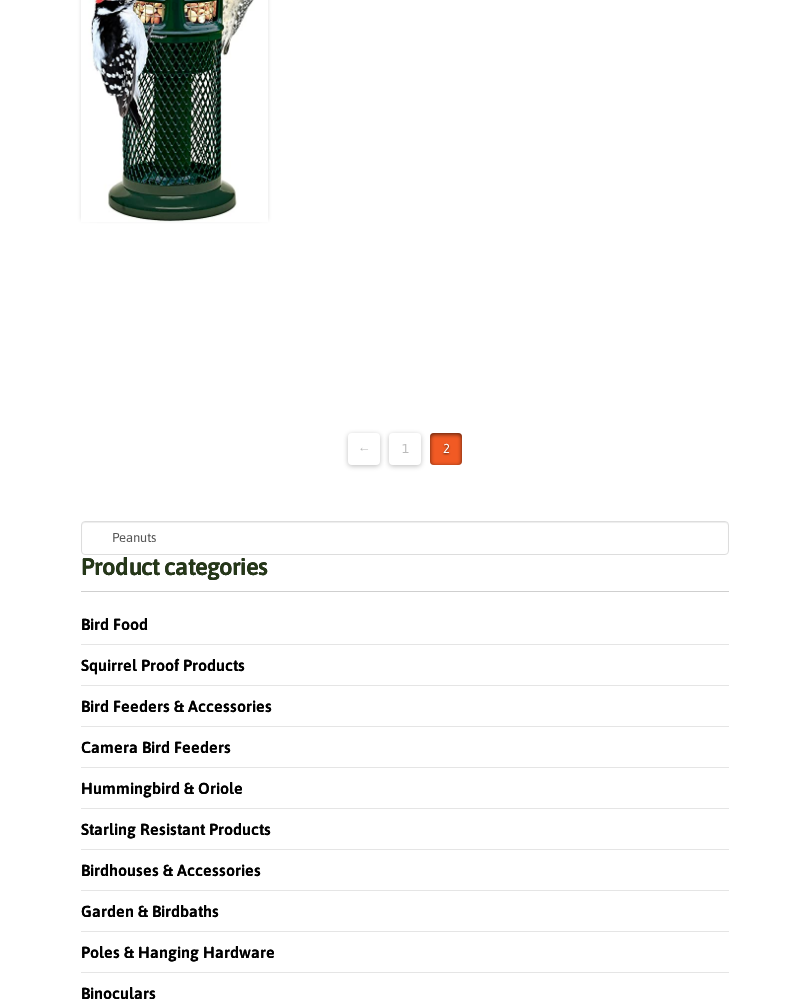 click on "1" at bounding box center [405, 449] 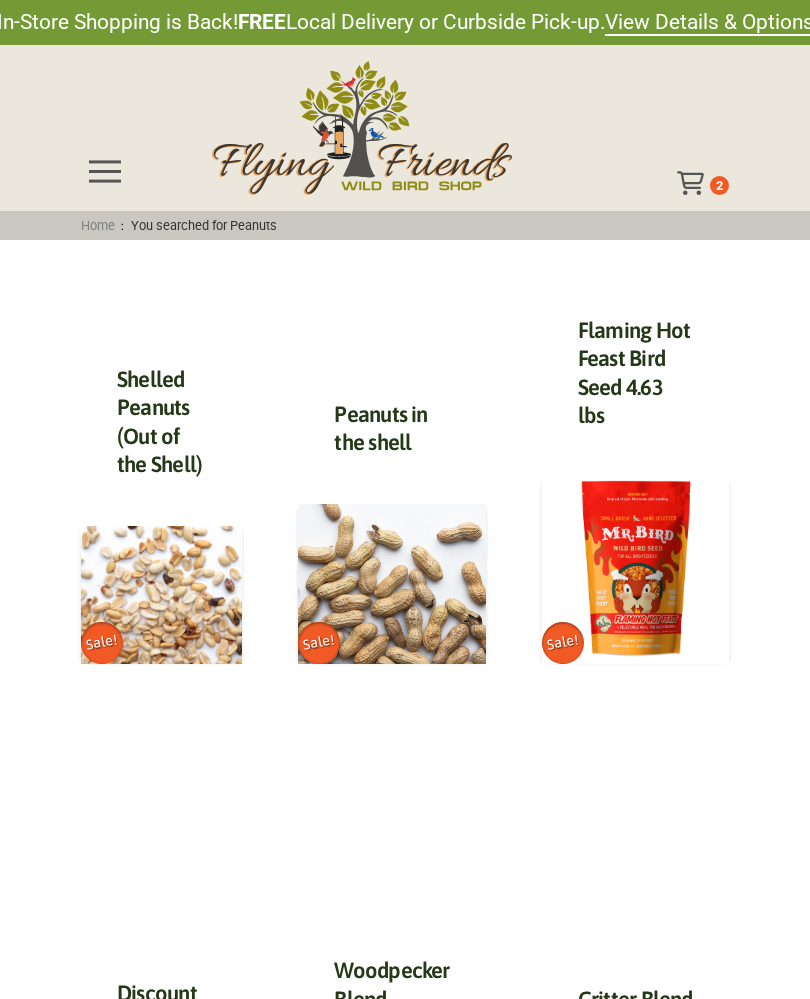 scroll, scrollTop: 0, scrollLeft: 0, axis: both 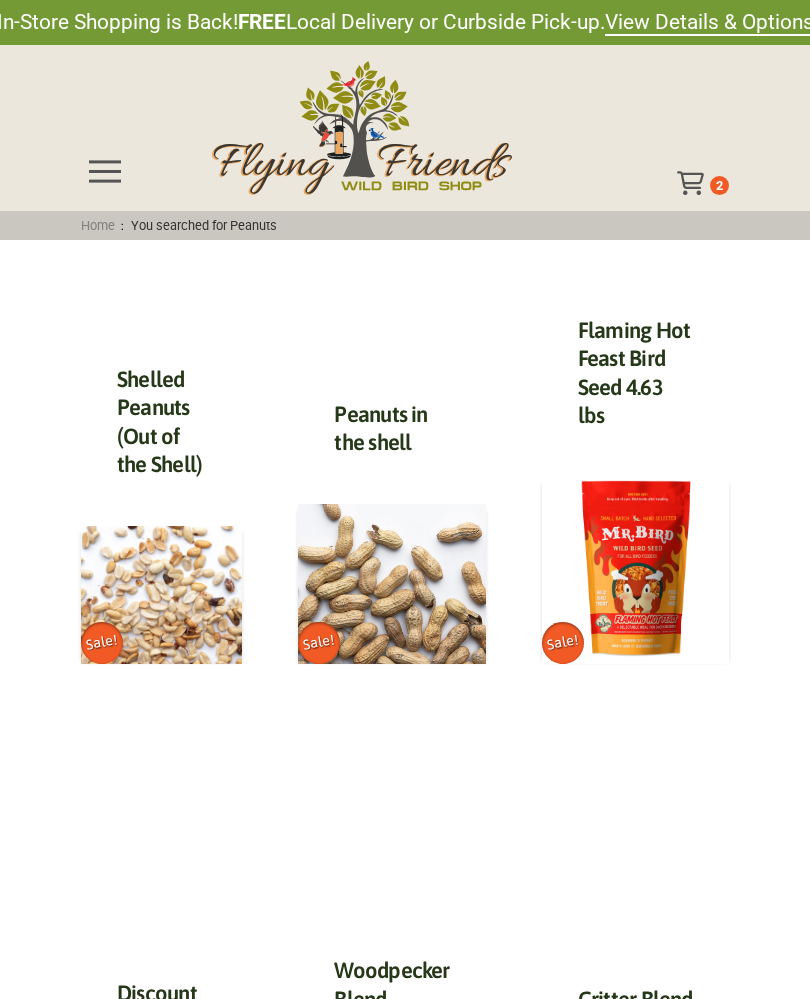 click at bounding box center [391, 584] 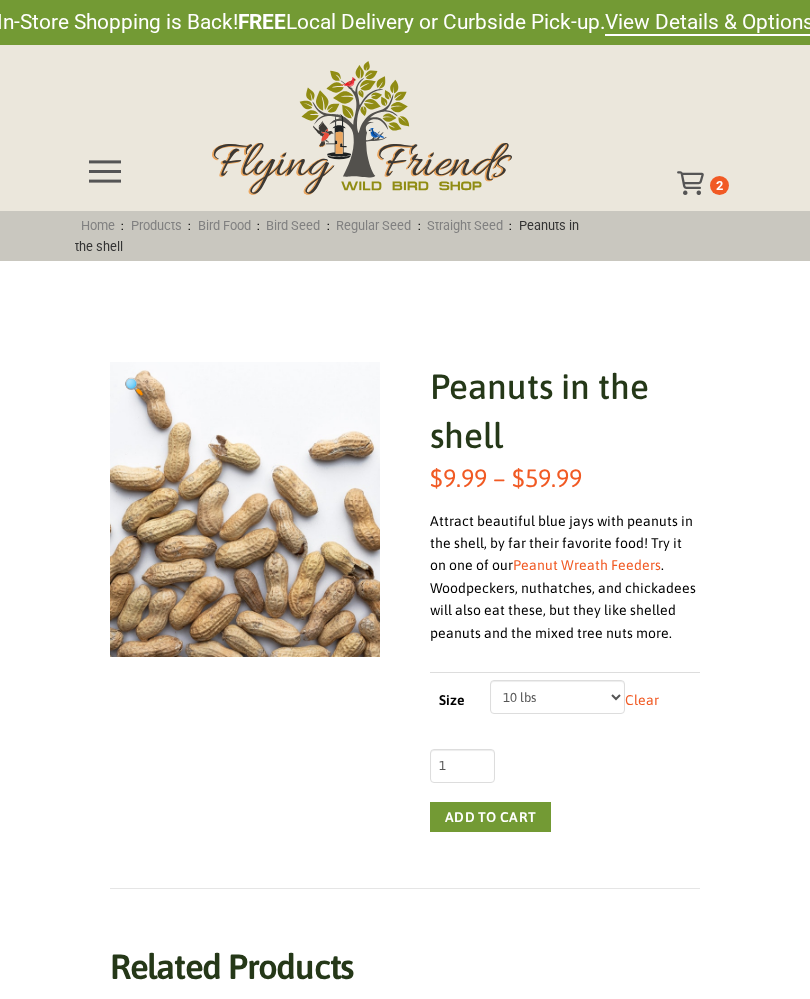 scroll, scrollTop: 0, scrollLeft: 0, axis: both 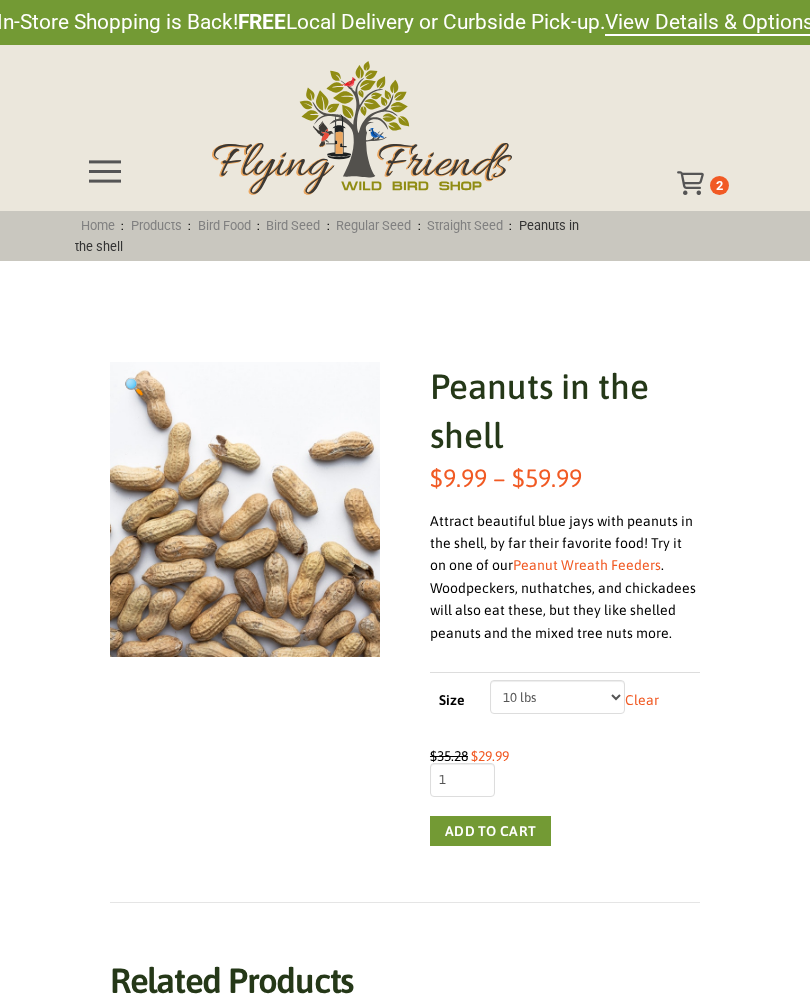 click on "Choose an option 2.5 lbs 5 lbs 10 lbs 25 lbs" 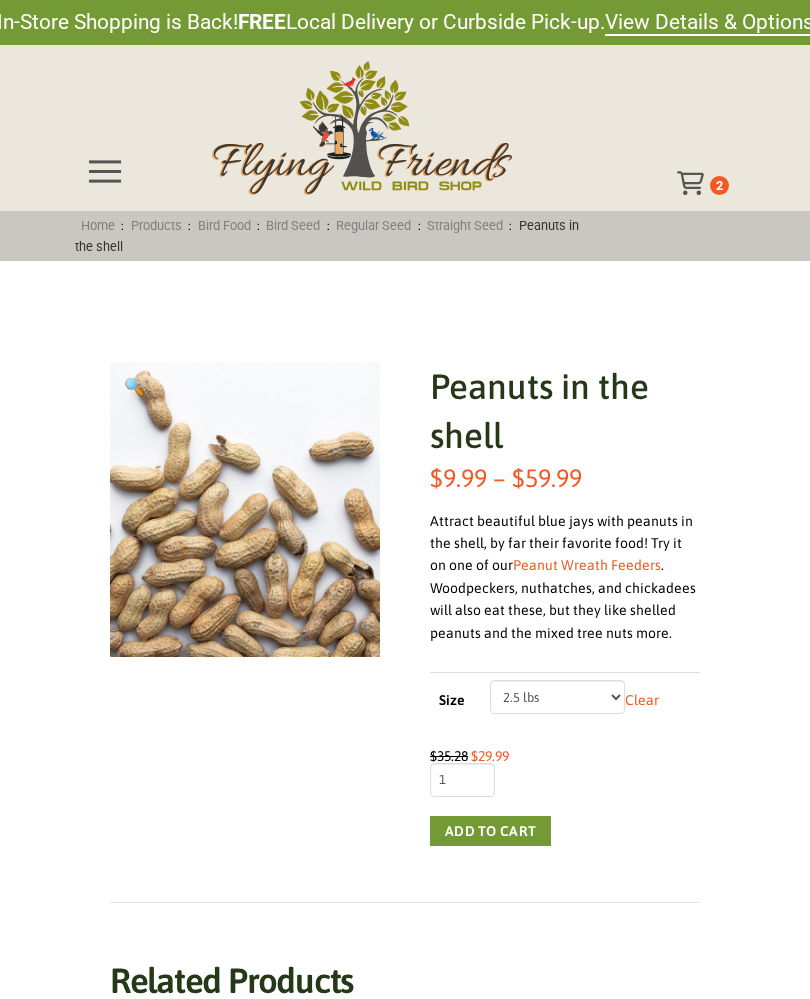 select on "2.5 lbs" 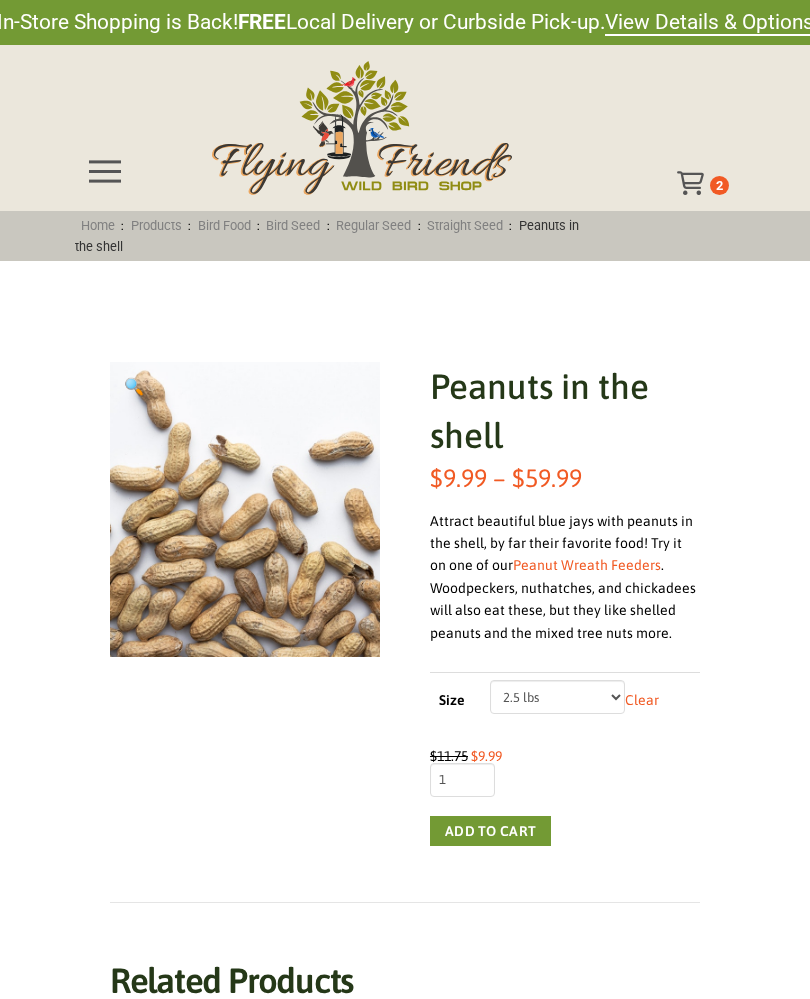 click on "Add to cart" 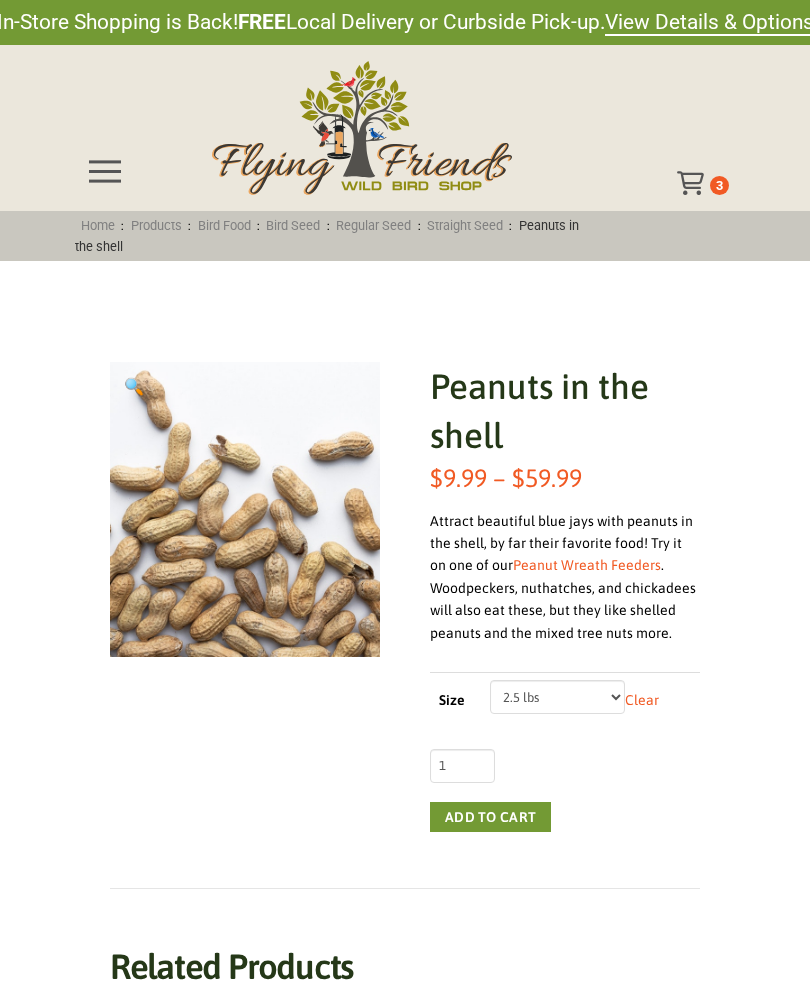 scroll, scrollTop: 0, scrollLeft: 0, axis: both 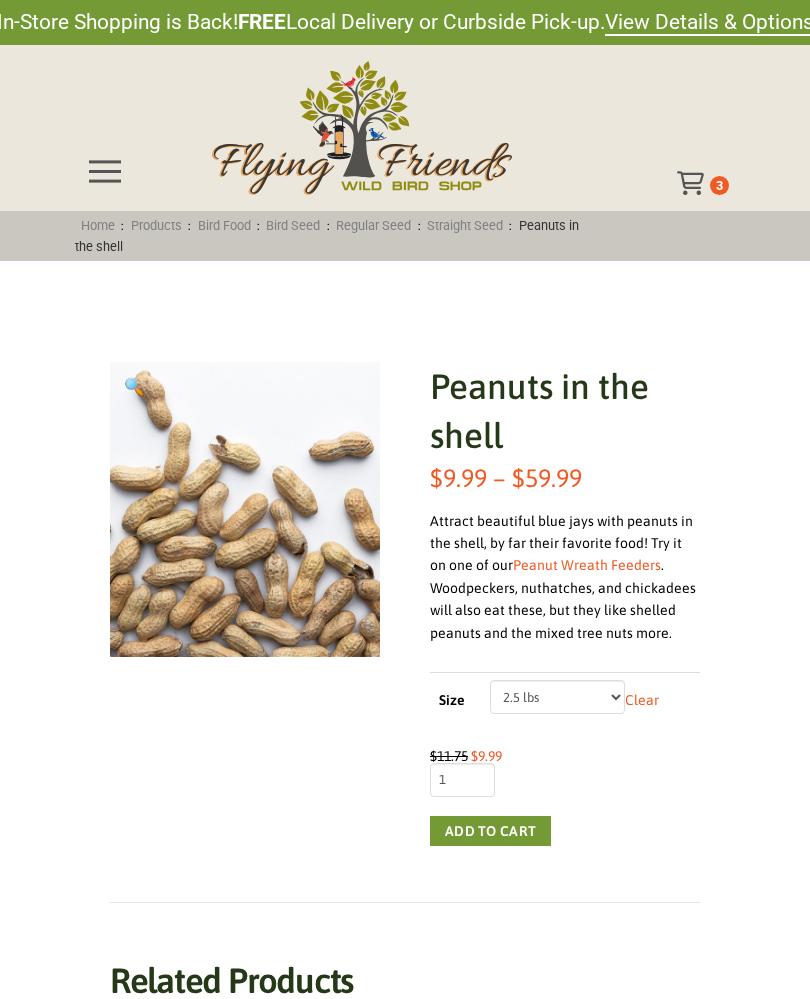 click on "Home" at bounding box center (98, 225) 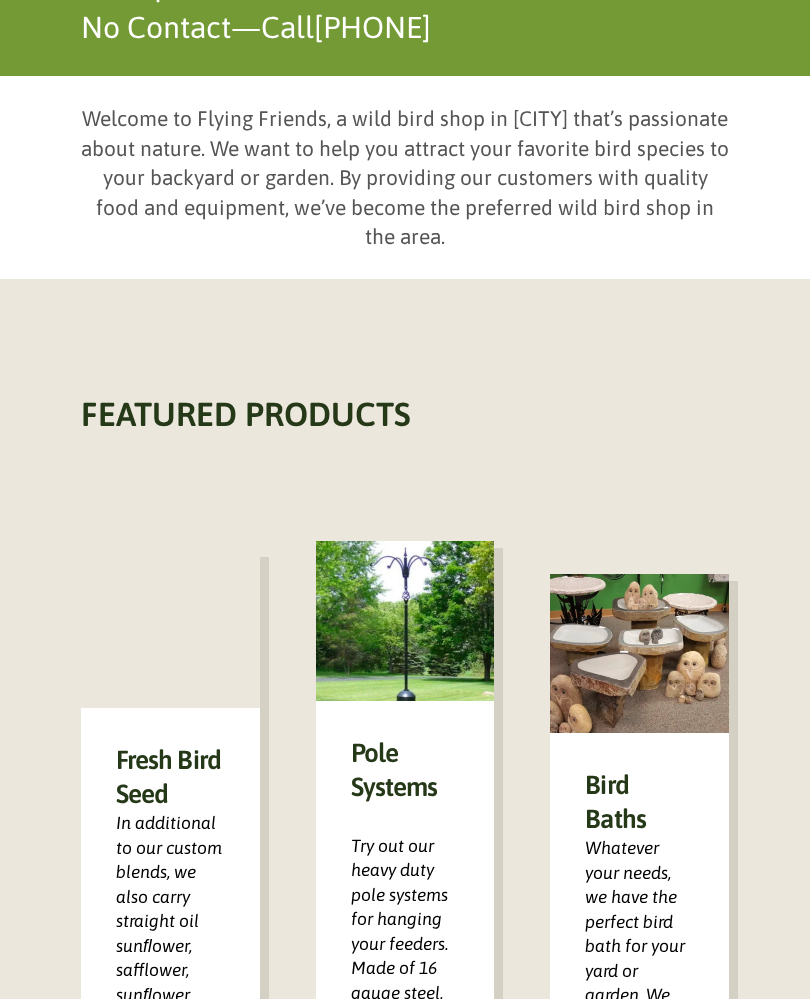 scroll, scrollTop: 0, scrollLeft: 0, axis: both 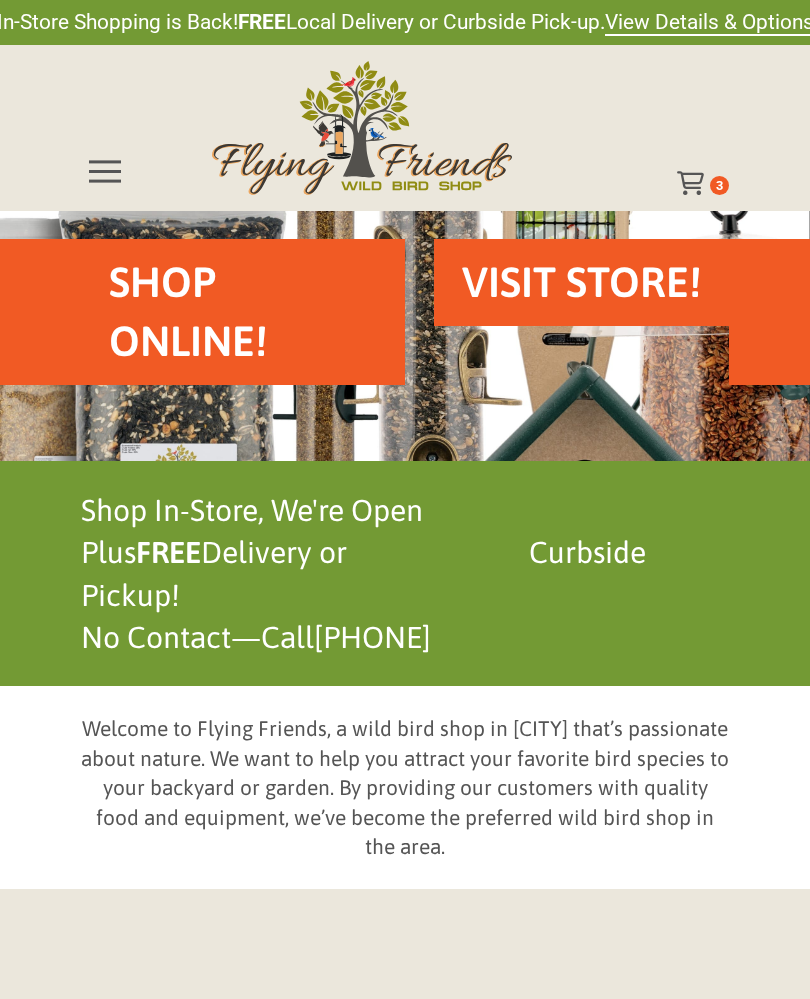 click at bounding box center [105, 171] 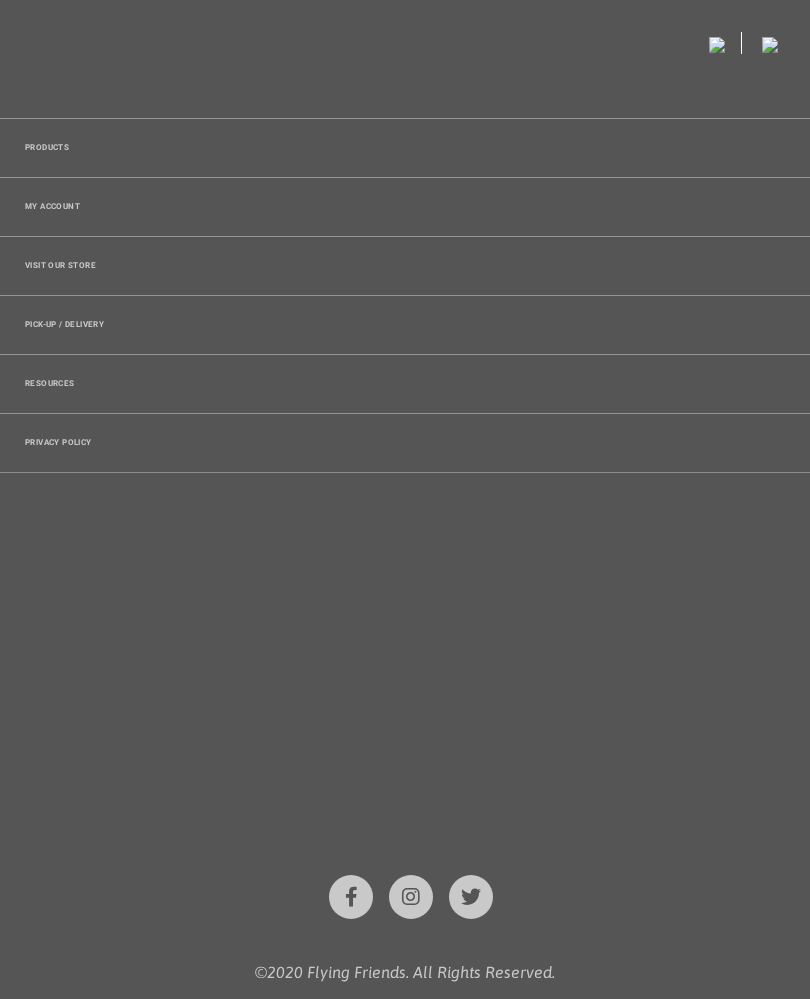 click on "Products" at bounding box center [405, 148] 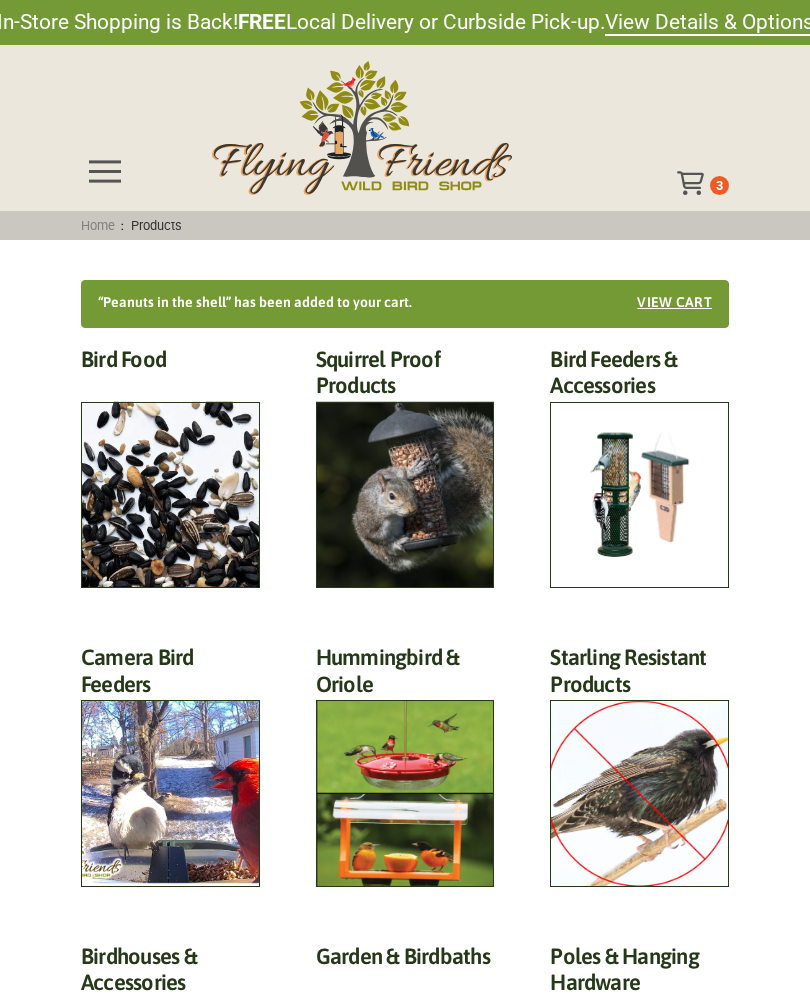 scroll, scrollTop: 0, scrollLeft: 0, axis: both 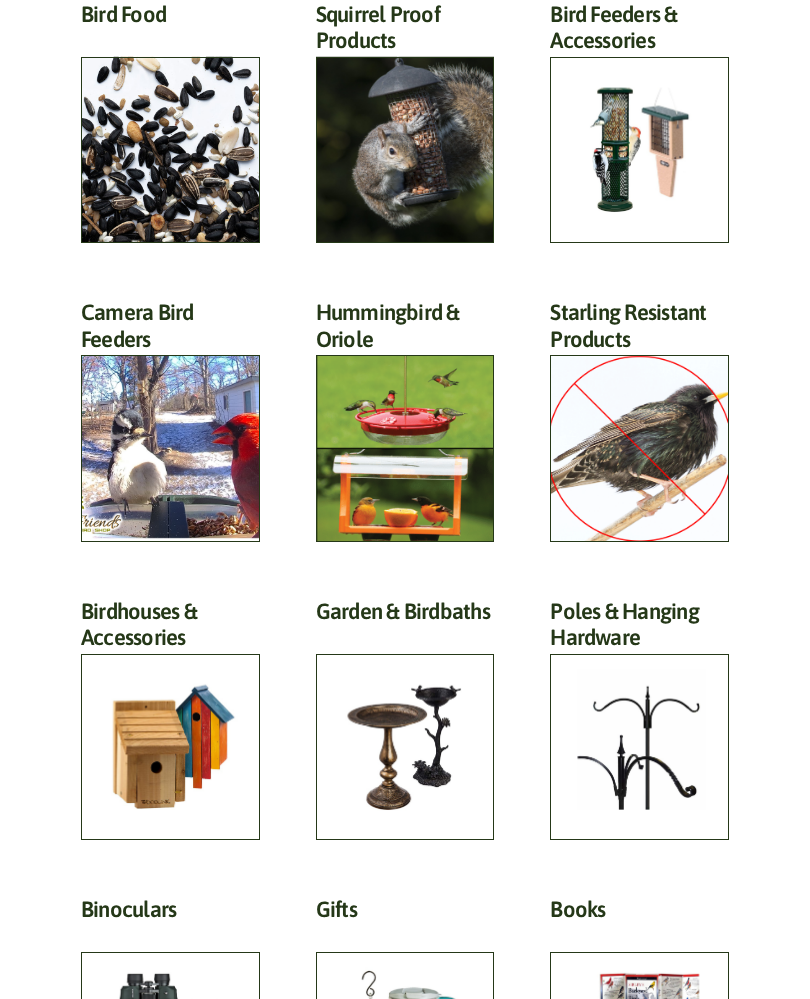 click on "Birdhouses & Accessories  (57)" at bounding box center [170, 630] 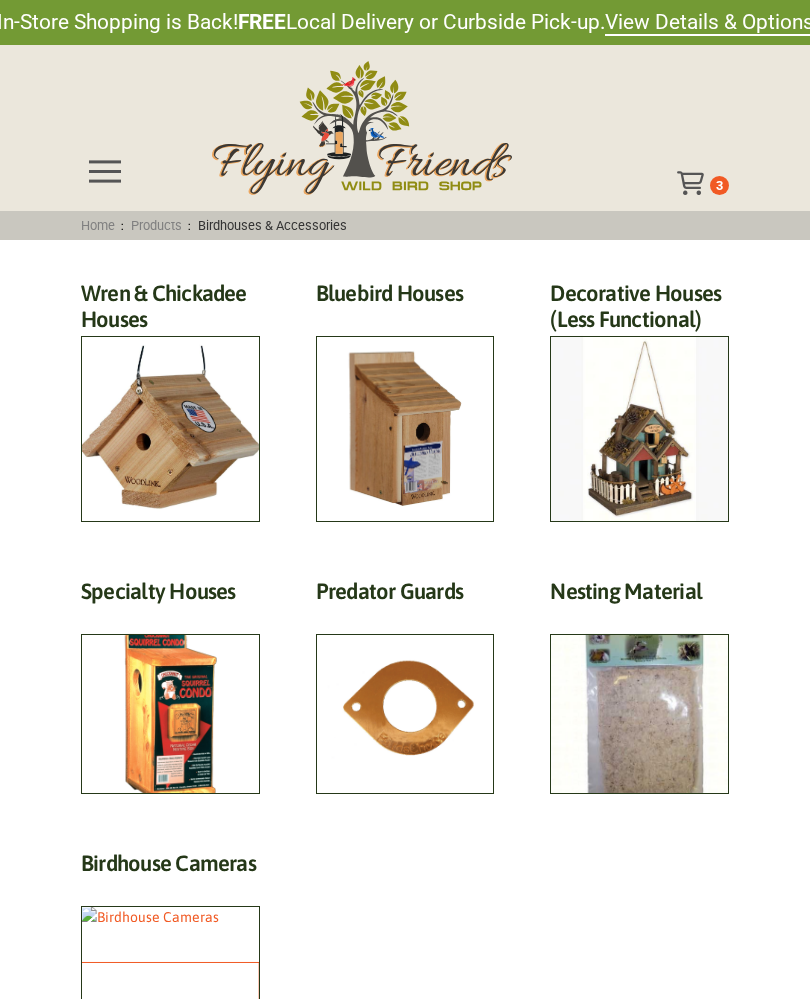 scroll, scrollTop: 0, scrollLeft: 0, axis: both 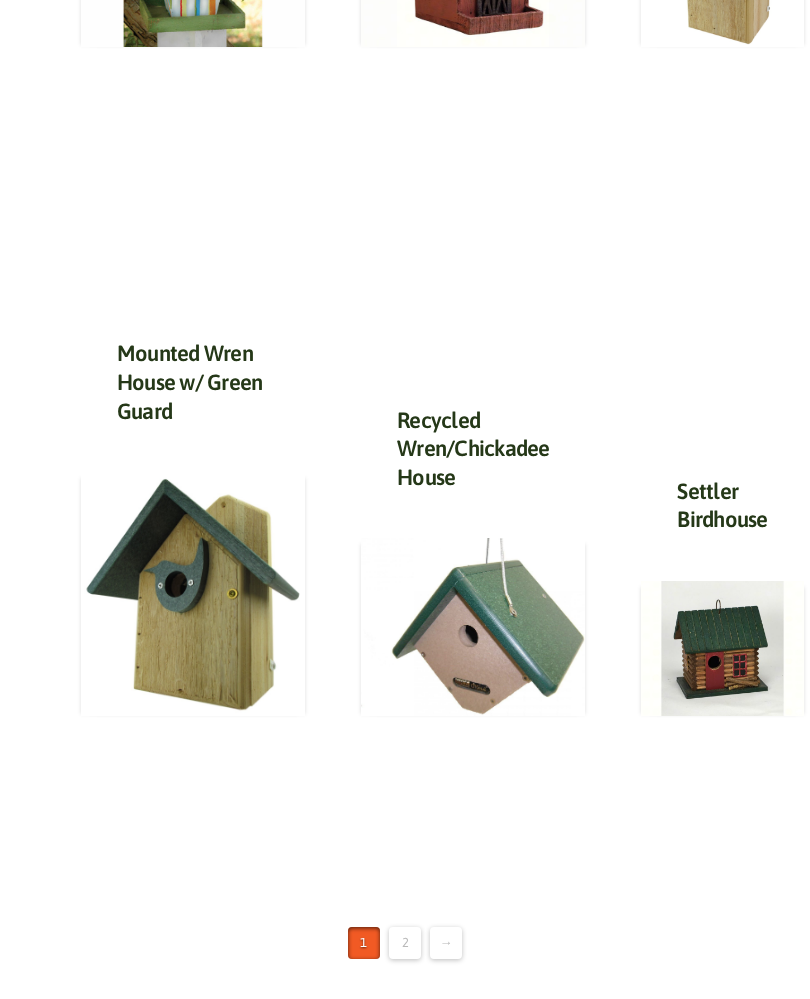 click on "2" at bounding box center (405, 943) 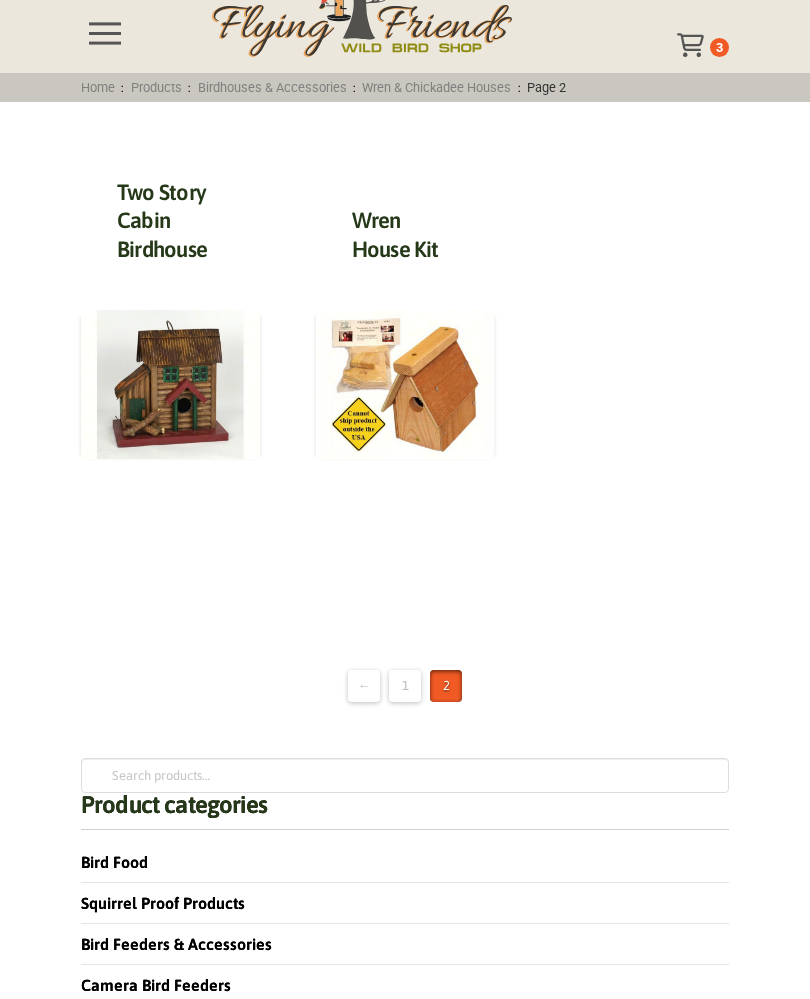 scroll, scrollTop: 0, scrollLeft: 0, axis: both 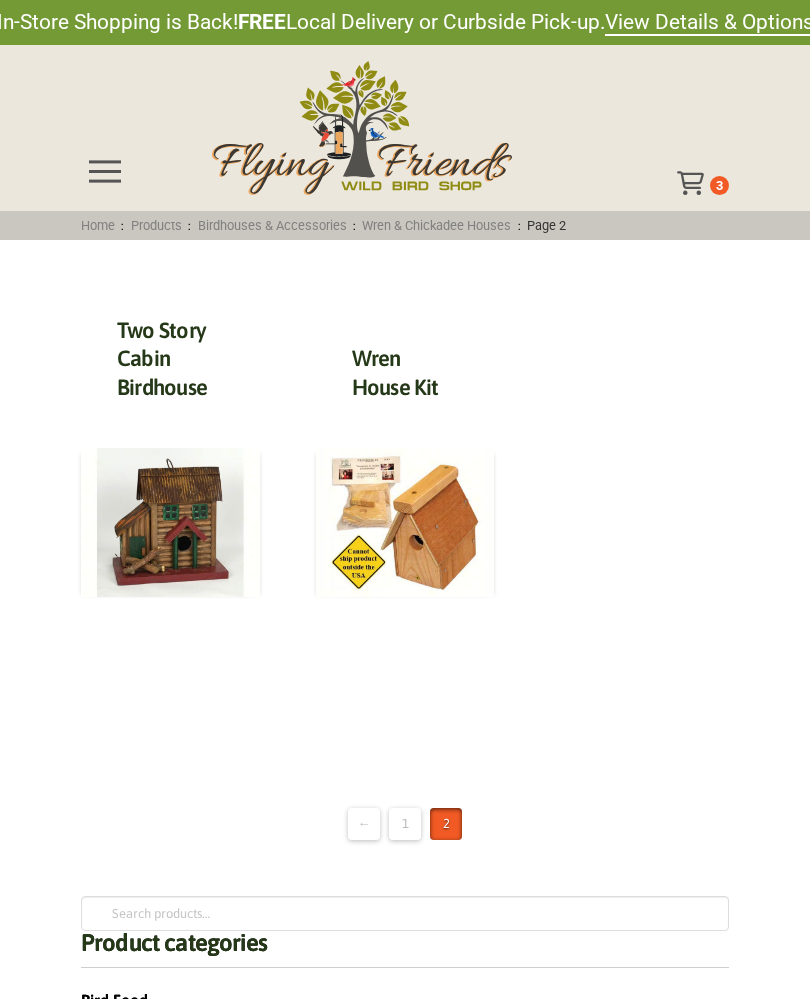 click on "1" at bounding box center (405, 824) 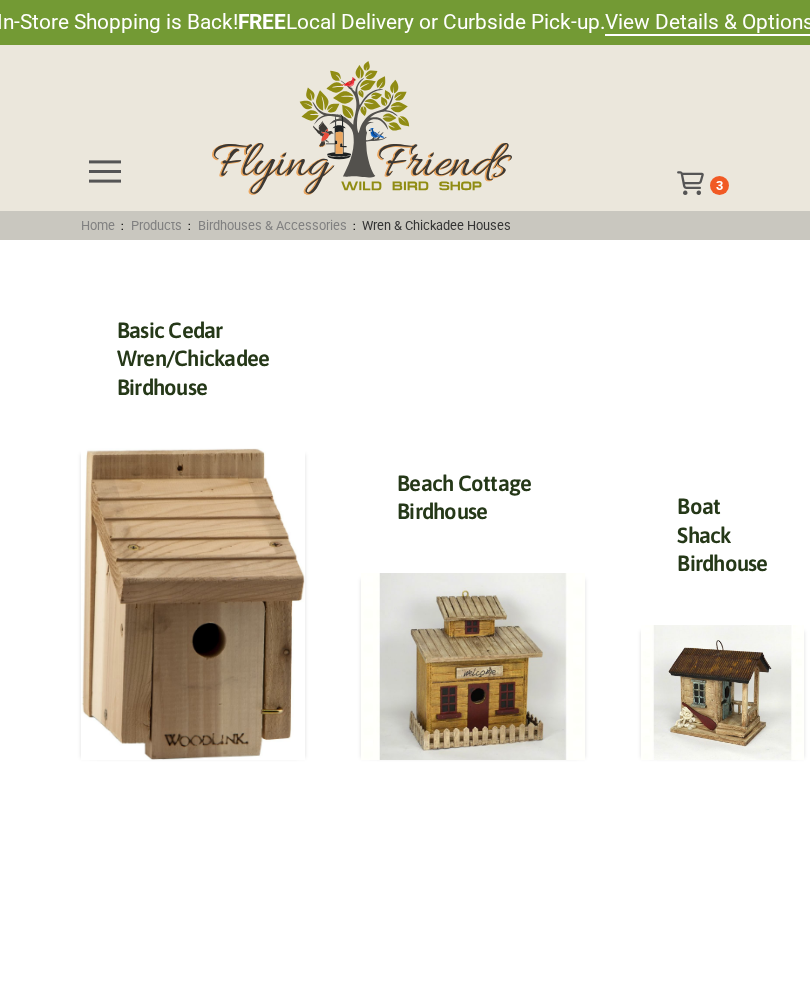 scroll, scrollTop: 0, scrollLeft: 0, axis: both 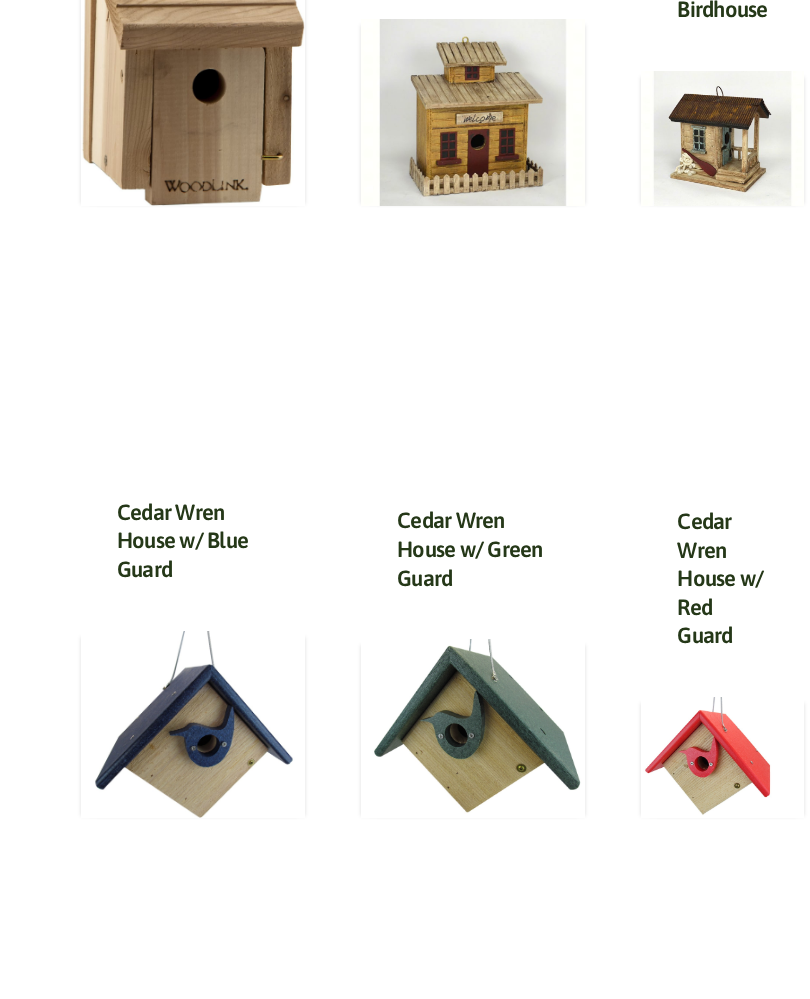 click at bounding box center [473, 728] 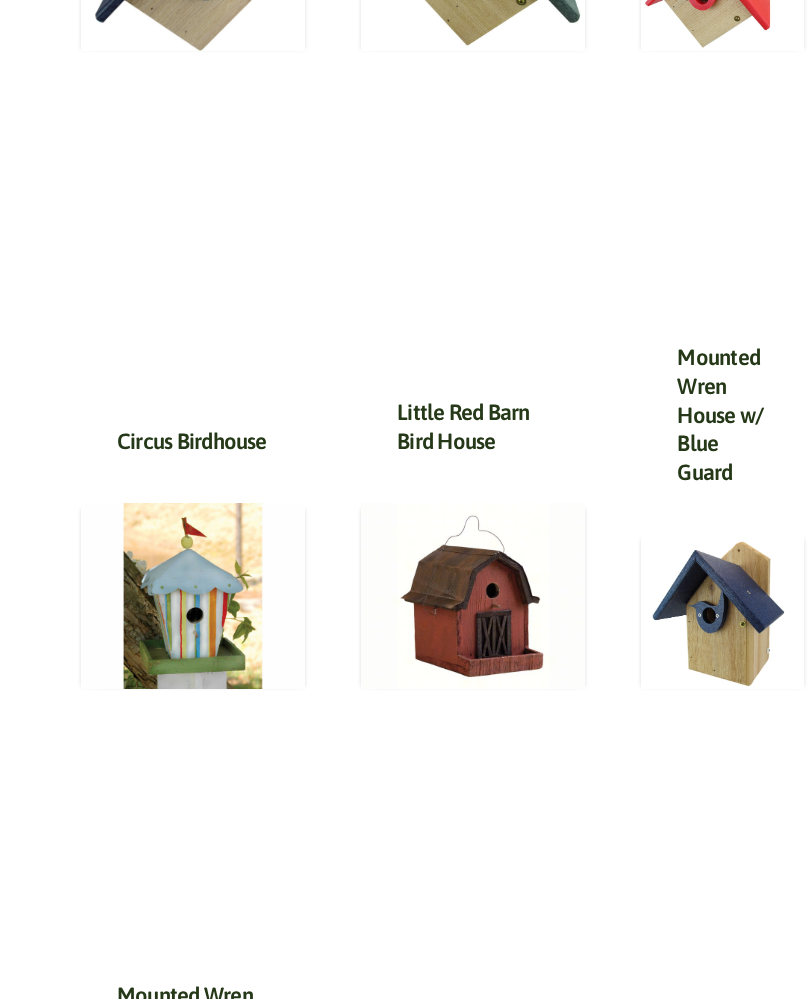 scroll, scrollTop: 1322, scrollLeft: 0, axis: vertical 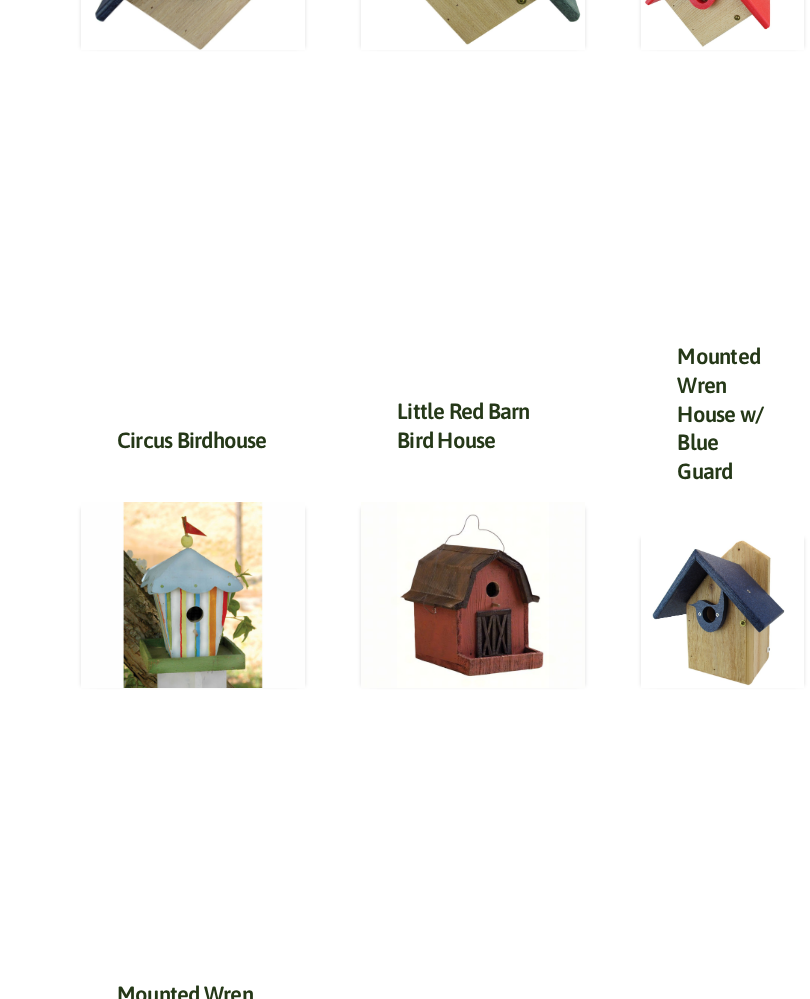 click at bounding box center [722, 610] 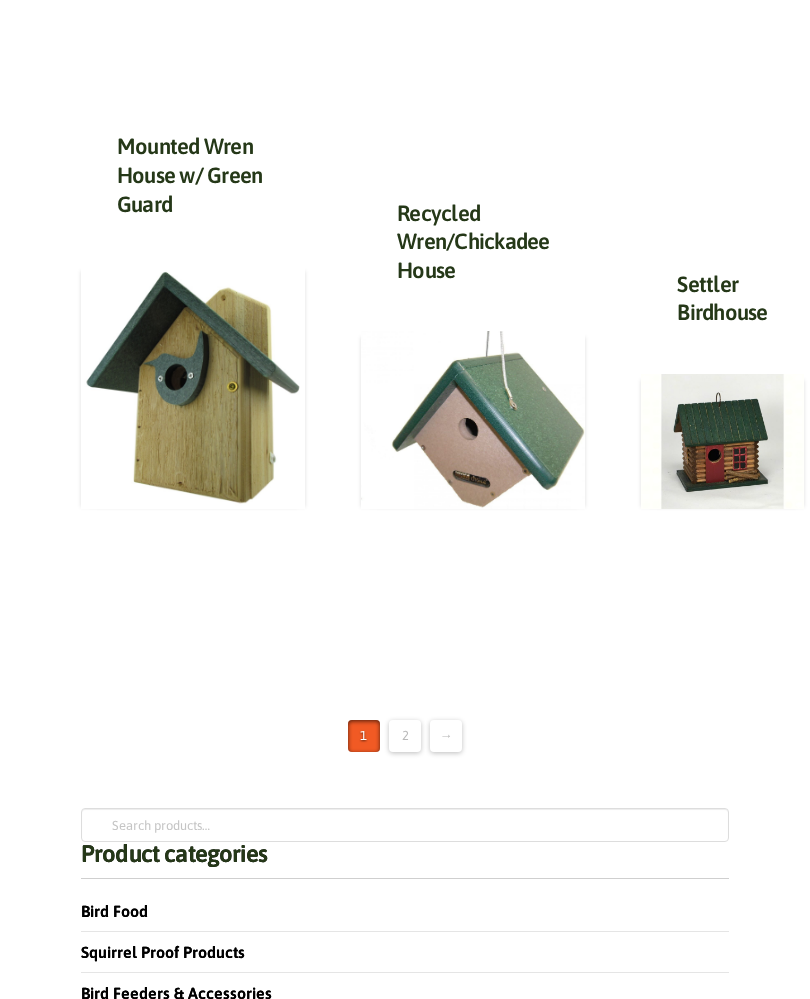 scroll, scrollTop: 2226, scrollLeft: 0, axis: vertical 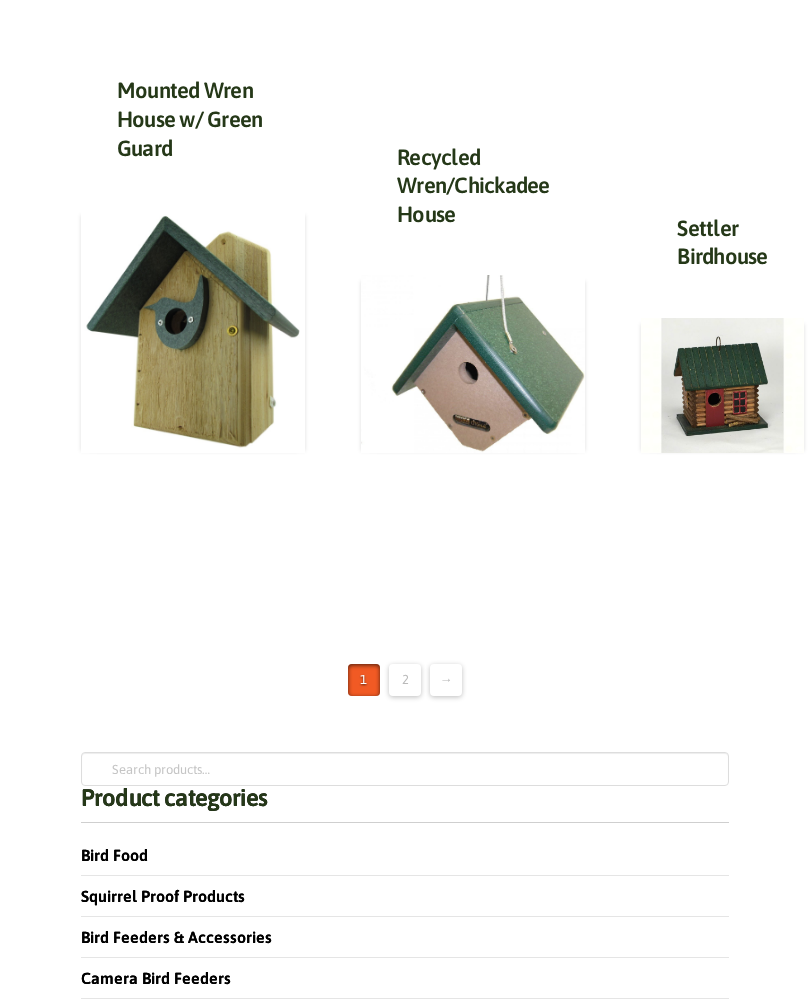 click on "2" at bounding box center (405, 680) 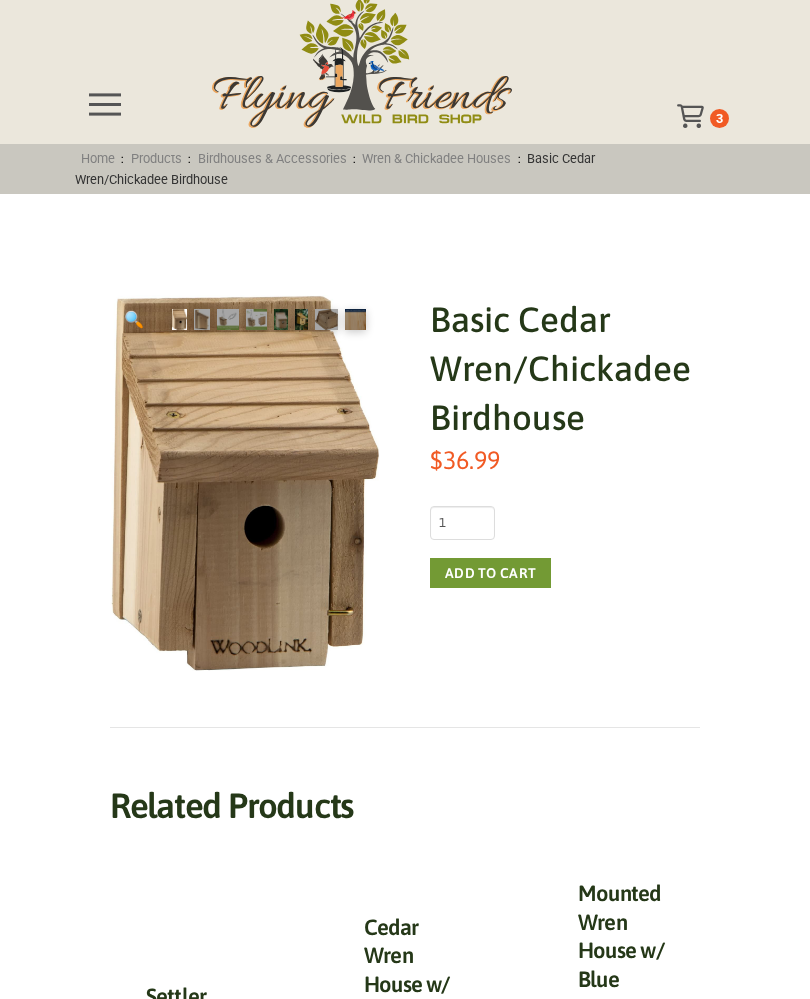 scroll, scrollTop: 0, scrollLeft: 0, axis: both 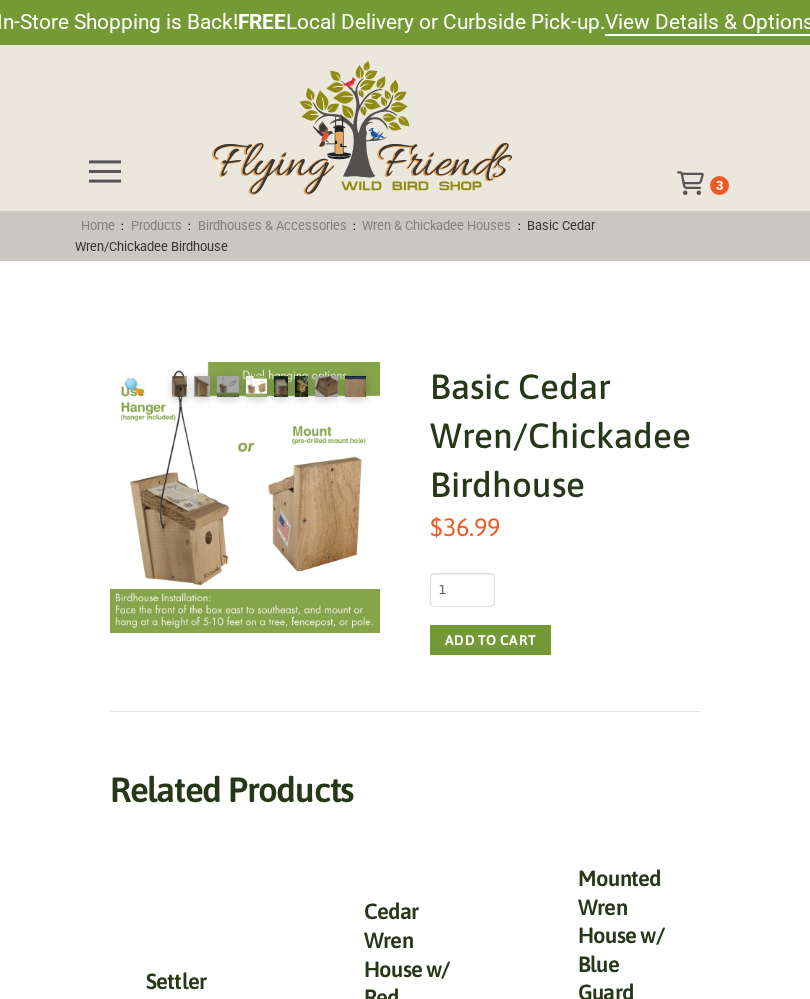 click at bounding box center [860, 1112] 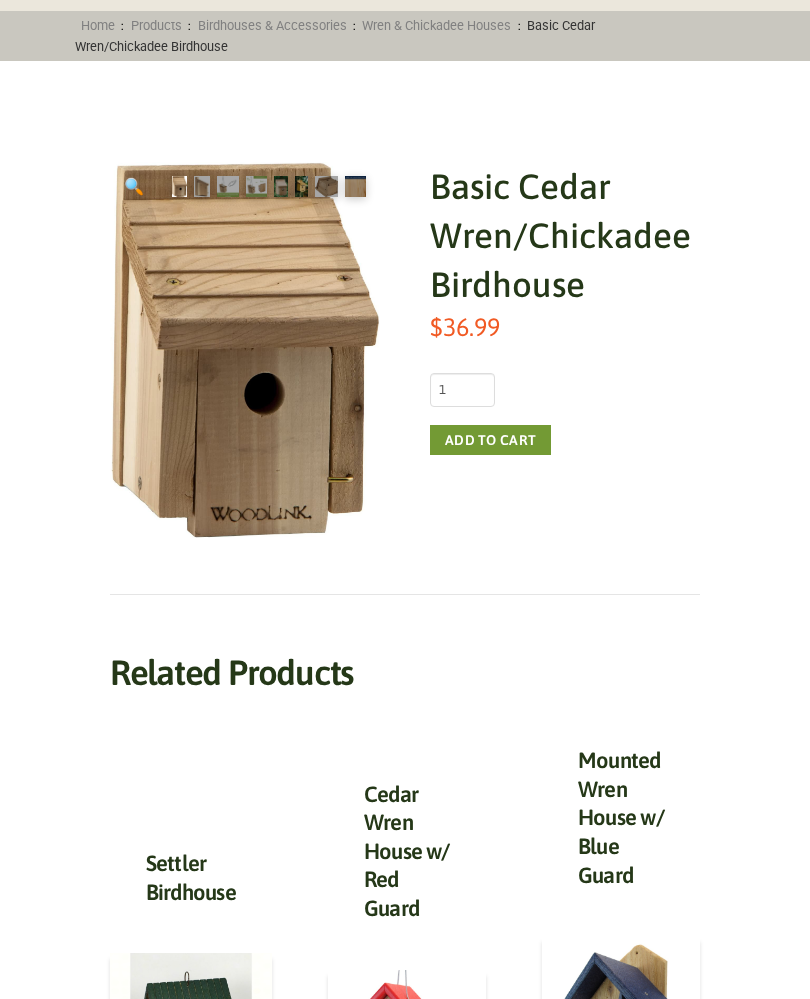 scroll, scrollTop: 0, scrollLeft: 0, axis: both 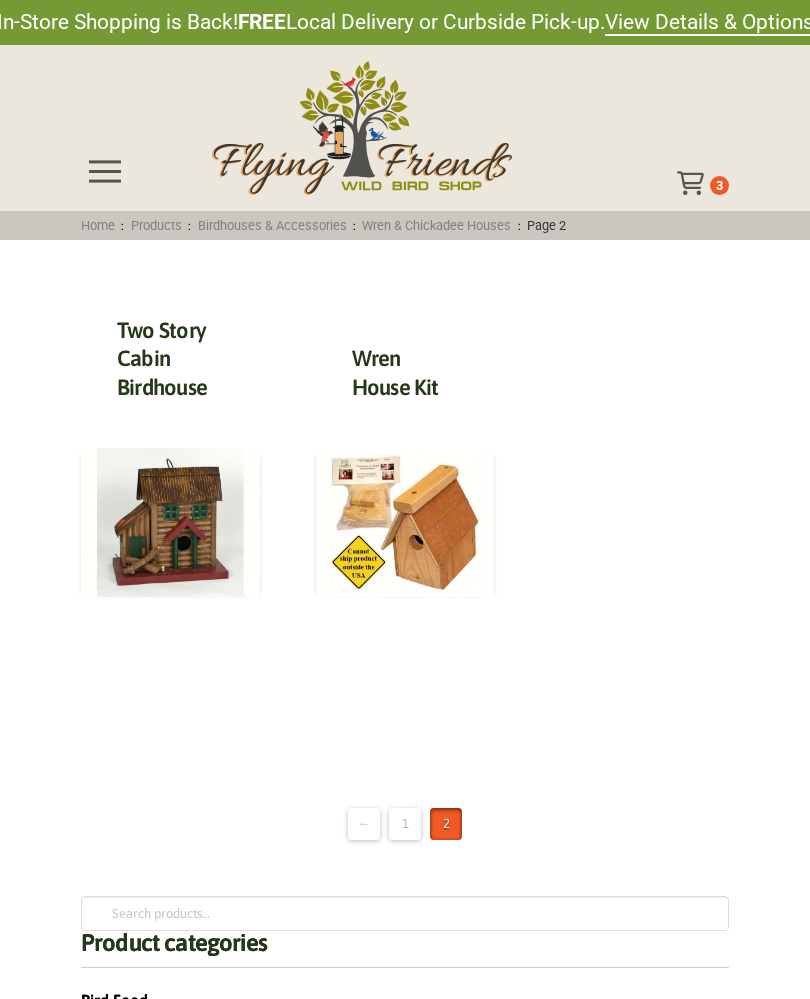 click on "1" at bounding box center [405, 824] 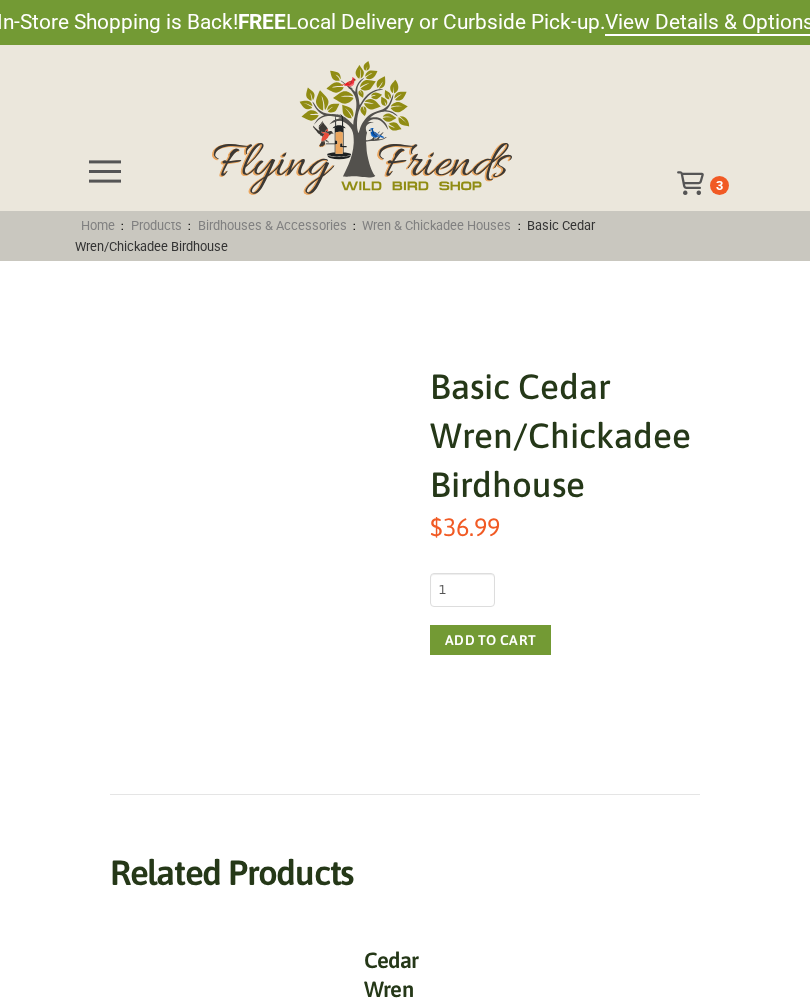 scroll, scrollTop: 0, scrollLeft: 0, axis: both 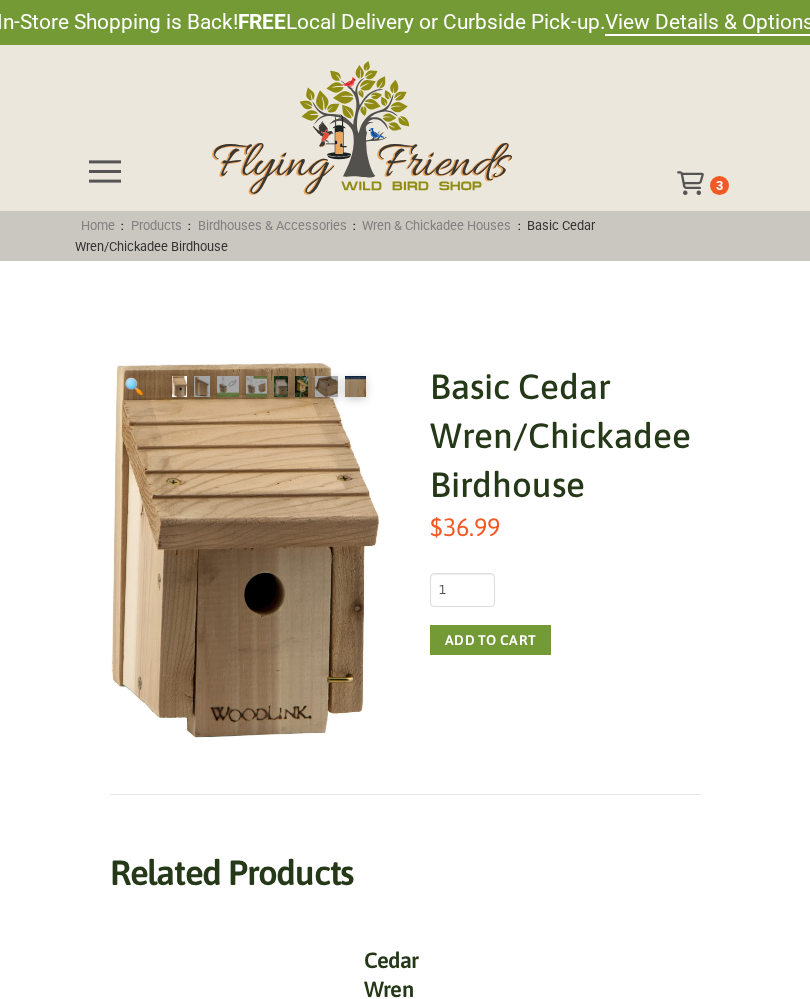 click on "Add to cart" at bounding box center [490, 640] 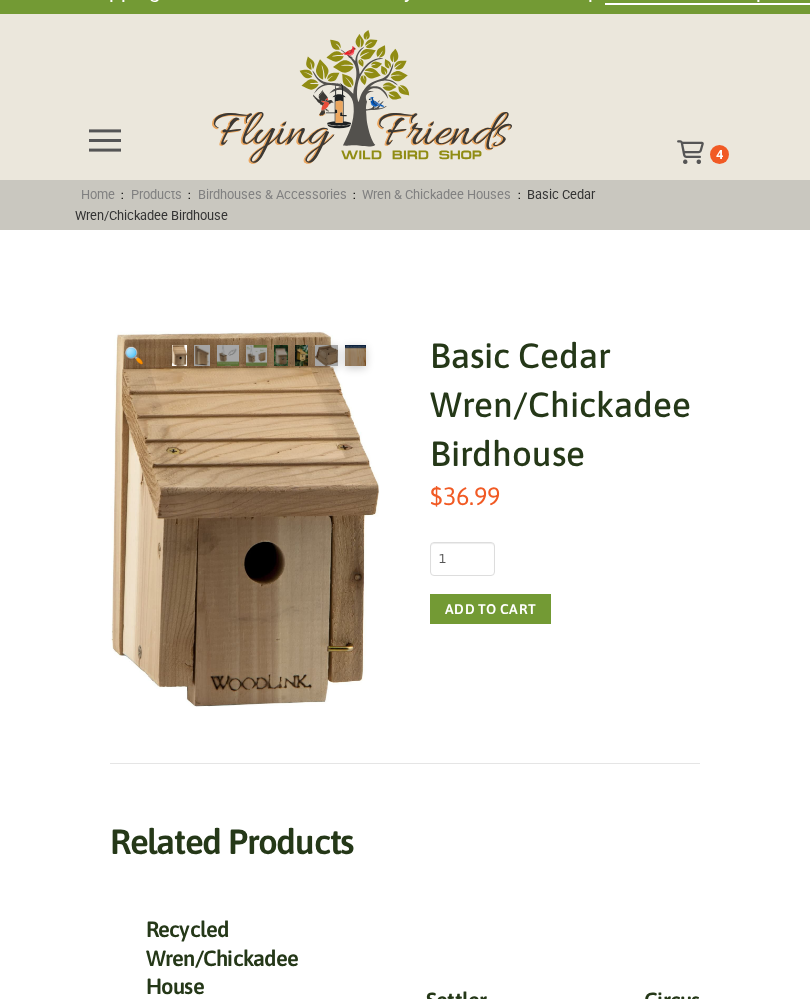 scroll, scrollTop: 0, scrollLeft: 0, axis: both 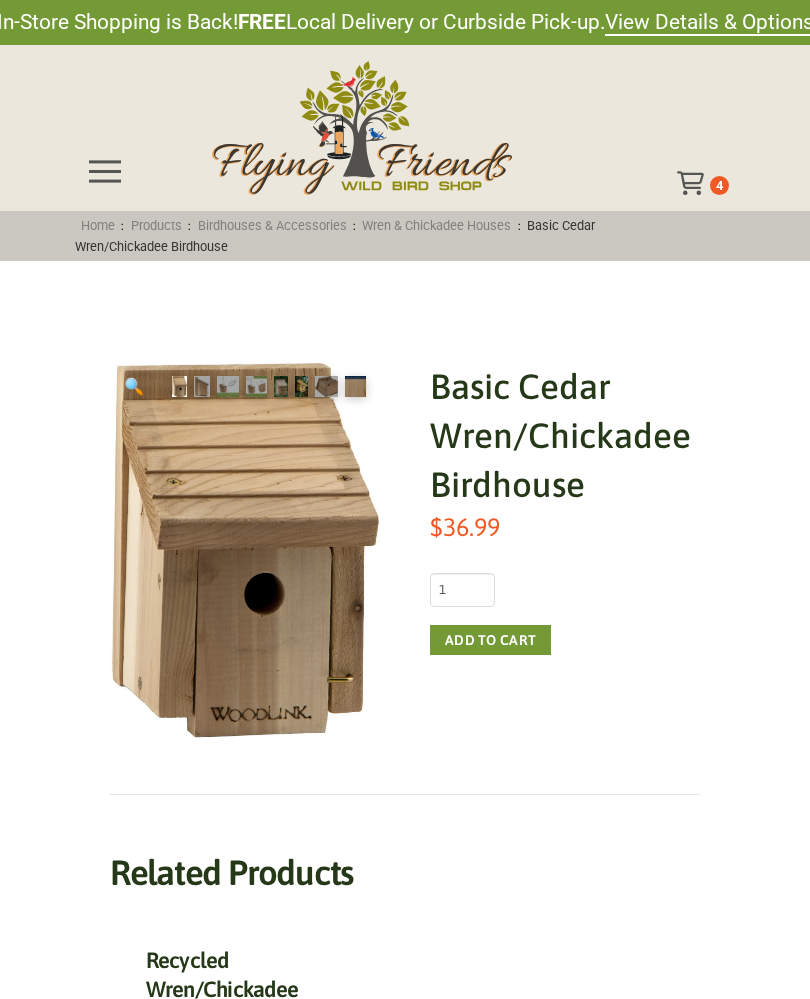 click at bounding box center (689, 183) 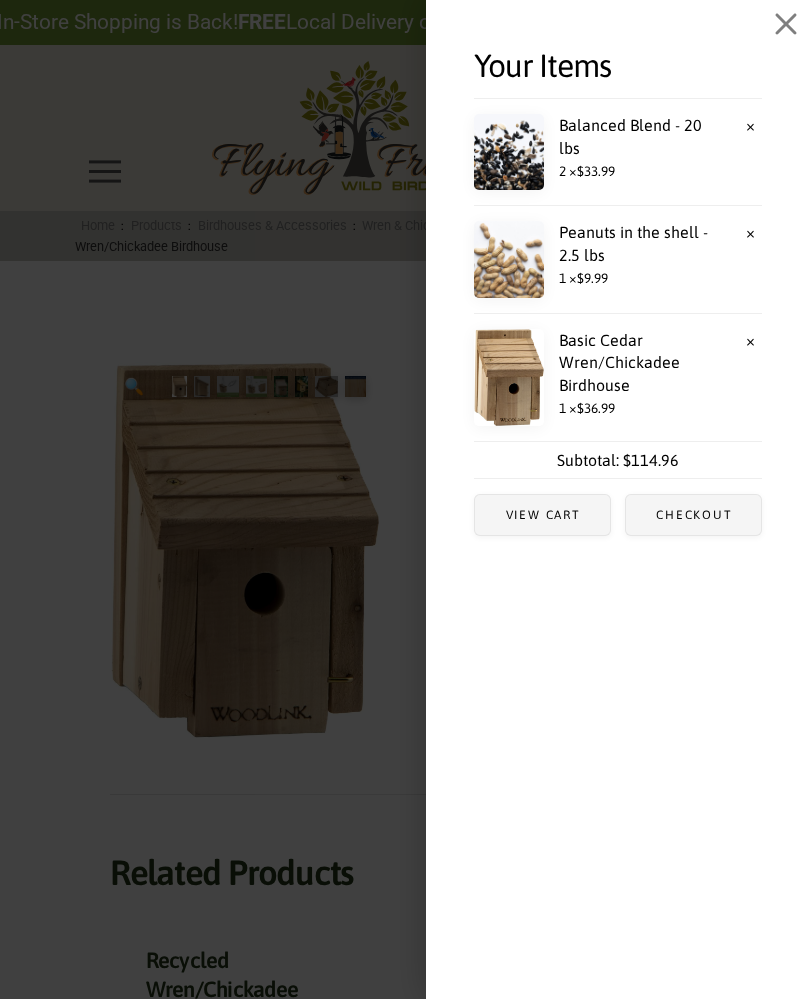 click on "View cart" at bounding box center [542, 515] 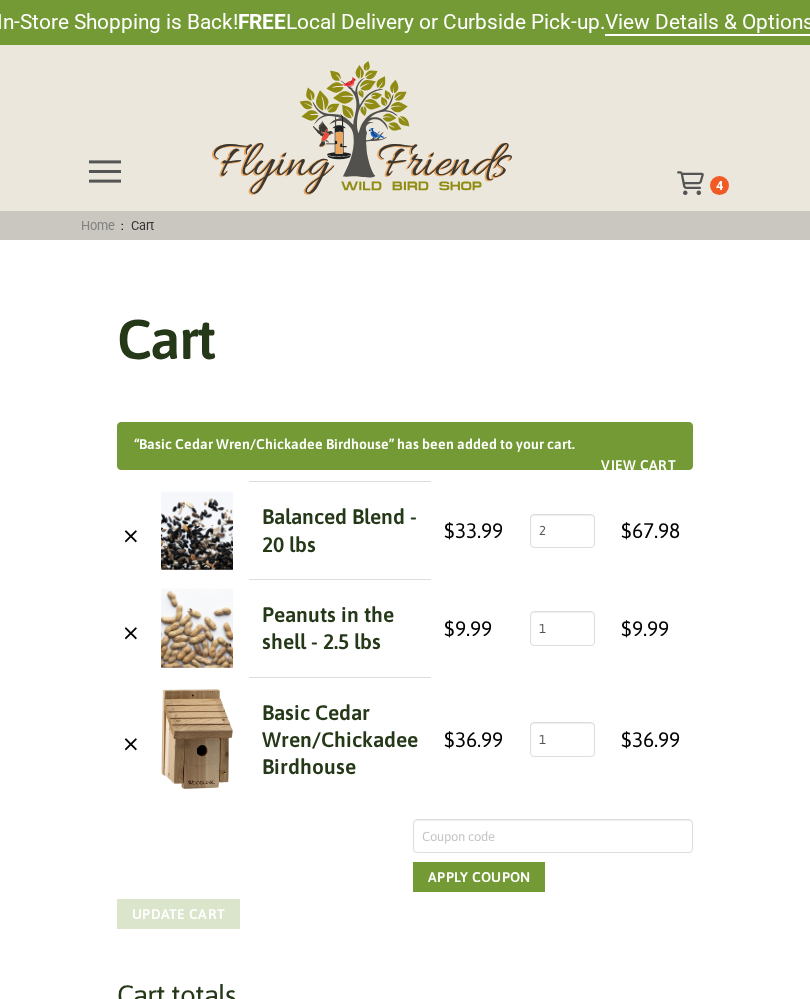 scroll, scrollTop: 0, scrollLeft: 0, axis: both 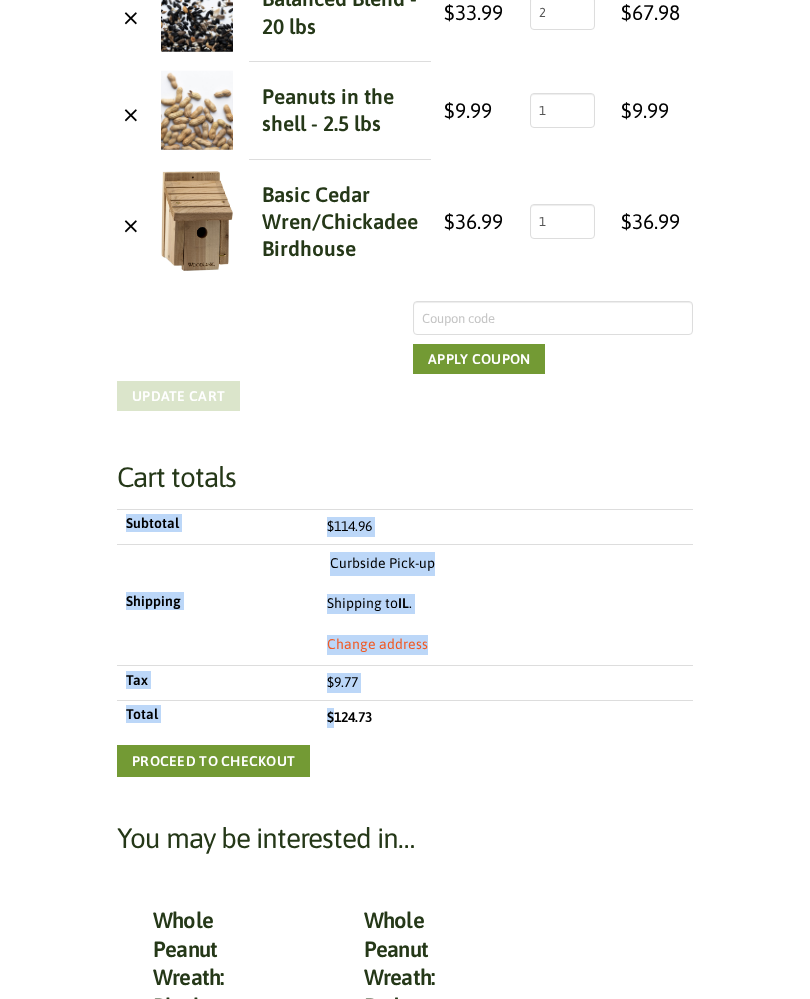 click on "In-Store Shopping is Back!   FREE  Local Delivery or Curbside Pick-up.  View Details & Options
Shop Online Visit Our Store Pick-up / Delivery Resources Employment 4 815.893.6889
Home  :  Cart
Cart
“Basic Cedar Wren/Chickadee Birdhouse” has been added to your cart.  View cart
Remove item
Thumbnail image
Product
Price
Quantity
Subtotal
×
Balanced Blend - 20 lbs
$ 33.99
Balanced Blend - 20 lbs quantity
2
$ 67.98
×
Peanuts in the shell - 2.5 lbs
$ 9.99
1
$" at bounding box center (405, 1286) 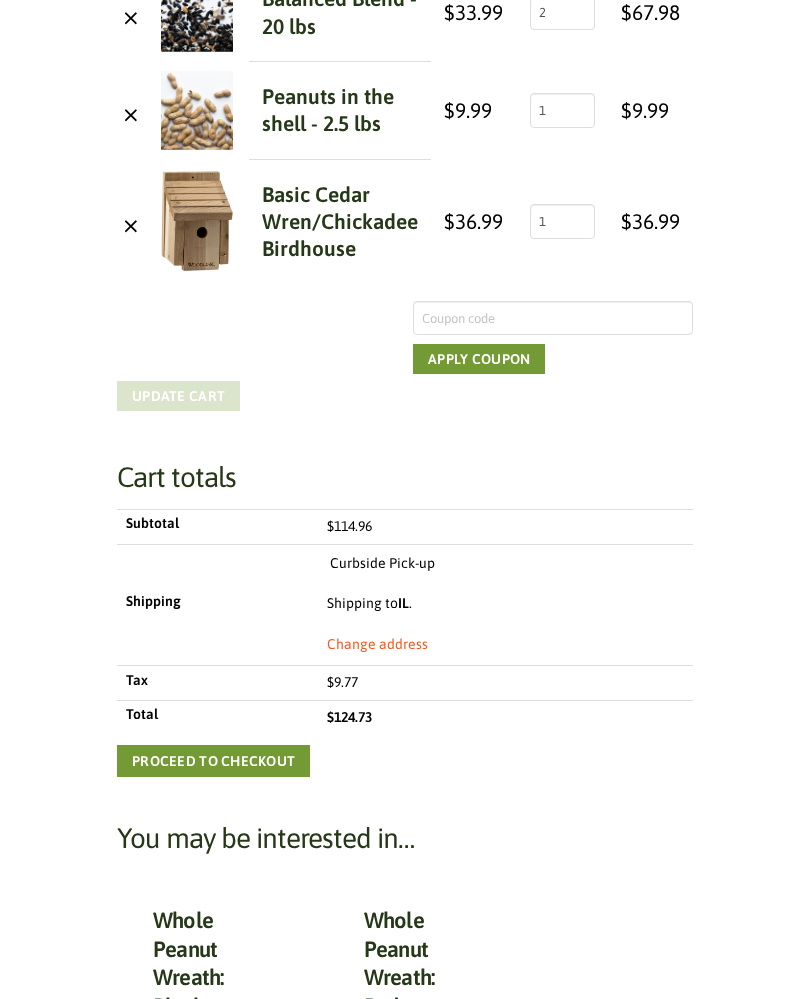 click on "Curbside Pick-up" at bounding box center [382, 564] 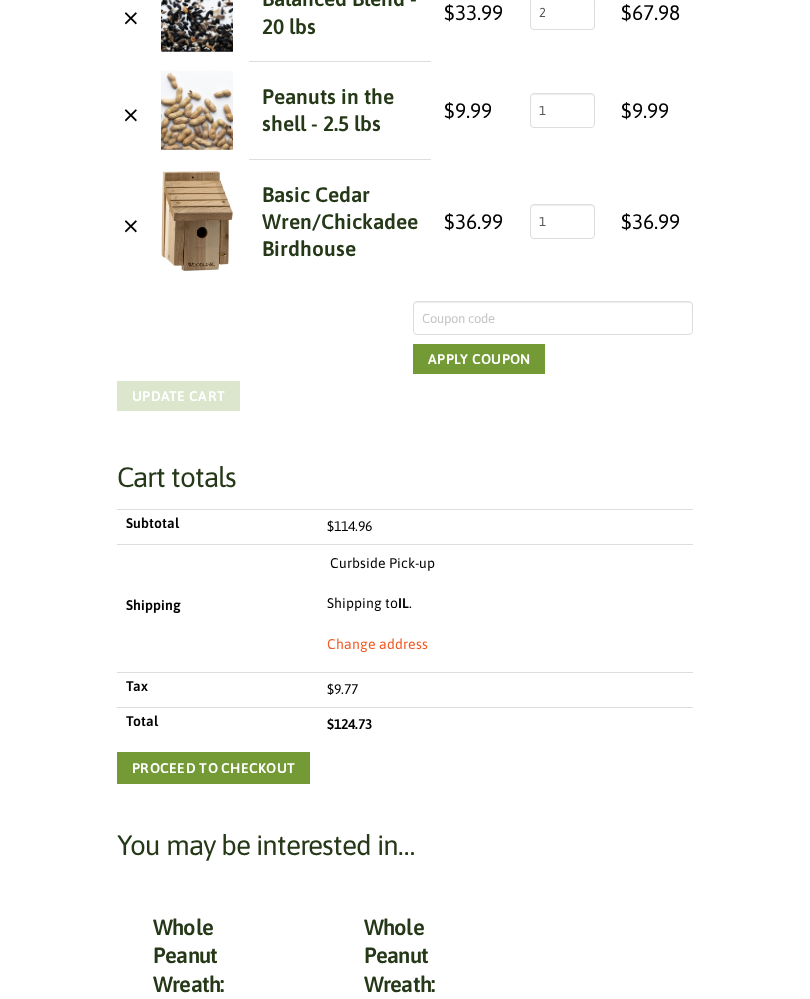 select on "IL" 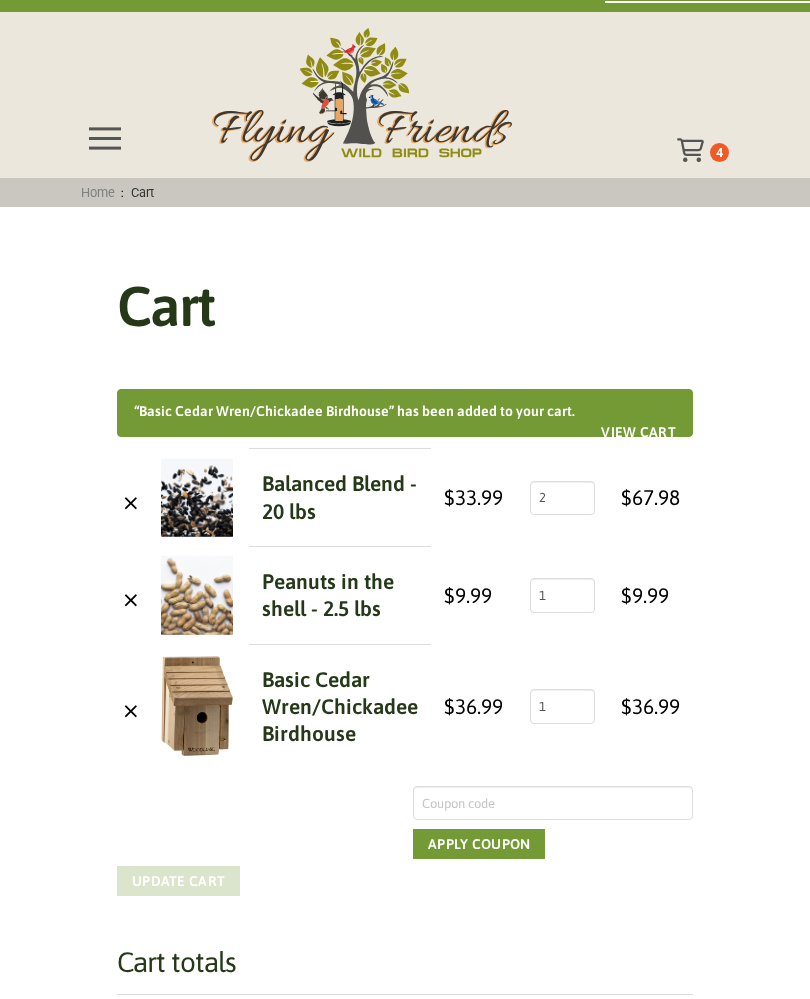 scroll, scrollTop: 0, scrollLeft: 0, axis: both 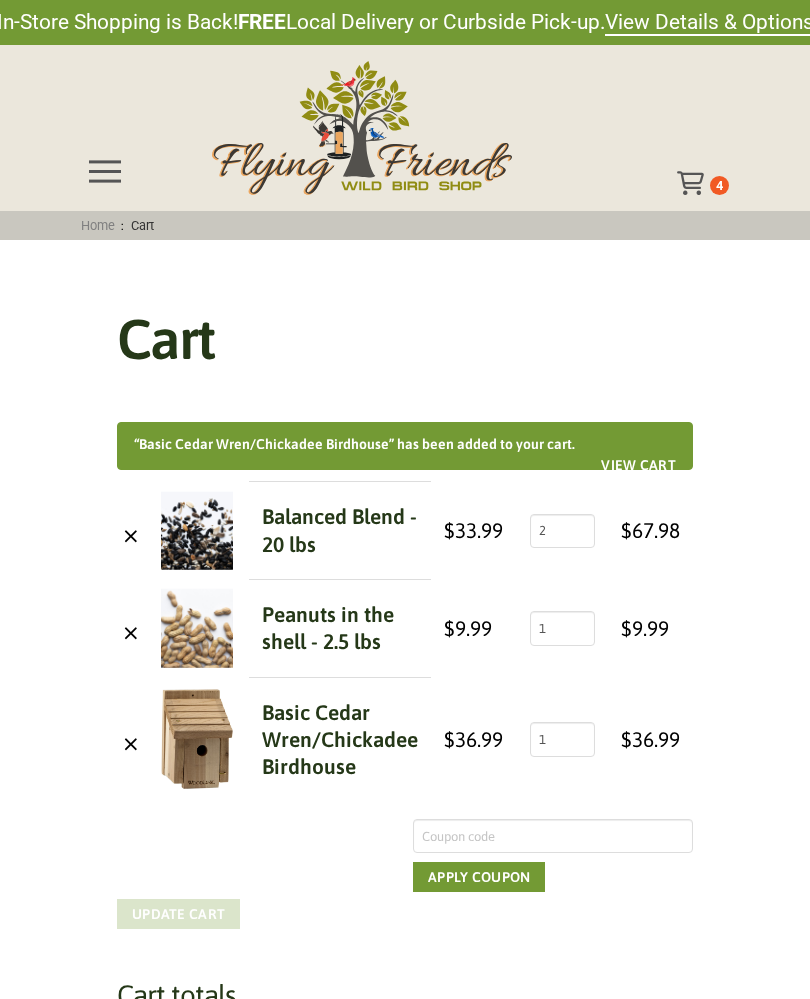click at bounding box center [105, 171] 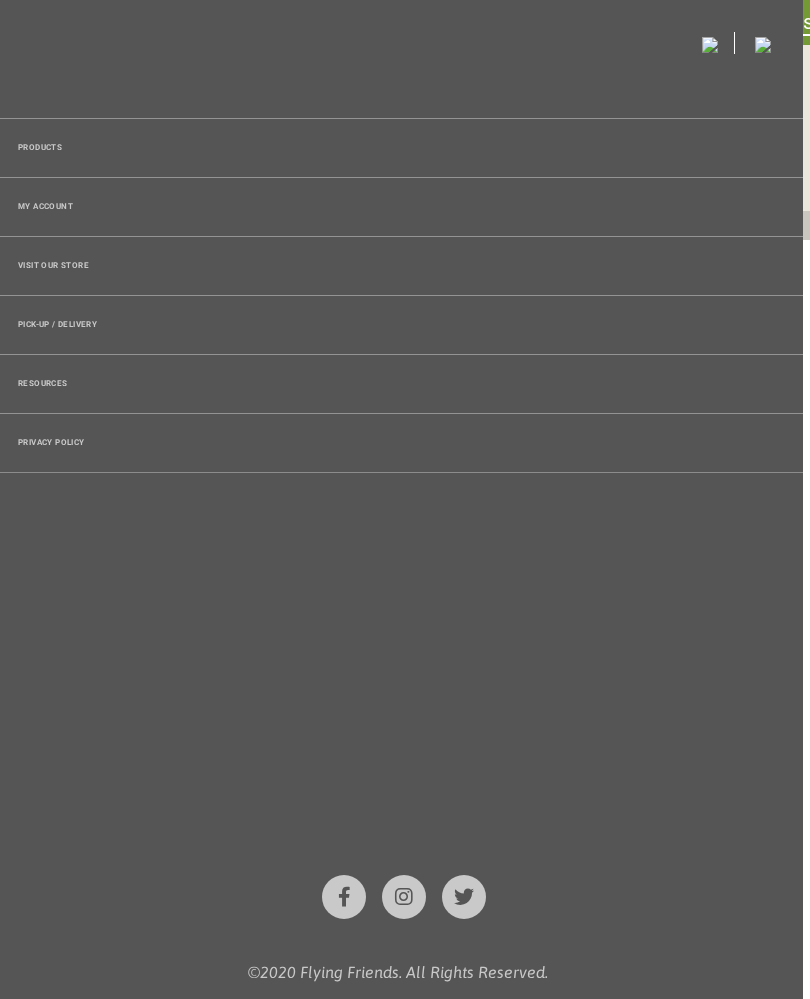 scroll, scrollTop: 0, scrollLeft: 7, axis: horizontal 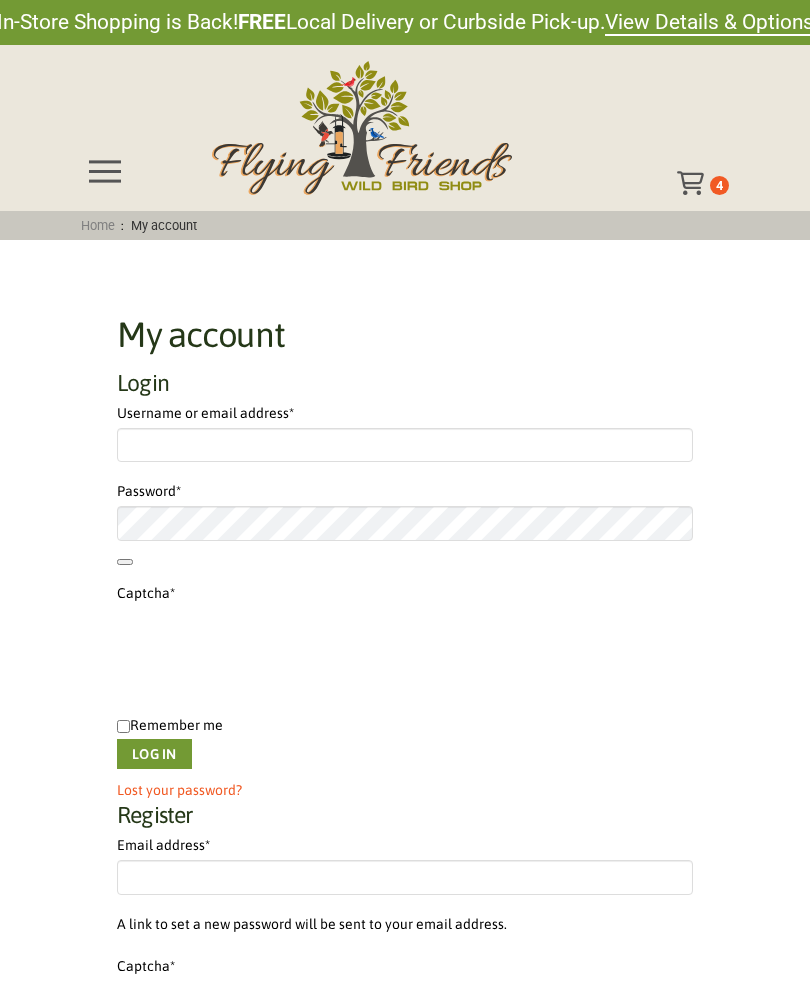 click on "Home  :  My account" at bounding box center (139, 225) 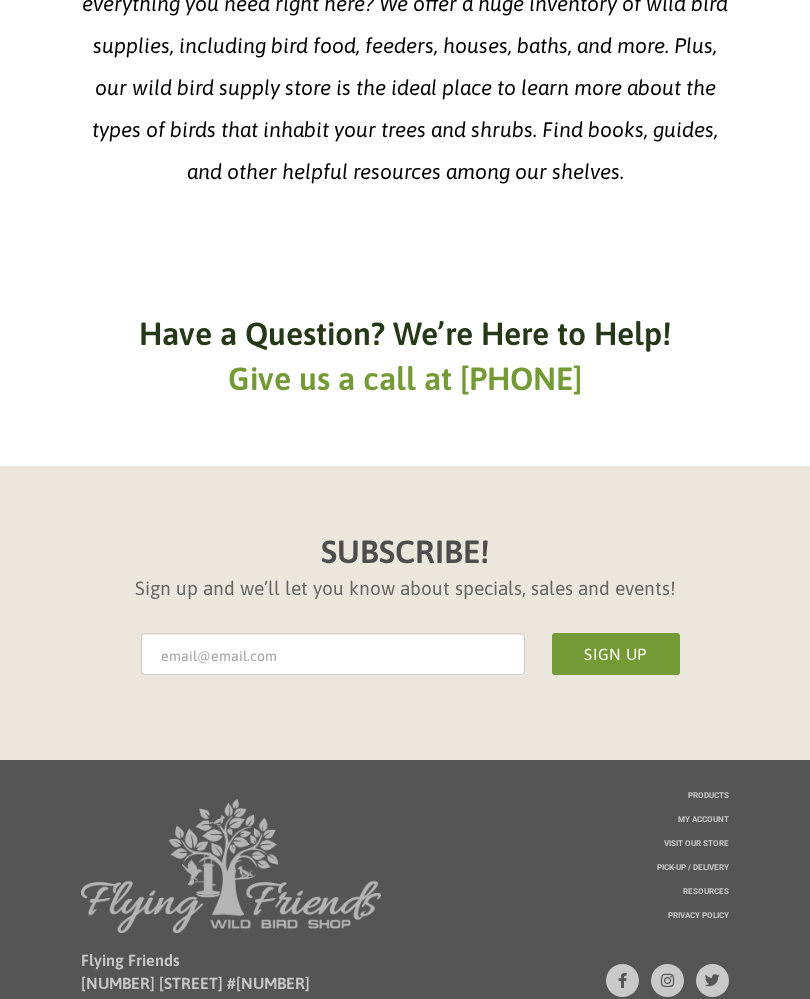 scroll, scrollTop: 3205, scrollLeft: 0, axis: vertical 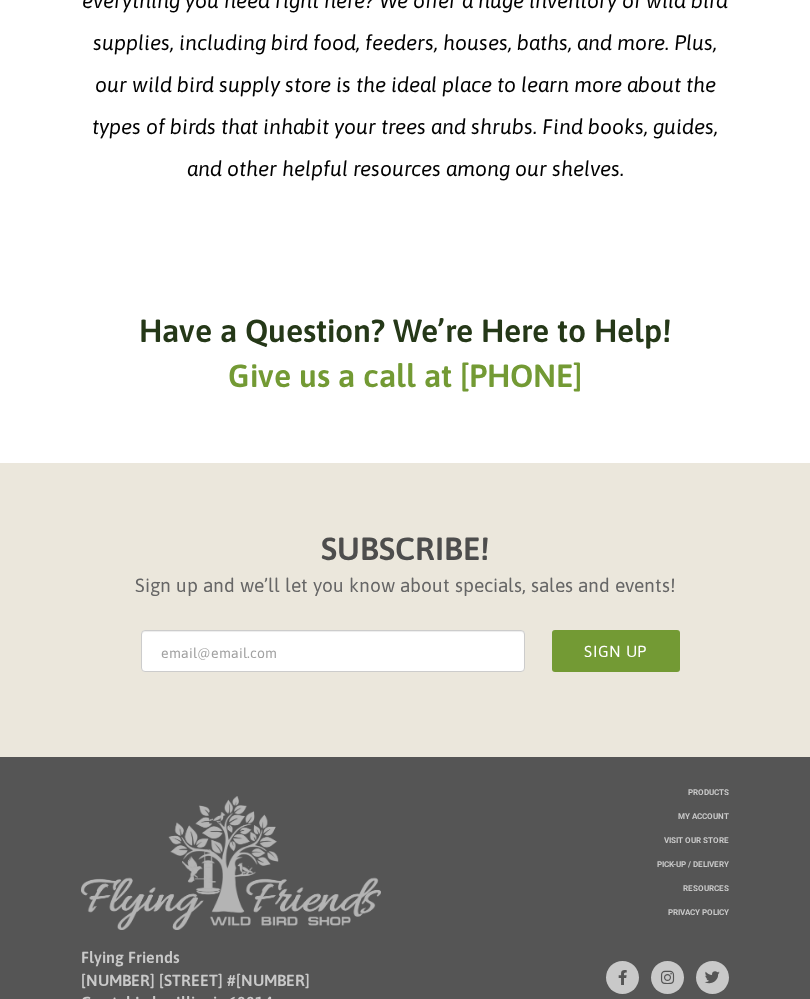 click on "Pick-up / Delivery" at bounding box center [693, 865] 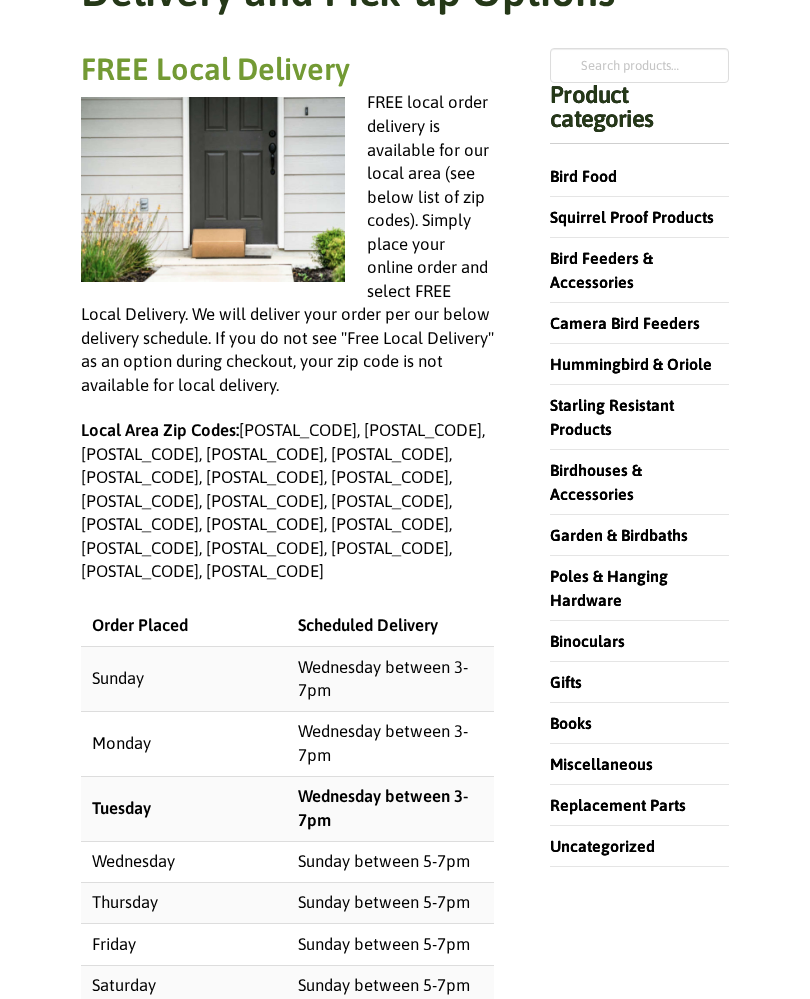 scroll, scrollTop: 0, scrollLeft: 0, axis: both 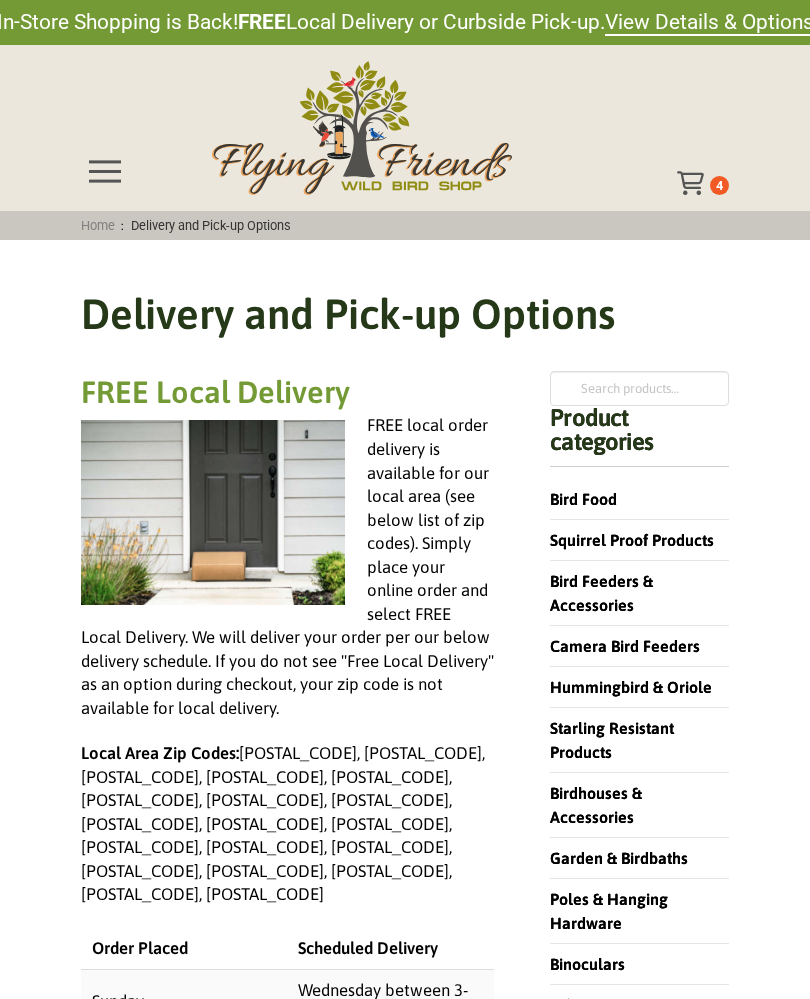 click at bounding box center (689, 183) 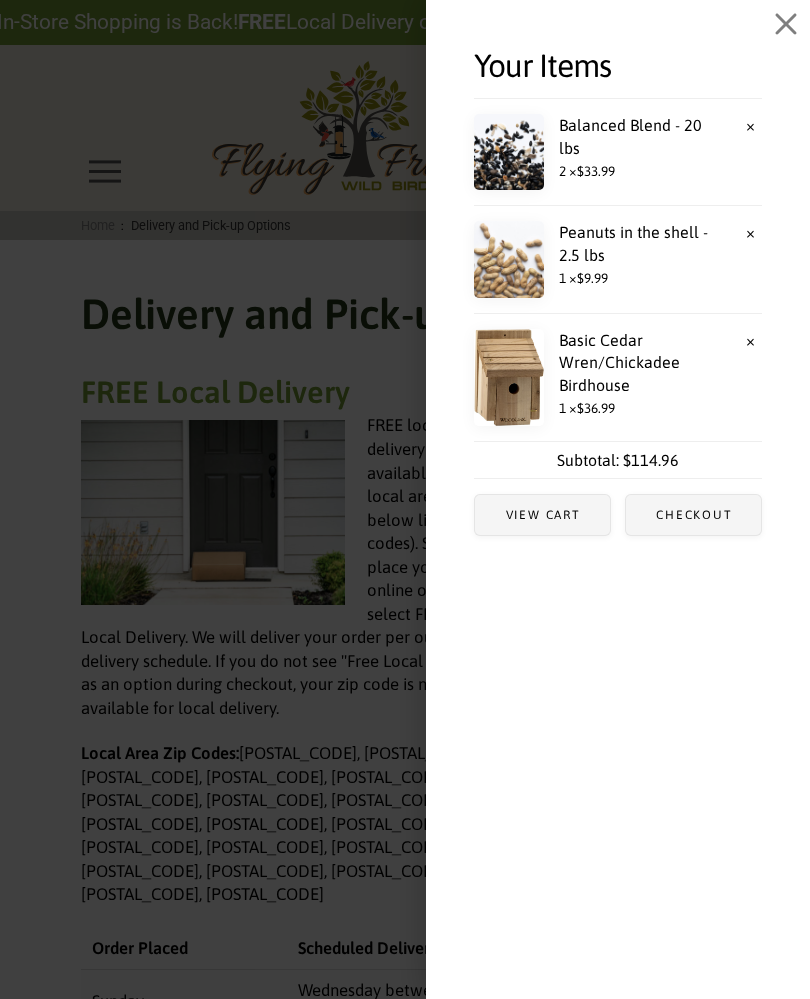 click on "Checkout" at bounding box center (694, 515) 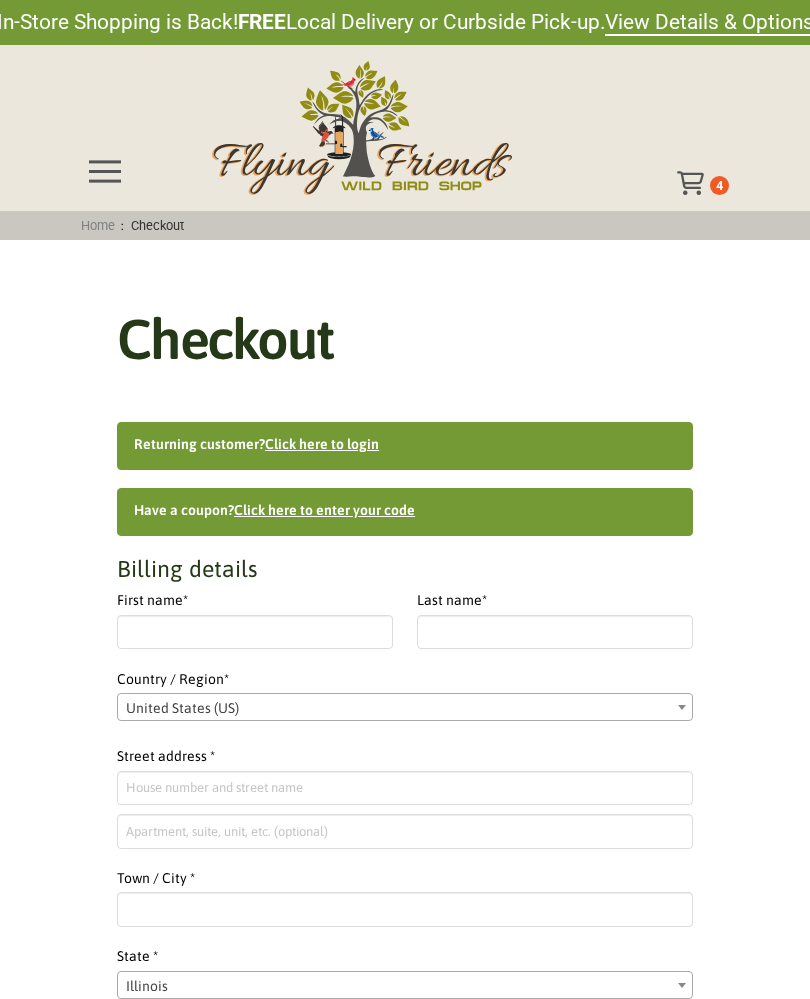 select on "IL" 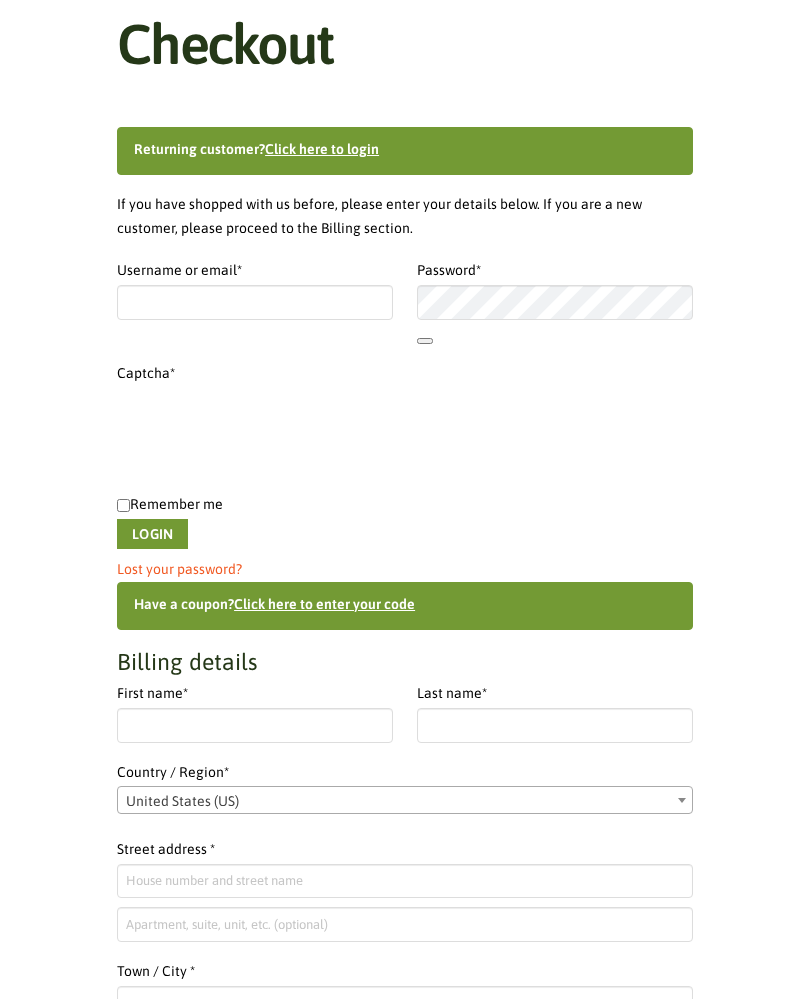 scroll, scrollTop: 438, scrollLeft: 0, axis: vertical 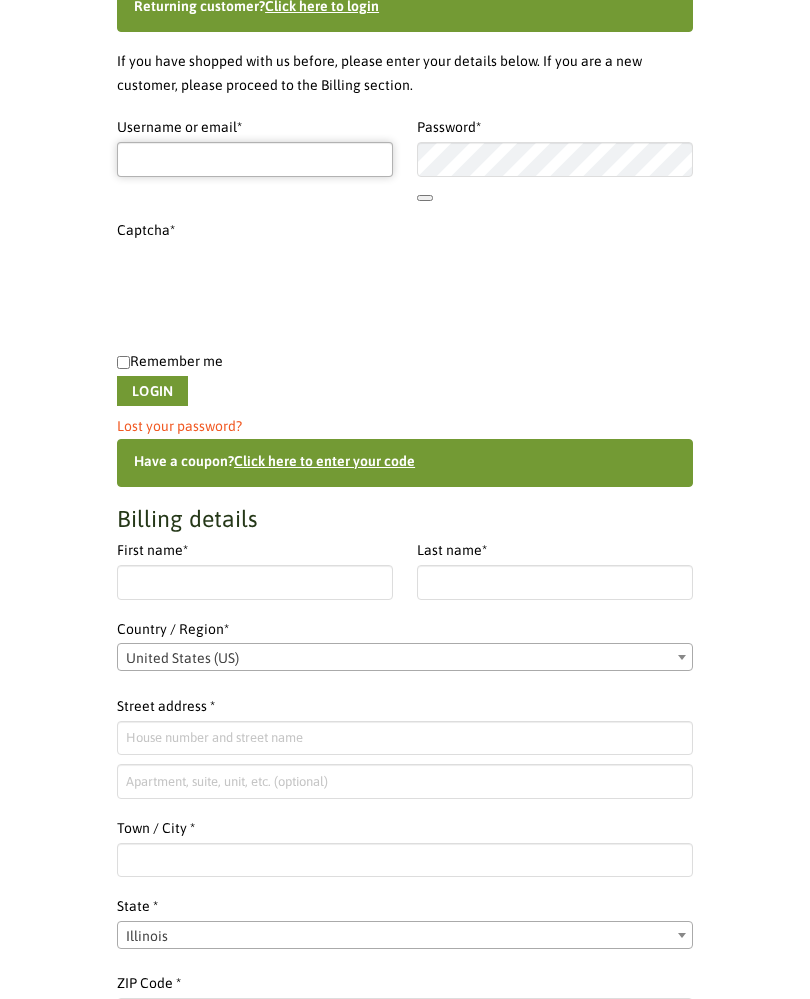 click on "Username or email  * Required" at bounding box center (255, 159) 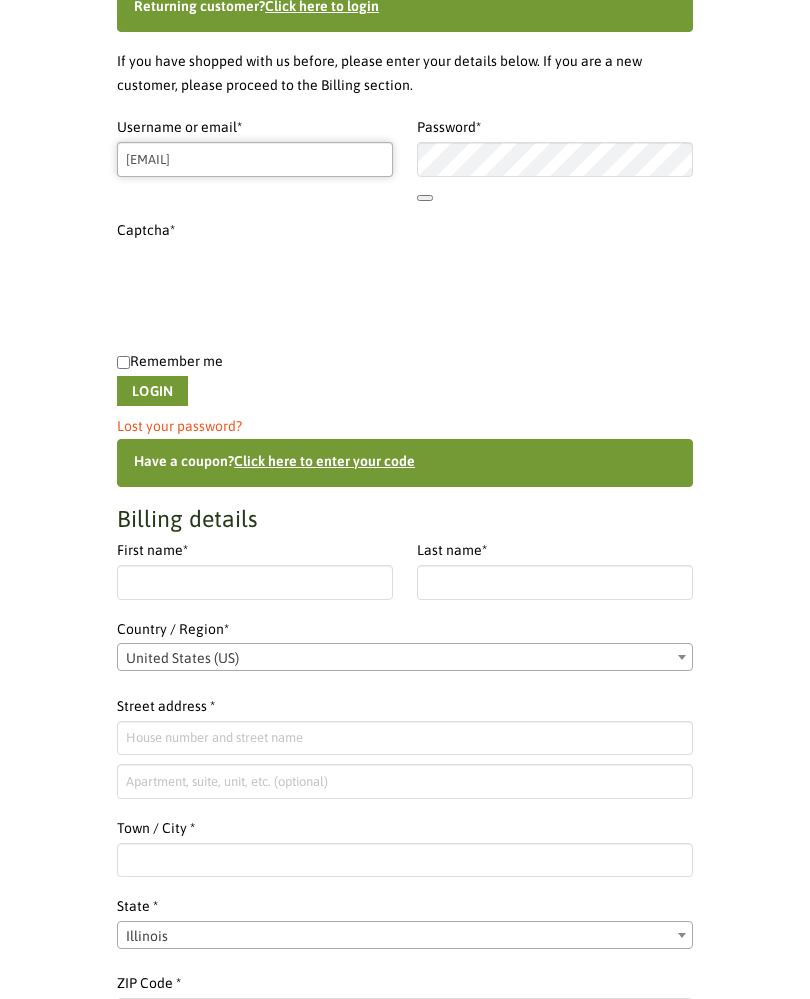 type on "[EMAIL]" 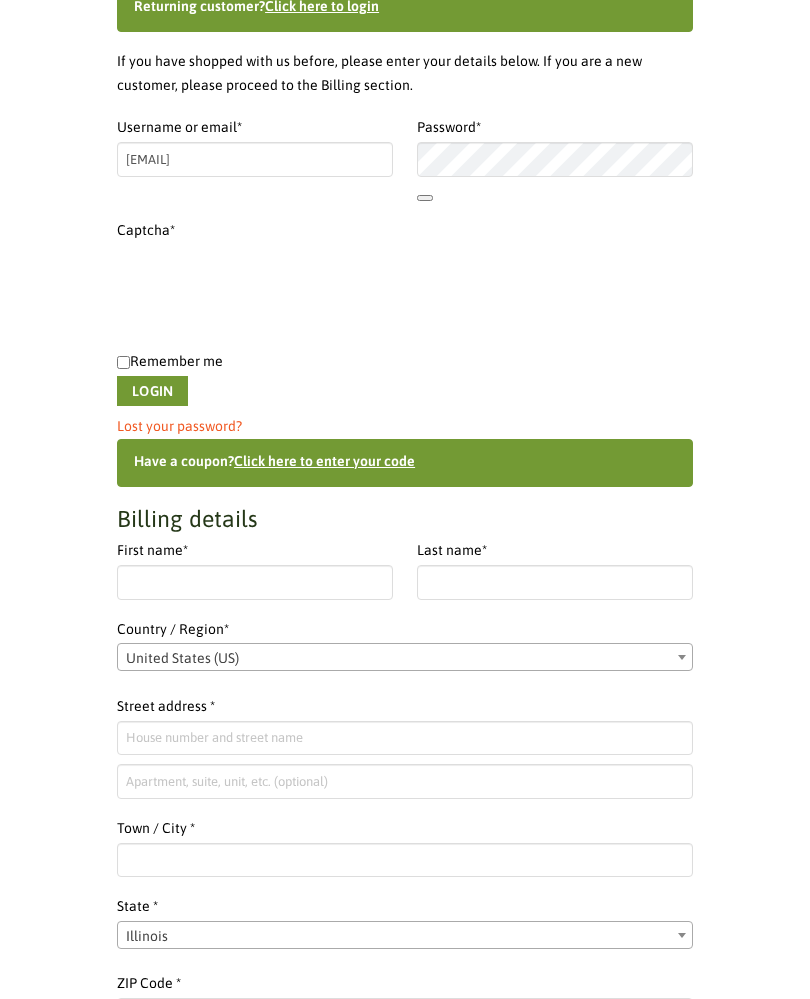 scroll, scrollTop: 438, scrollLeft: 0, axis: vertical 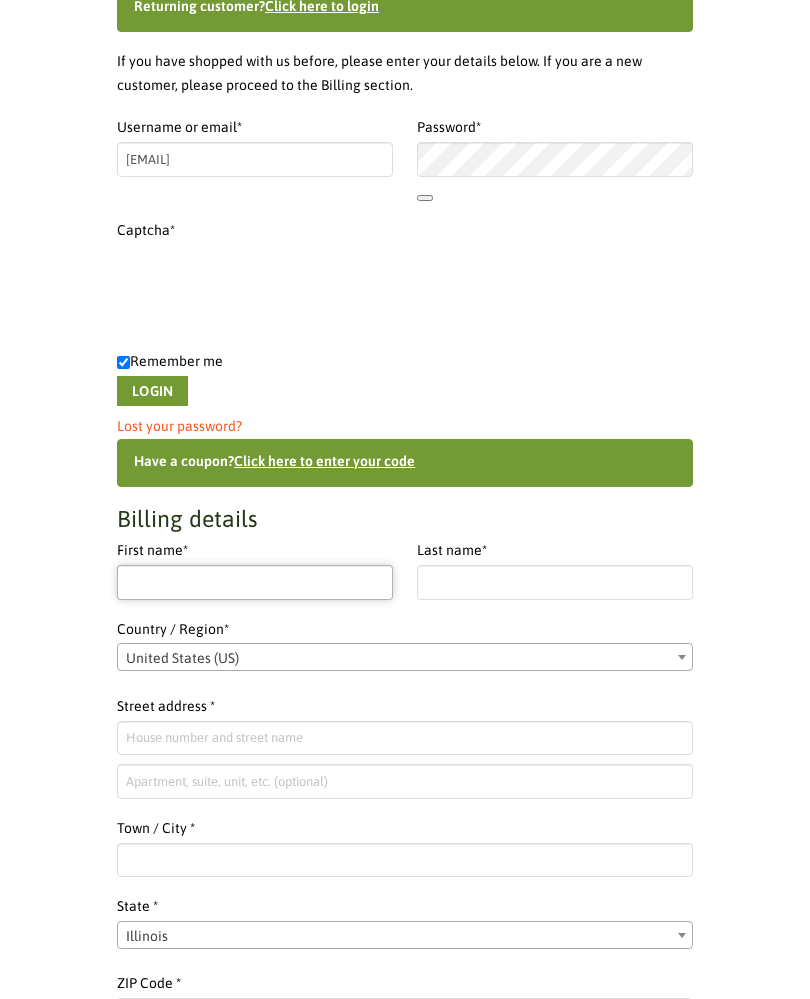 click on "First name  *" at bounding box center [255, 582] 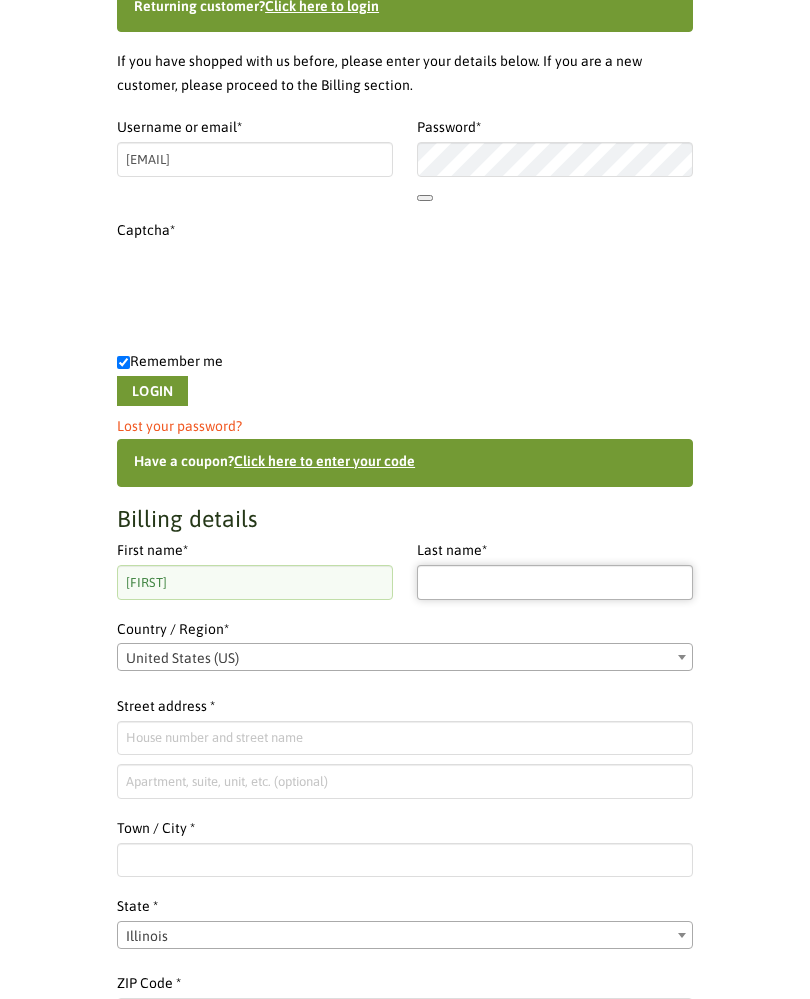 type on "Sanders" 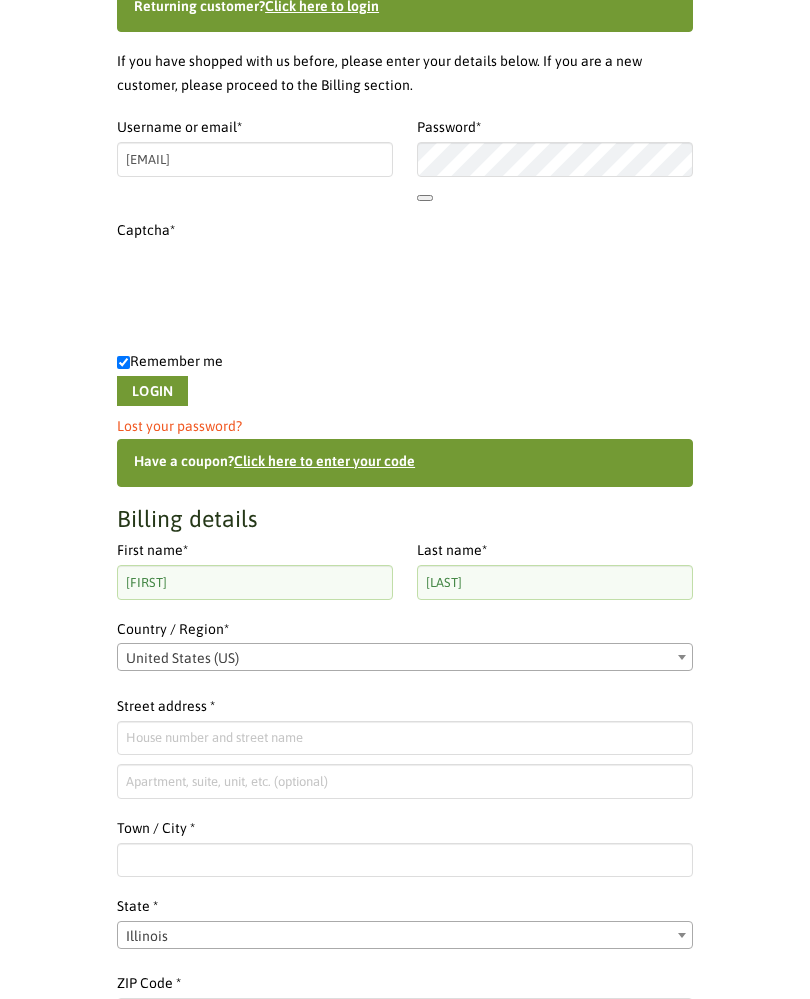 scroll, scrollTop: 438, scrollLeft: 0, axis: vertical 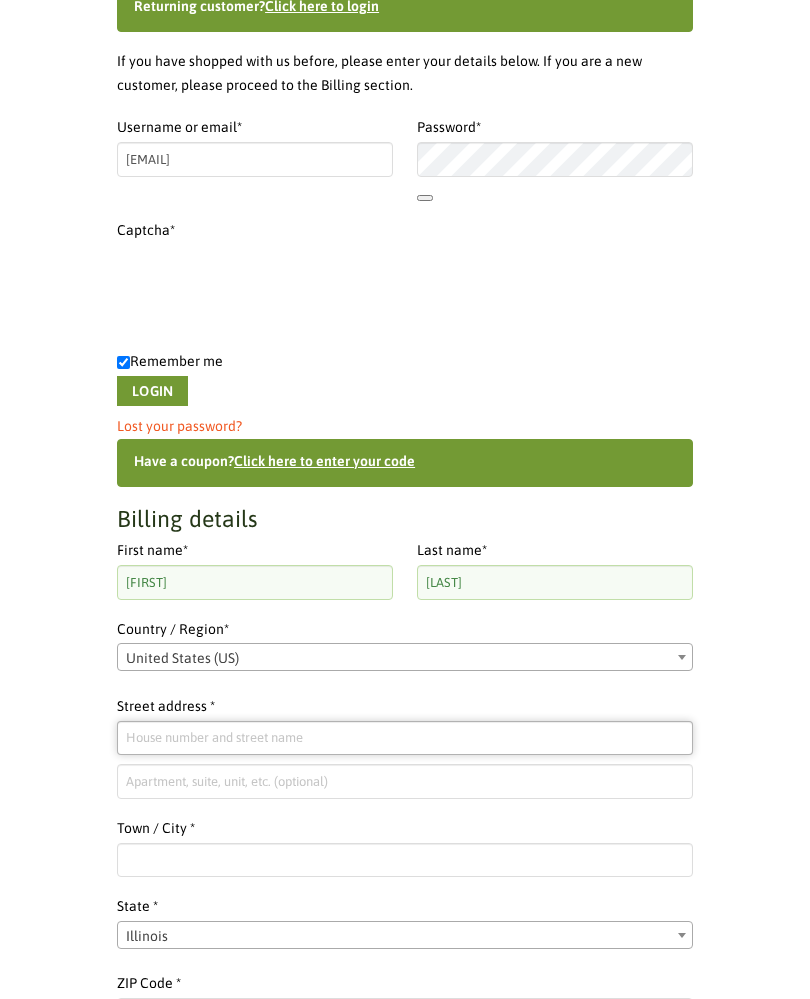 click on "Street address   *" at bounding box center (405, 738) 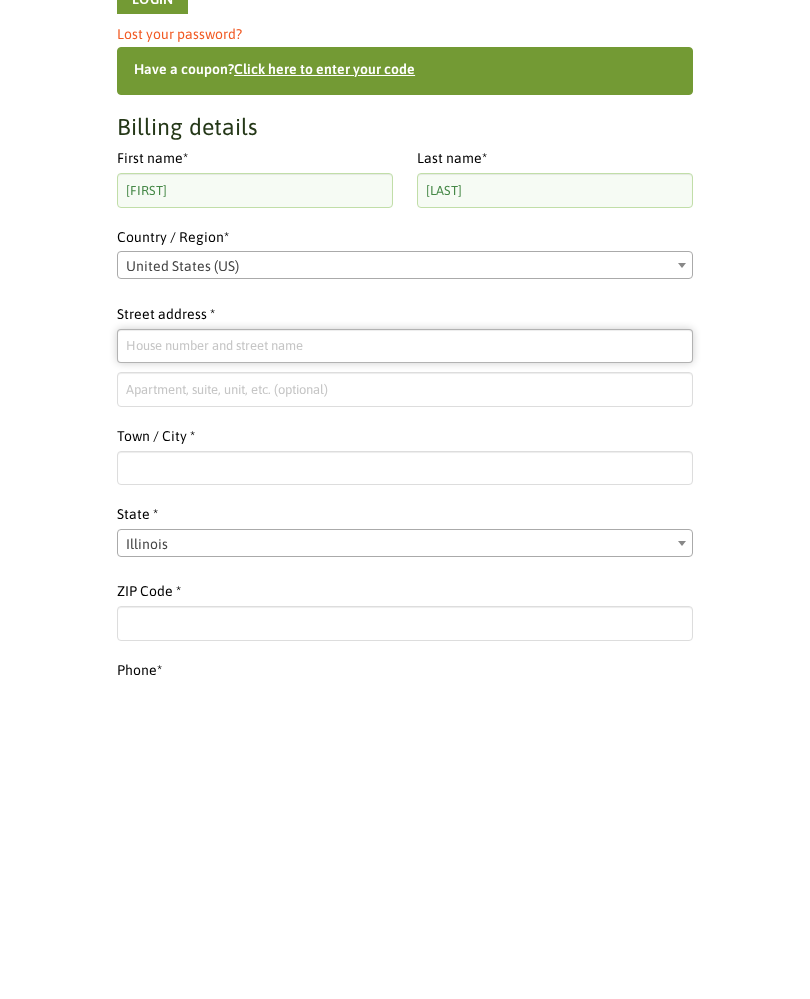 type on "[NUMBER] [STREET]" 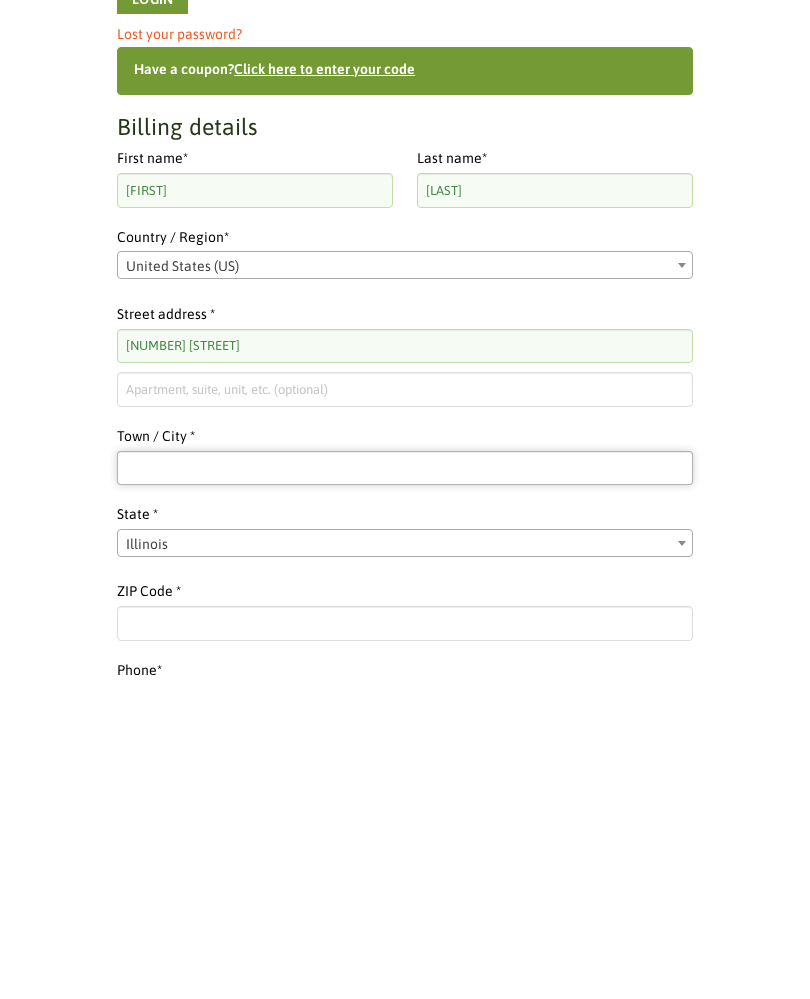 scroll, scrollTop: 830, scrollLeft: 0, axis: vertical 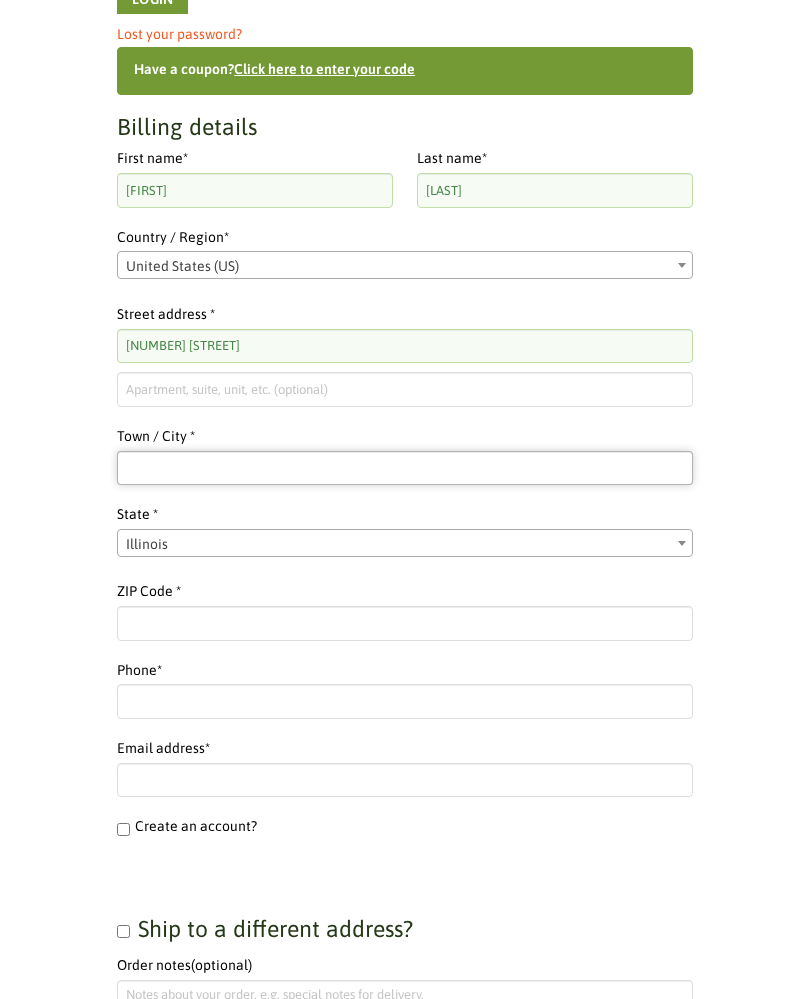 type on "Crystal Lake" 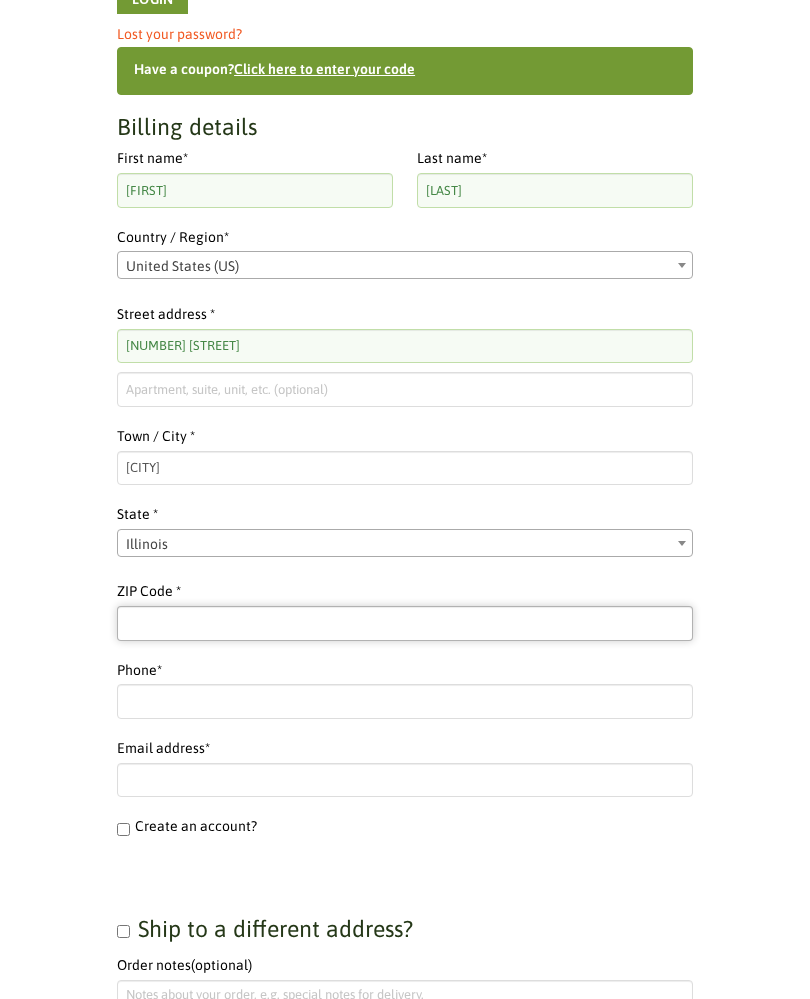 type on "60014" 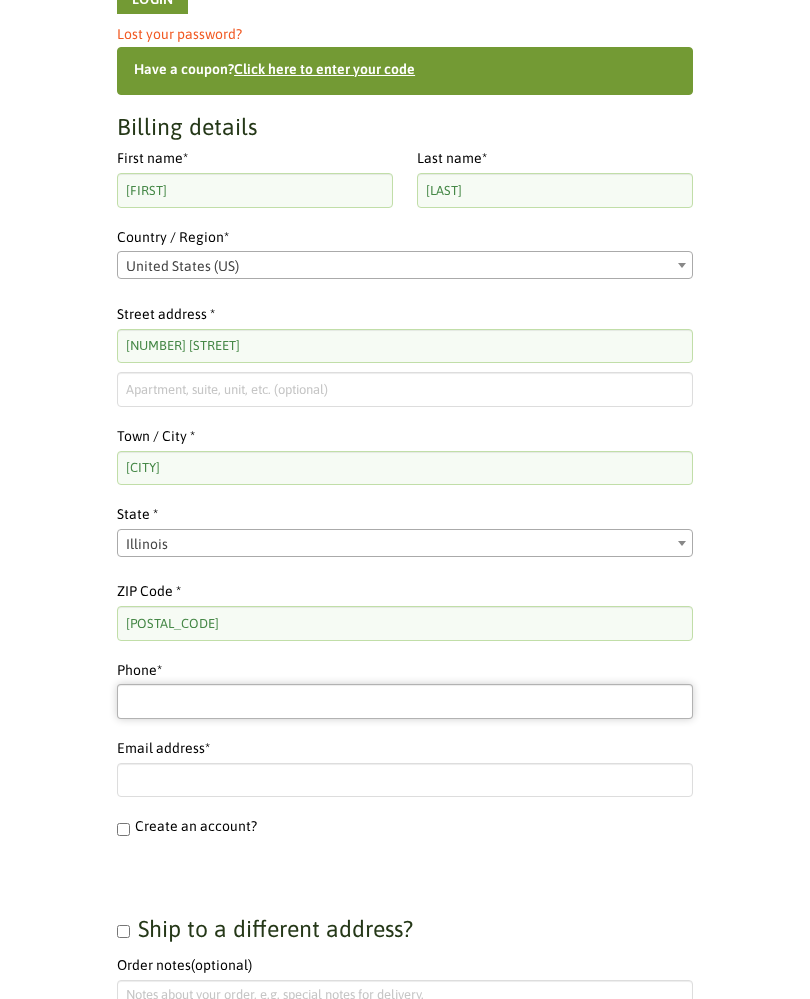 click on "Phone  *" at bounding box center (405, 701) 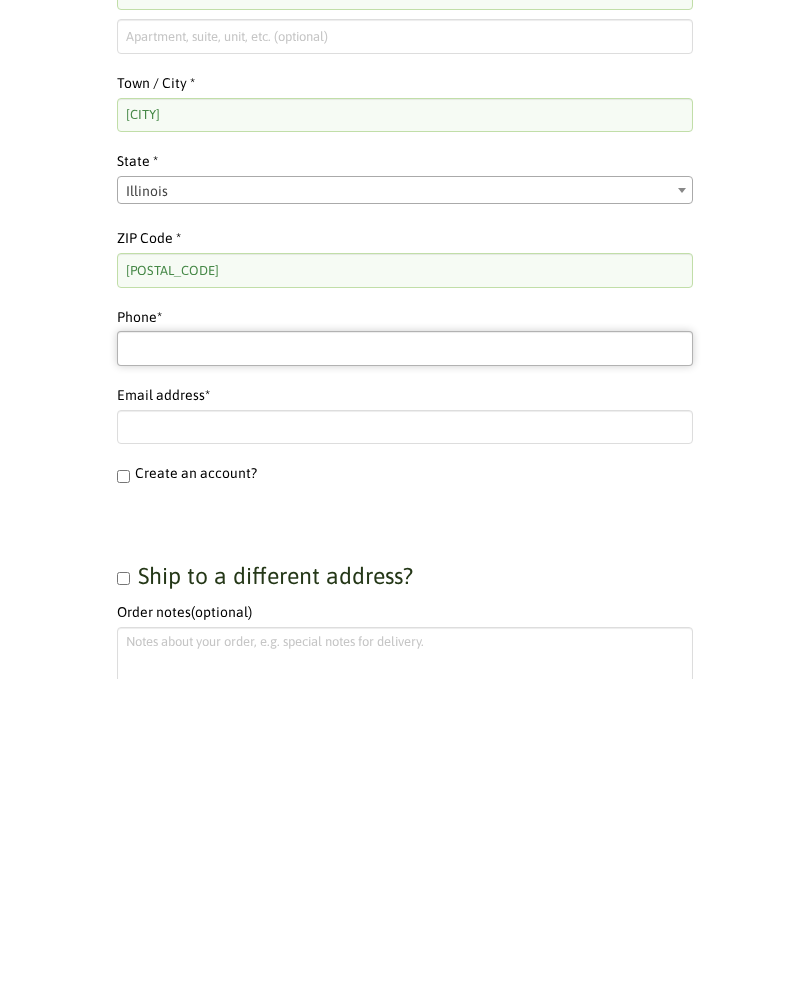 type on "[PHONE]" 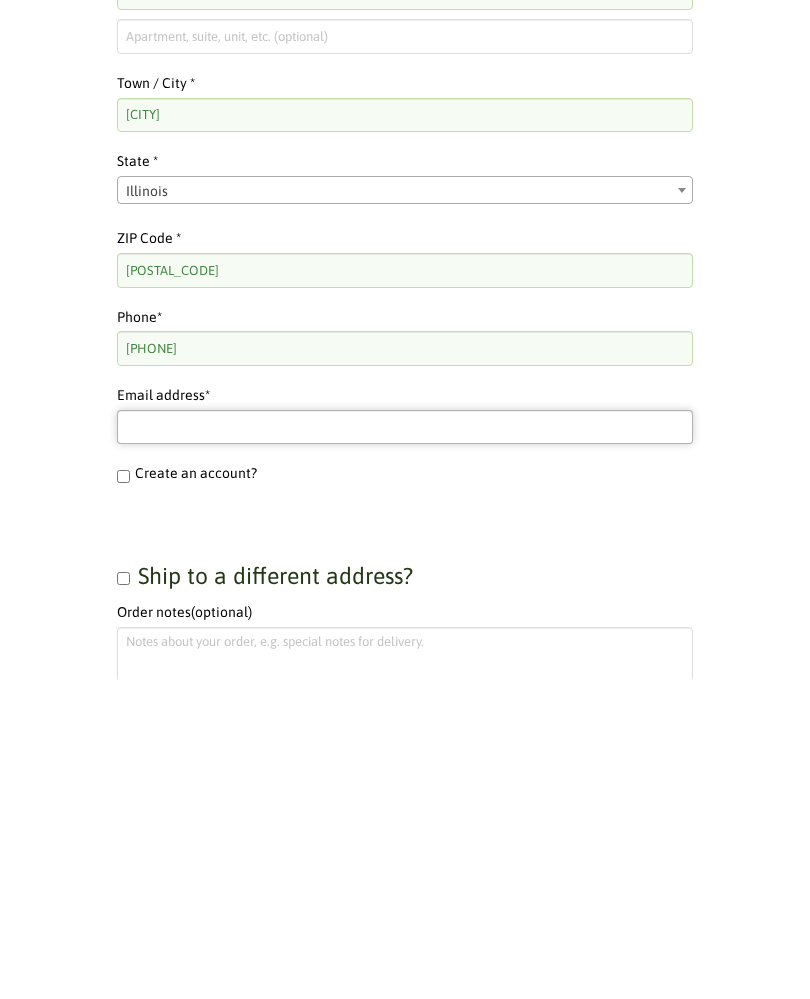 click on "Email address  *" at bounding box center (405, 748) 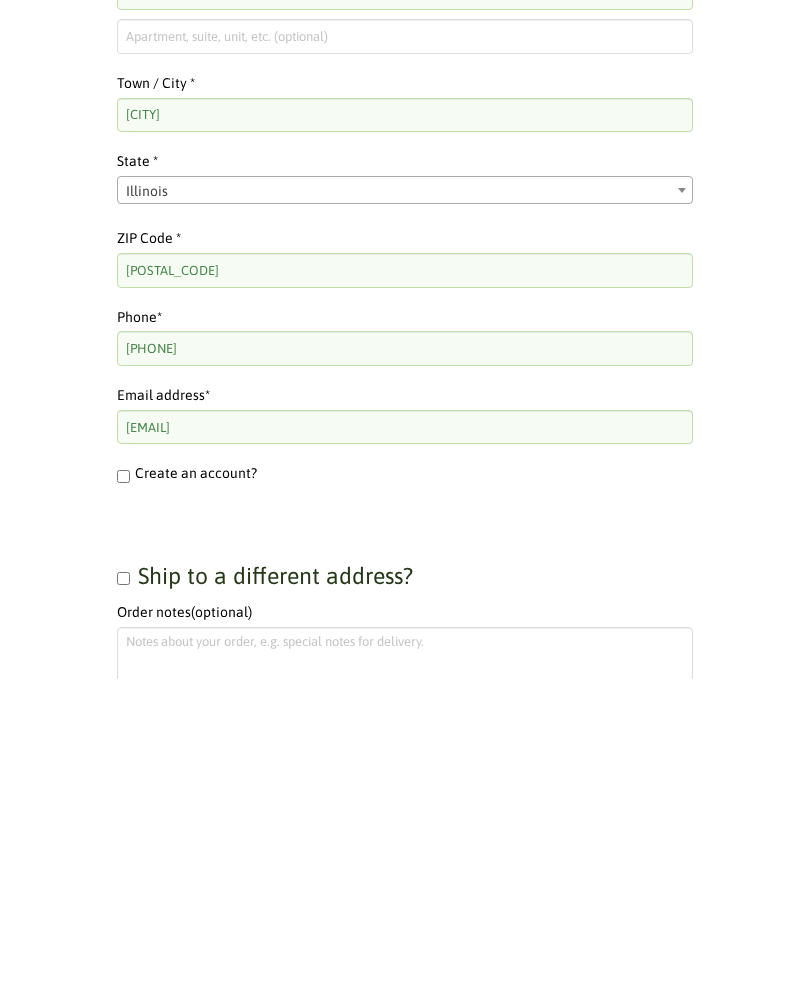 click on "Create an account?" at bounding box center [123, 797] 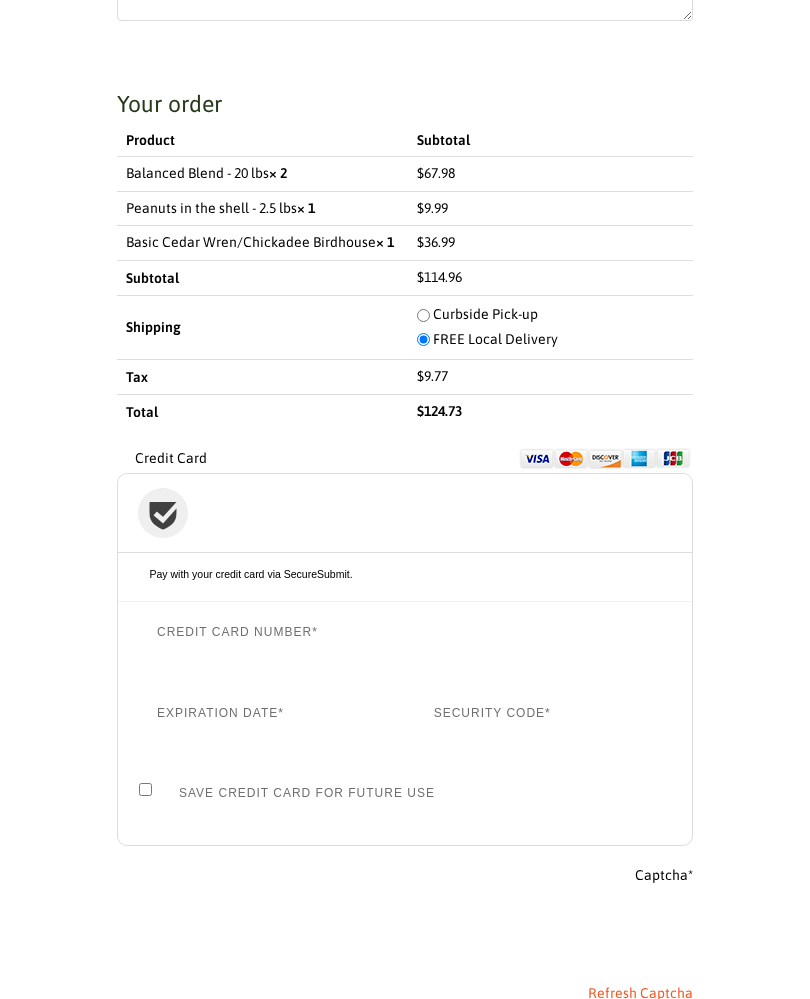 scroll, scrollTop: 1869, scrollLeft: 0, axis: vertical 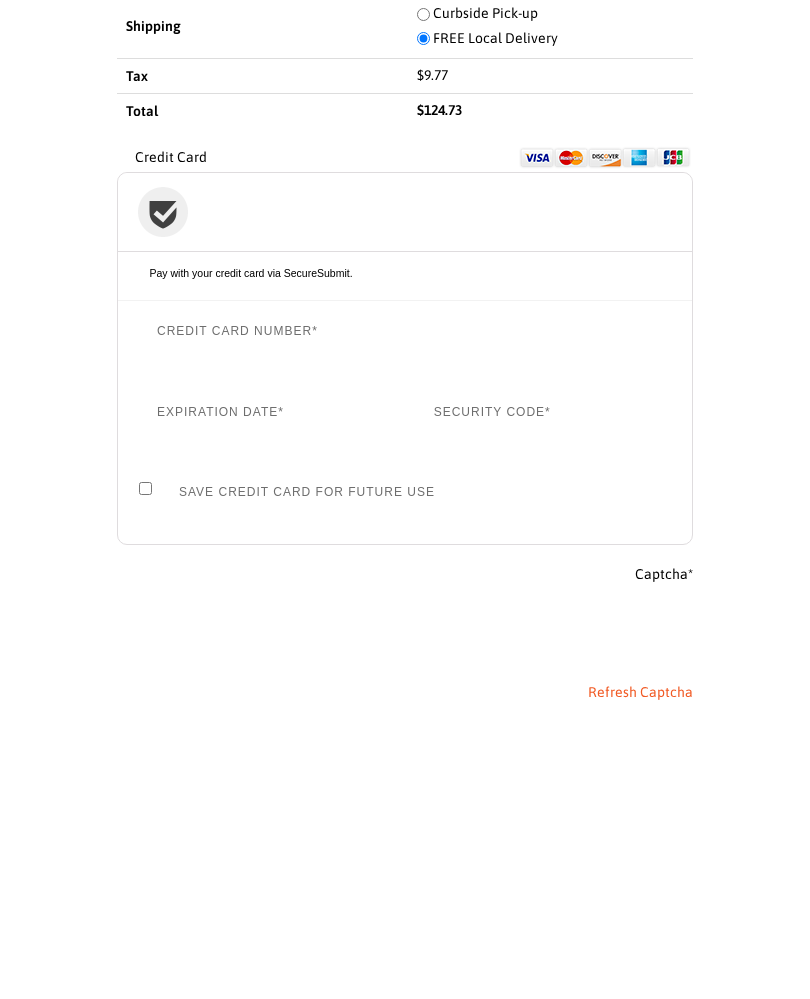 click at bounding box center (405, 936) 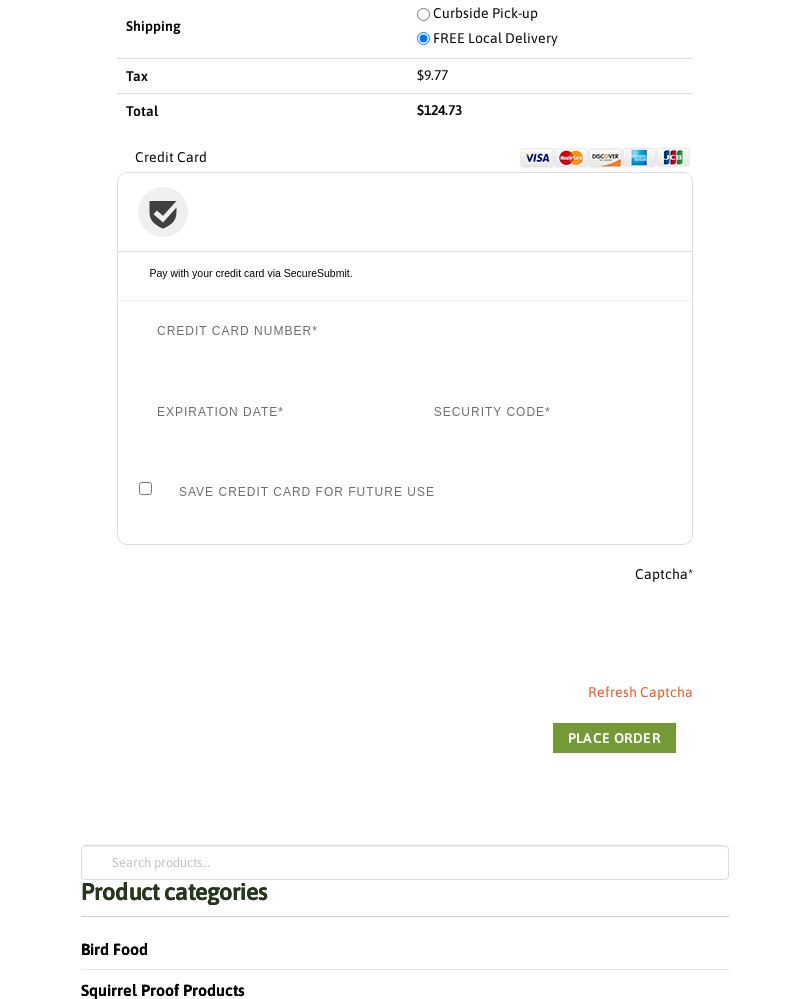 click on "Save Credit Card for Future Use" at bounding box center (145, 488) 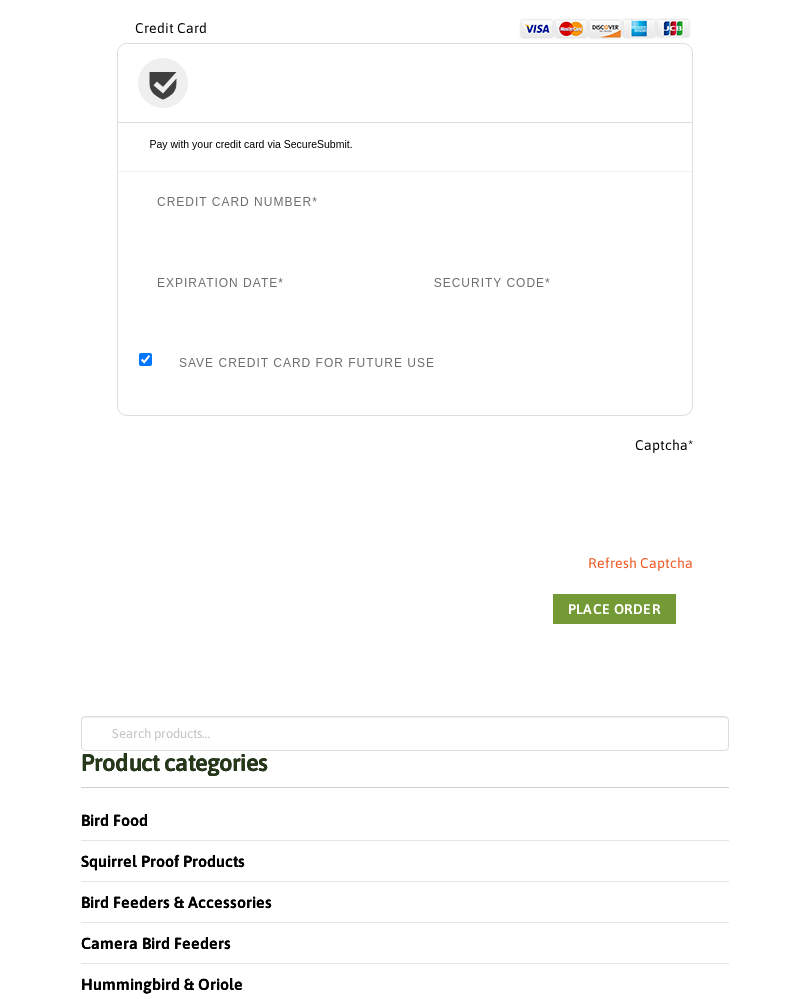 scroll, scrollTop: 2299, scrollLeft: 0, axis: vertical 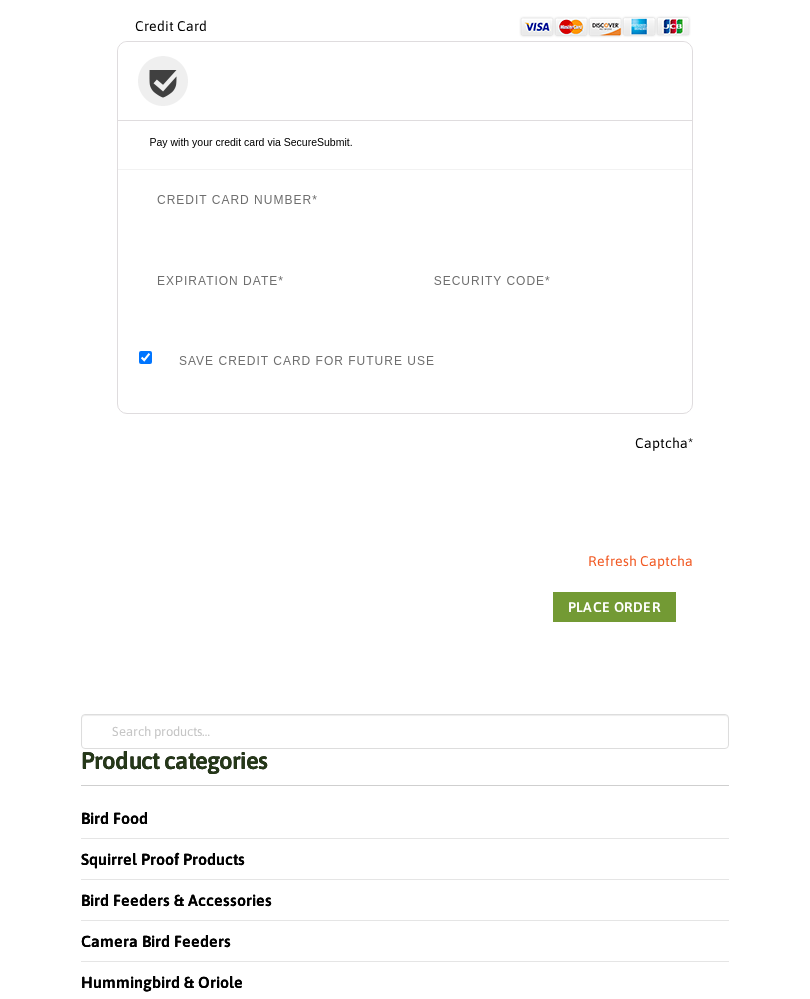 click on "Place order" at bounding box center (614, 607) 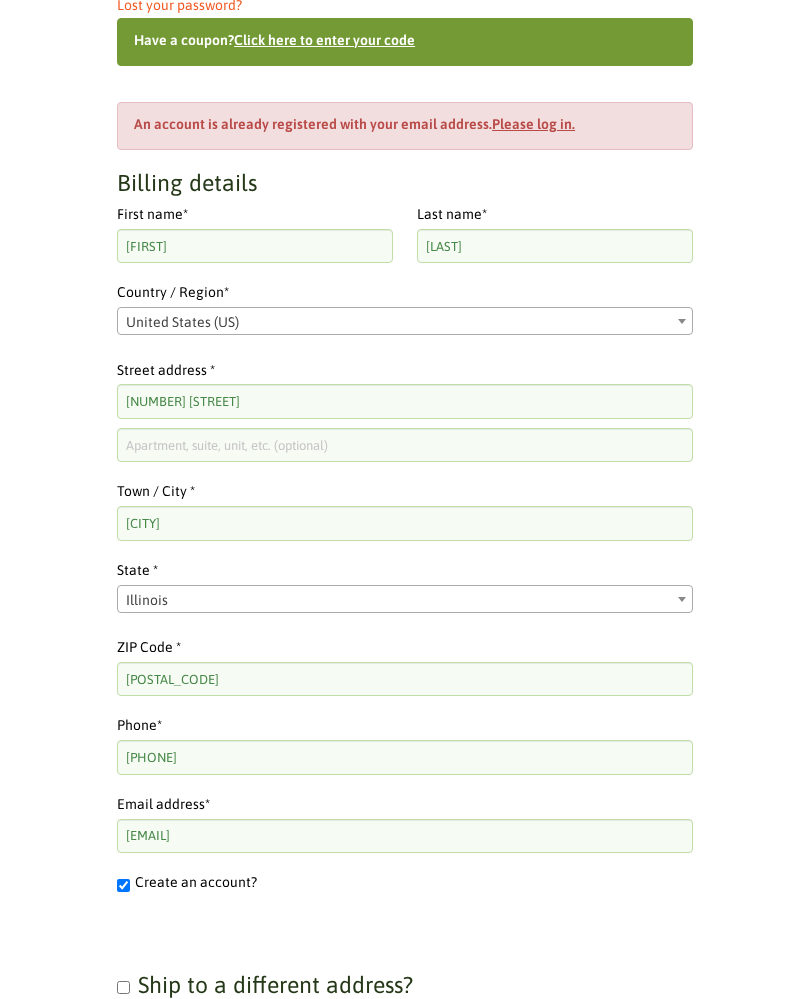 scroll, scrollTop: 858, scrollLeft: 0, axis: vertical 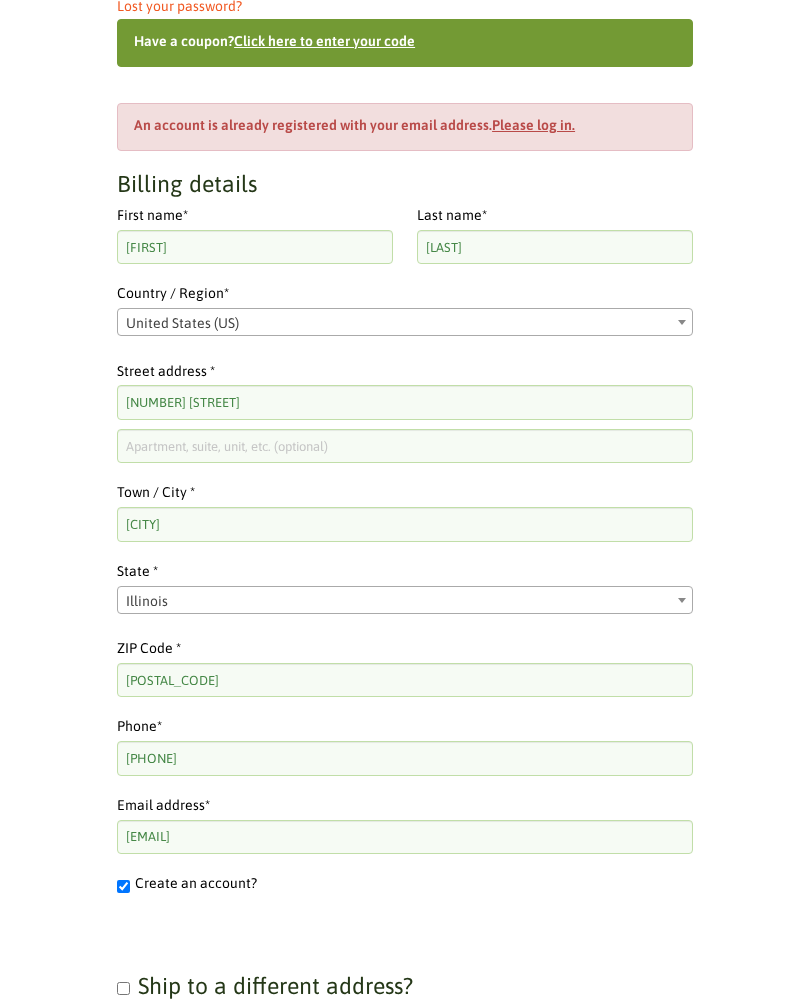 click on "Please log in." at bounding box center [533, 125] 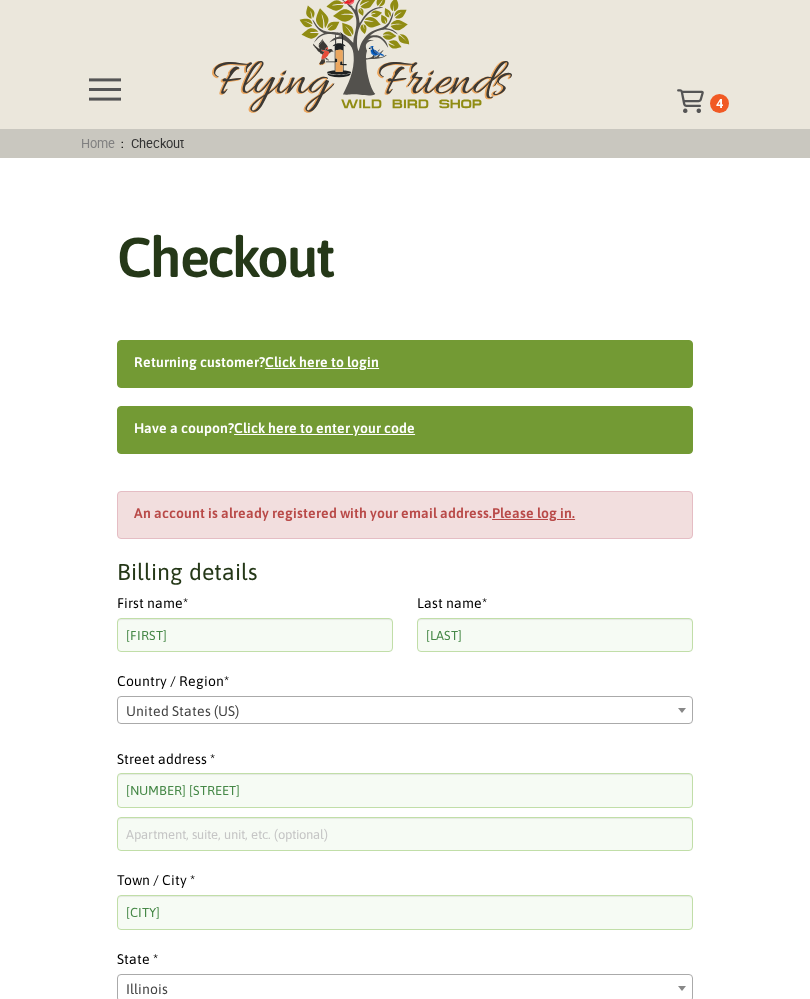 scroll, scrollTop: 0, scrollLeft: 0, axis: both 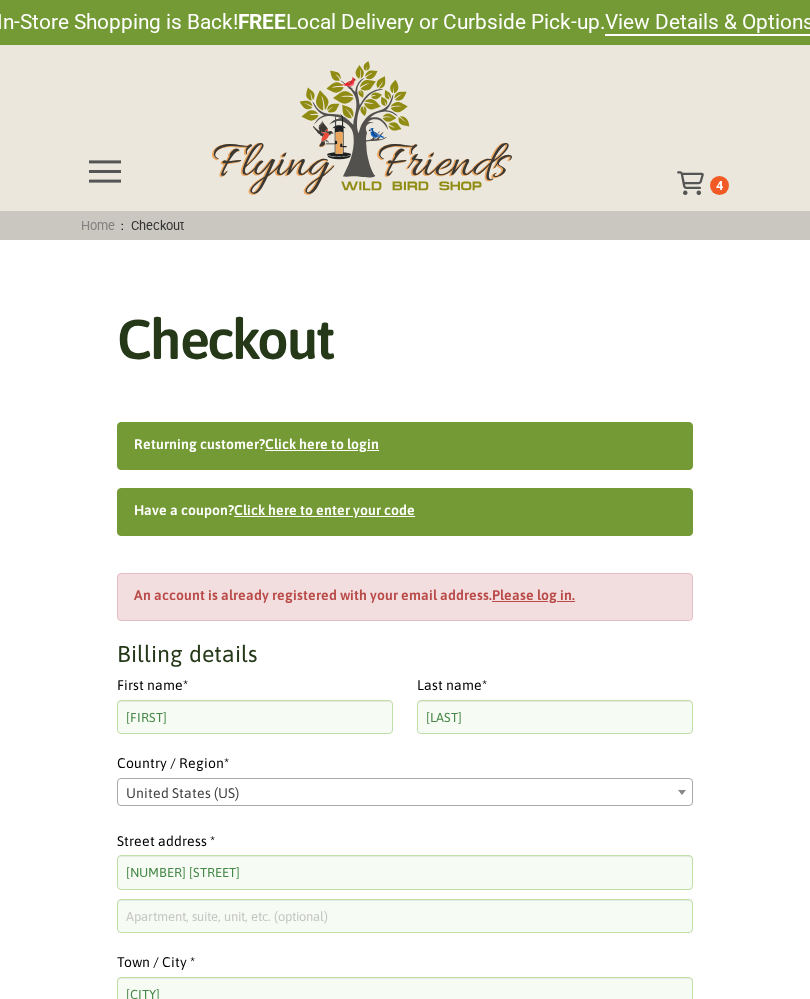 click on "Click here to login" at bounding box center (322, 444) 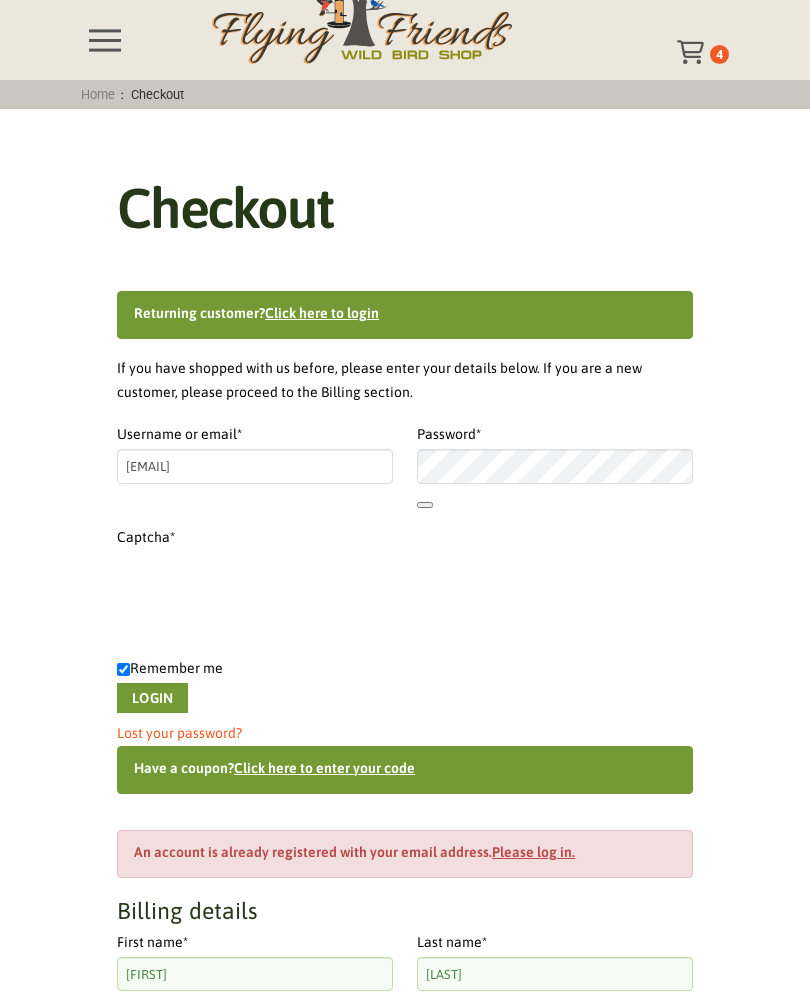 scroll, scrollTop: 130, scrollLeft: 0, axis: vertical 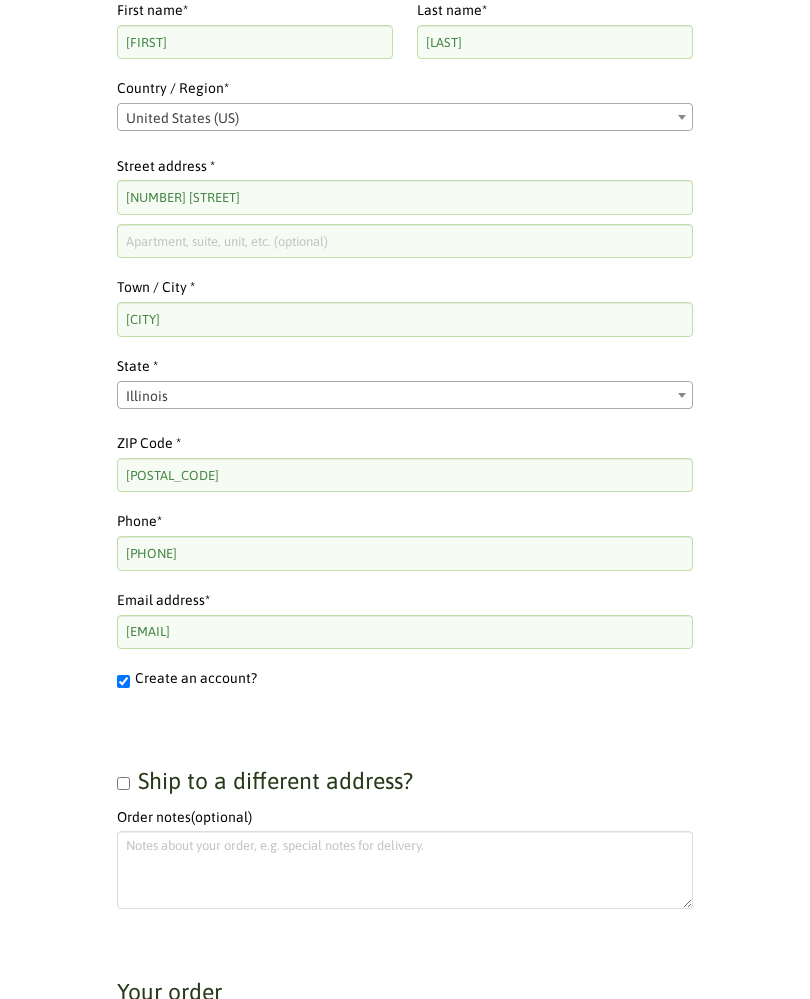 click on "Create an account?" at bounding box center [123, 681] 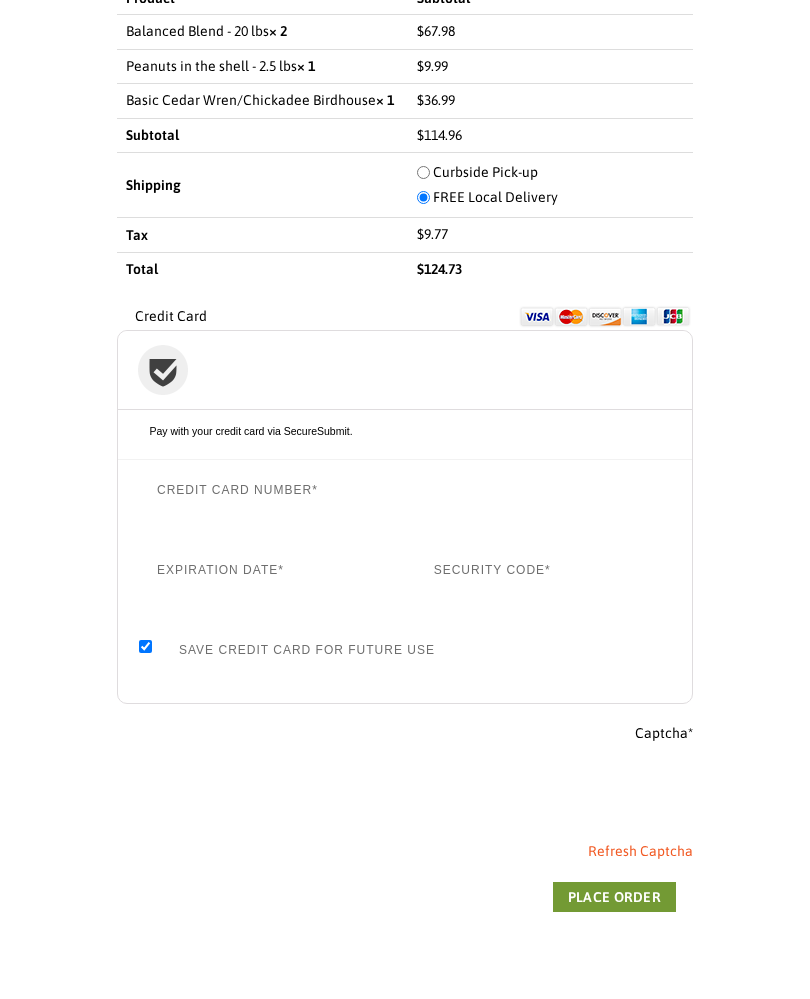 scroll, scrollTop: 2095, scrollLeft: 0, axis: vertical 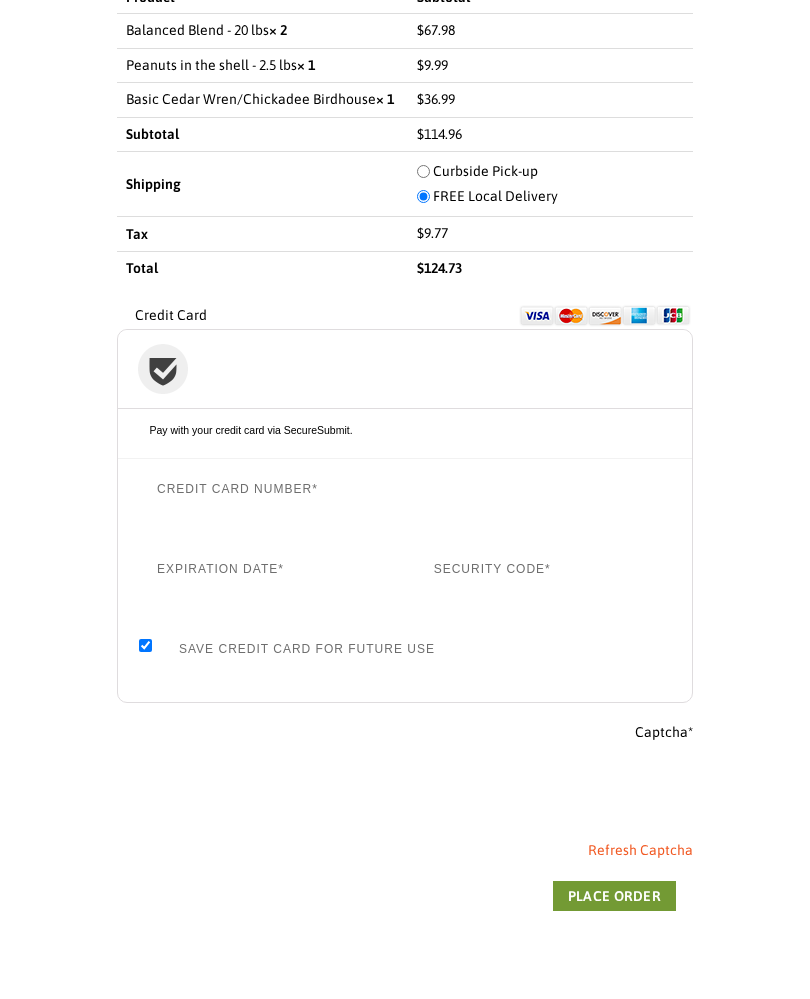 click on "Place order" at bounding box center (614, 896) 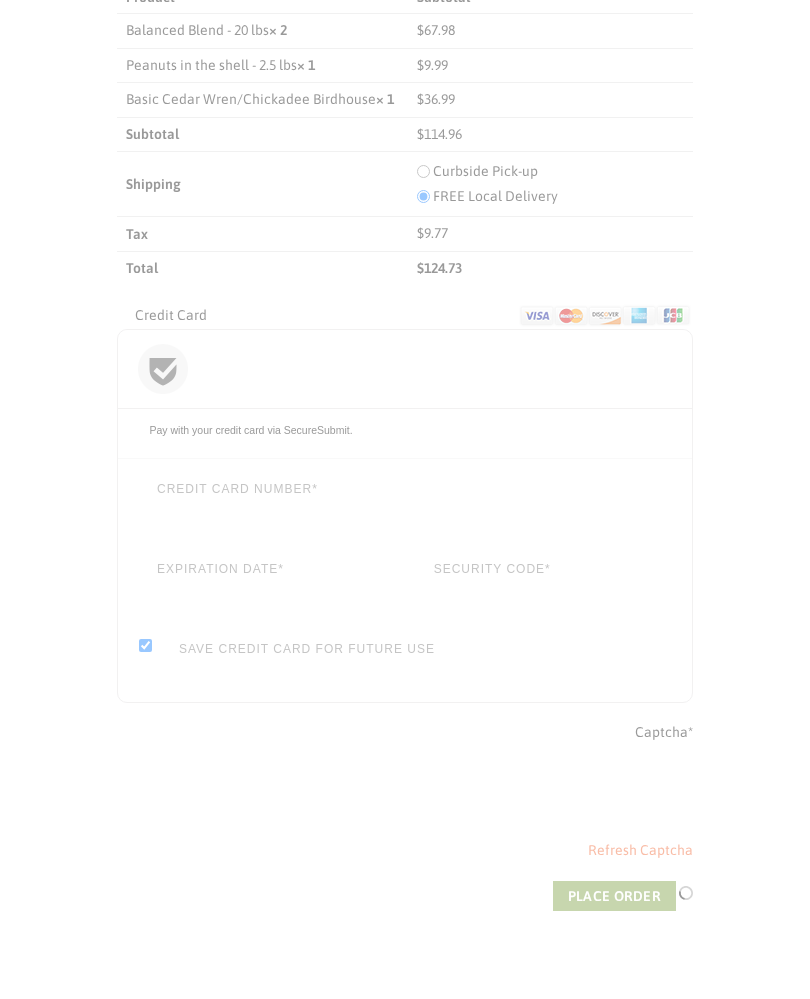 click at bounding box center (405, -121) 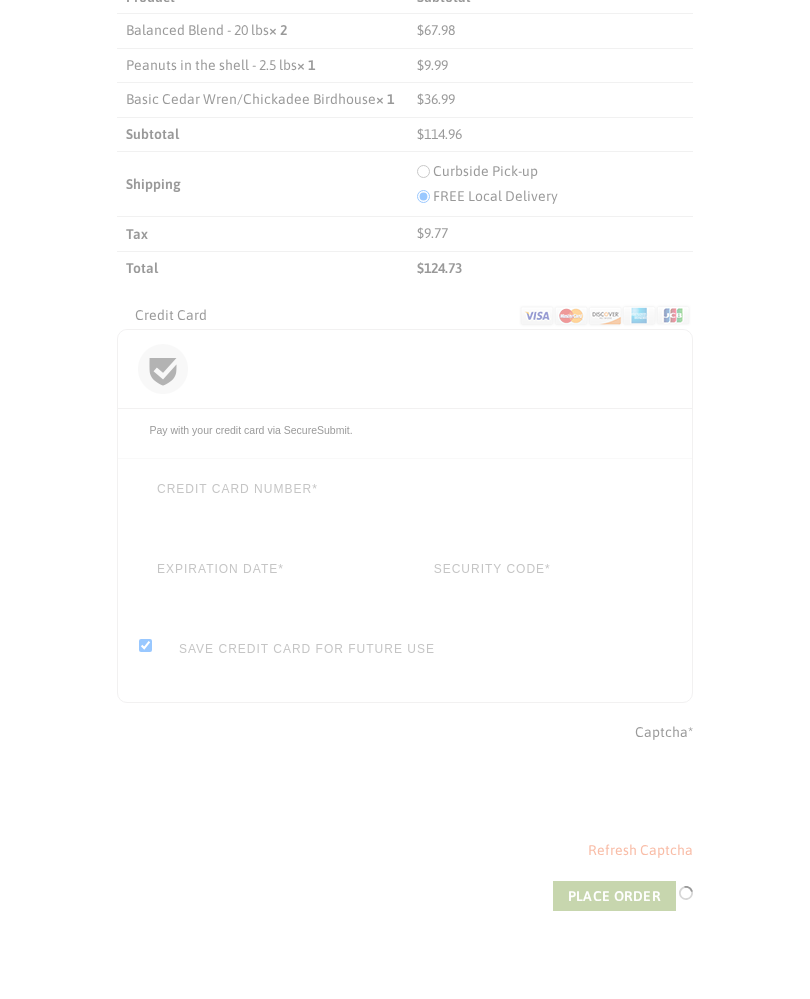 click at bounding box center [405, -121] 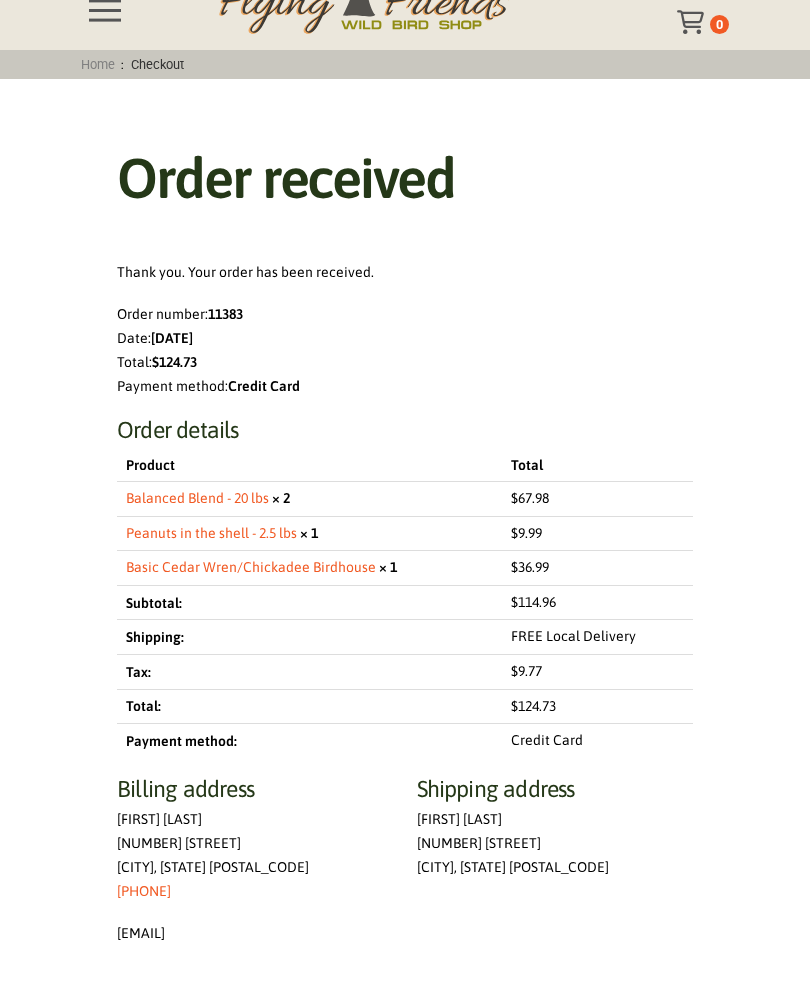 scroll, scrollTop: 161, scrollLeft: 0, axis: vertical 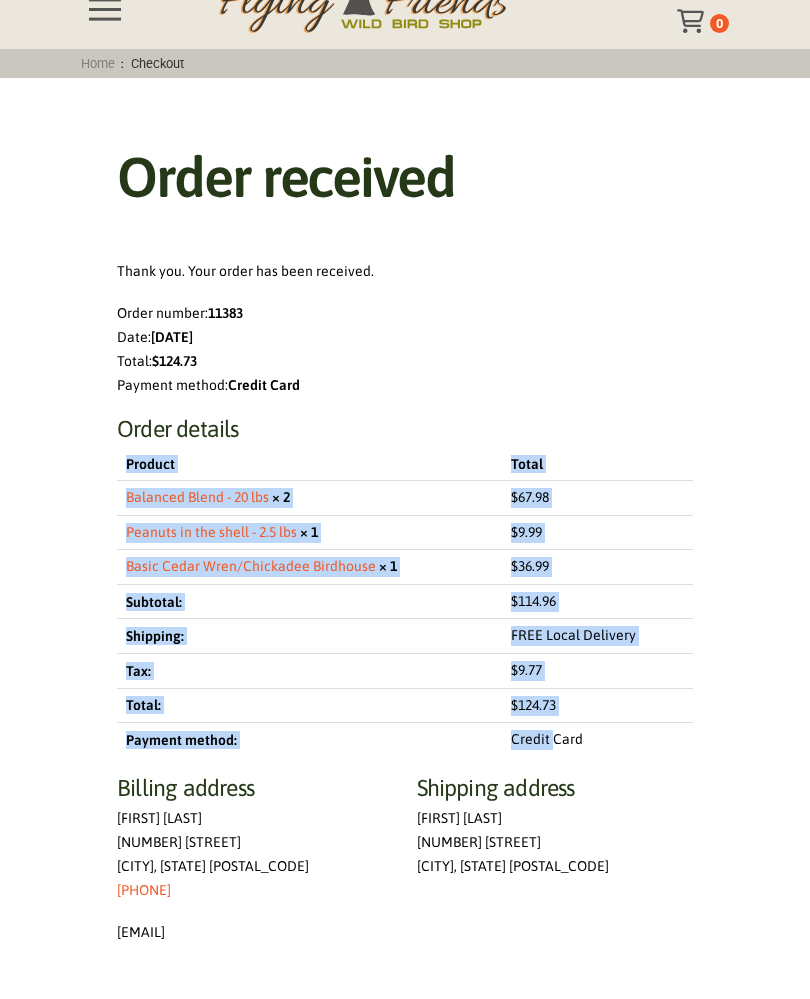 click on "In-Store Shopping is Back!   FREE  Local Delivery or Curbside Pick-up.  View Details & Options
Shop Online Visit Our Store Pick-up / Delivery Resources Employment 0 [PHONE]
Home  :  Checkout
Order received
Thank you. Your order has been received.
Order number:					 11383
Date:					 [DATE]
Total:					 $ 124.73
Payment method:						 Credit Card
Order details
Product
Total
Balanced Blend - 20 lbs   × 2
$ 67.98
Peanuts in the shell - 2.5 lbs   × 1
$ 9.99
Basic Cedar Wren/Chickadee Birdhouse   × 1
$ 36.99
Subtotal:
$ 114.96
$" at bounding box center [405, 1249] 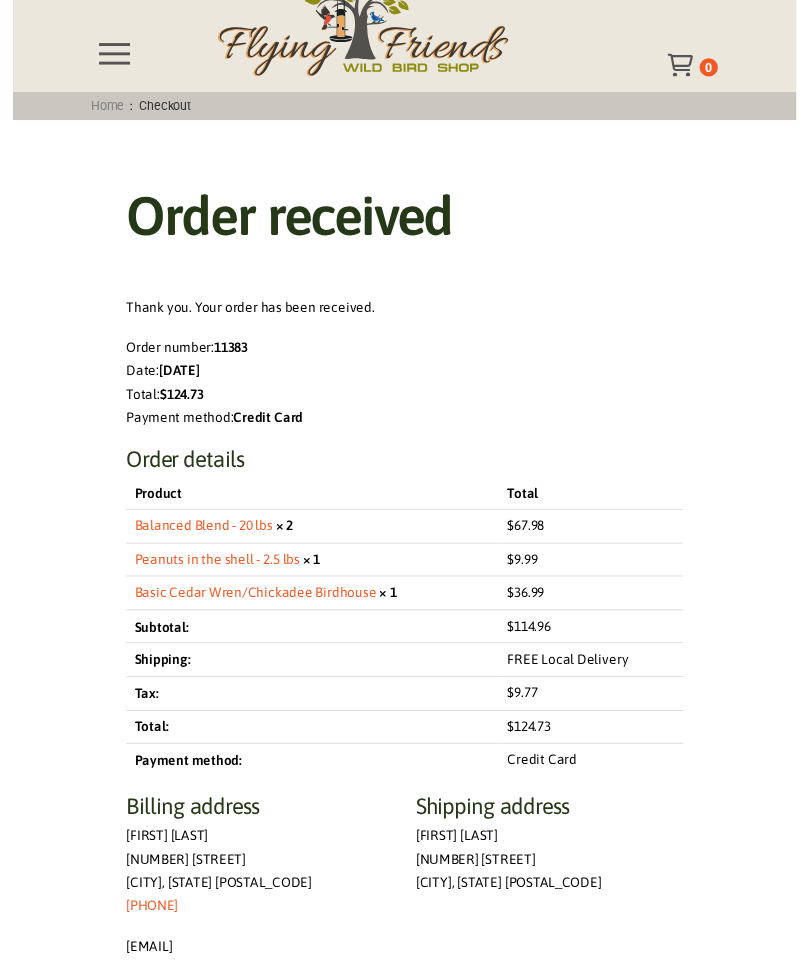 scroll, scrollTop: 0, scrollLeft: 0, axis: both 